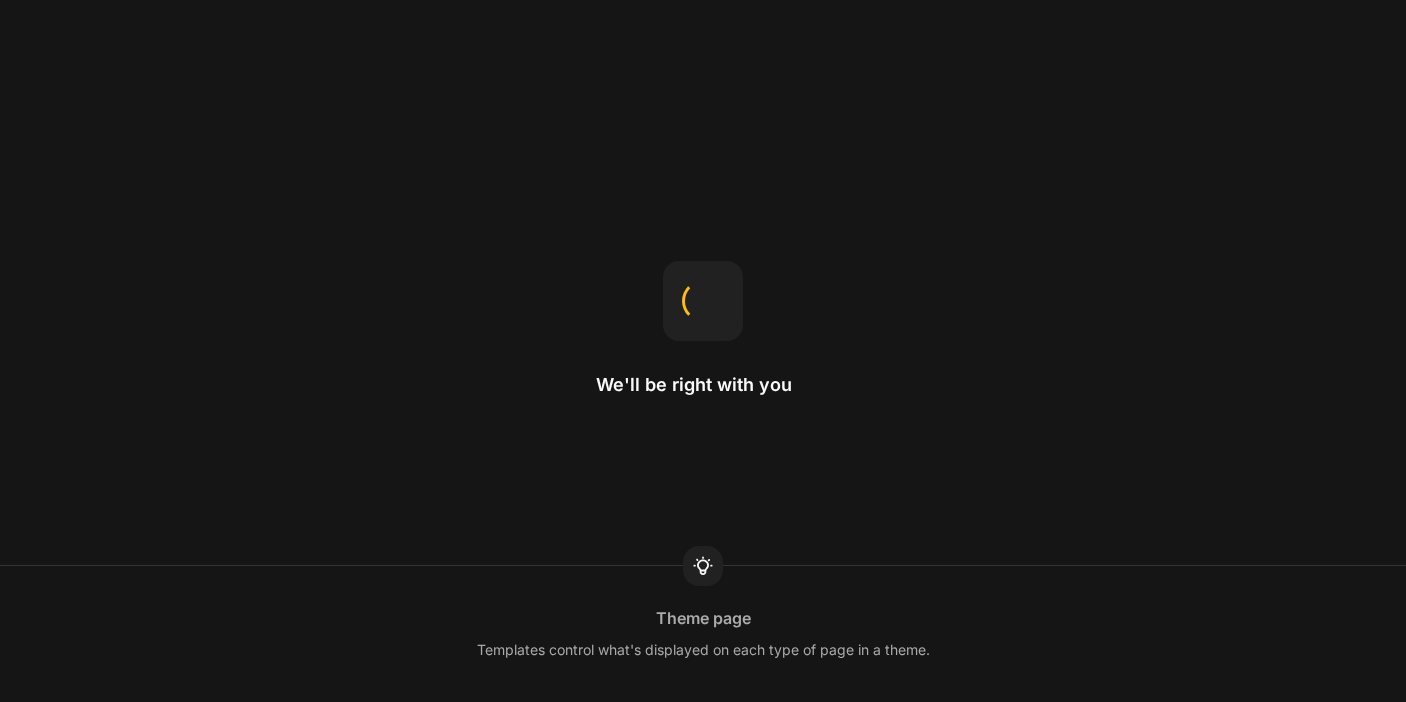scroll, scrollTop: 0, scrollLeft: 0, axis: both 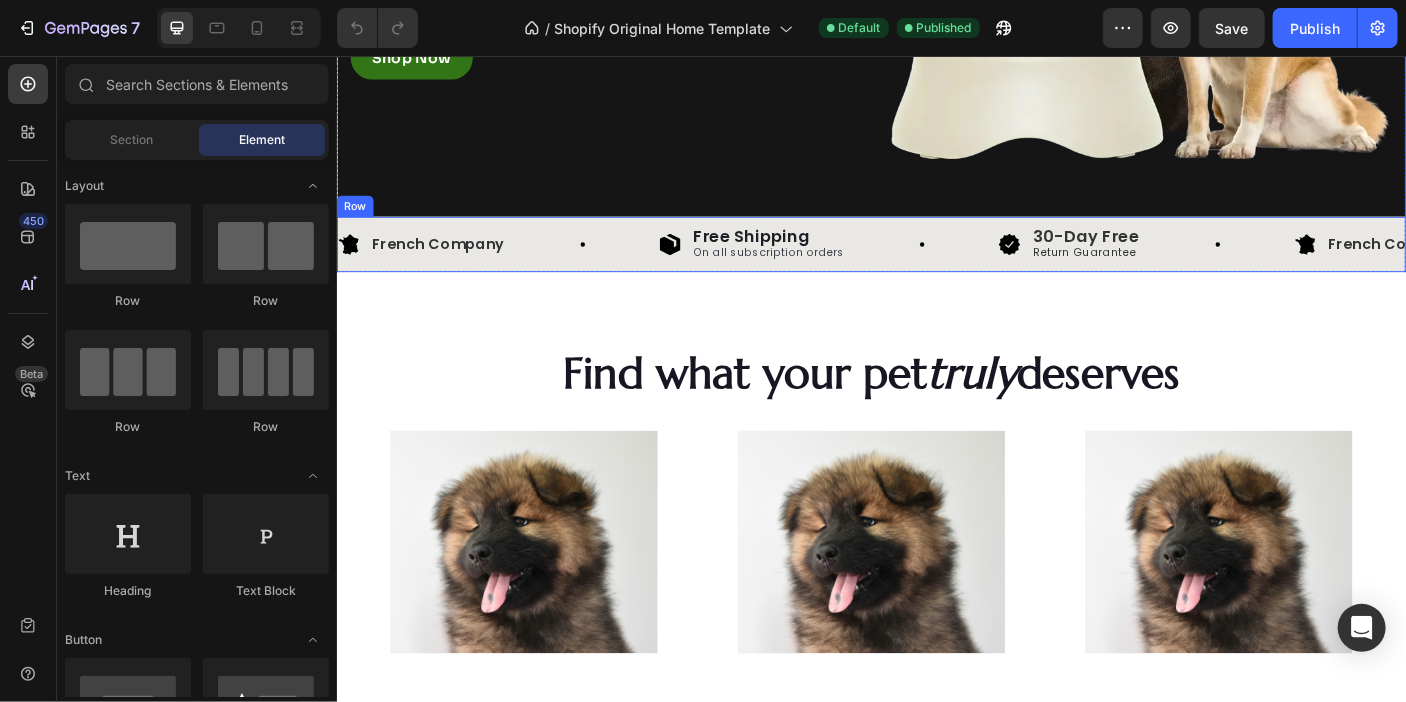 click on "Image French Company Text Block Row
Image Free Shipping On all subscription orders Text Block Row
Image 30-Day Free Return Guarantee Text Block Row
Image French Company Text Block Row
Image Free Shipping On all subscription orders Text Block Row
Image 30-Day Free Return Guarantee Text Block Row
Image French Company Text Block Row
Image Free Shipping On all subscription orders Text Block Row
Image 30-Day Free Return Guarantee Text Block Row
Image French Company Text Block Row
Image Free Shipping On all subscription orders Text Block Row
Image 30-Day Free Return Guarantee Text Block Row
Image French Company Text Block Row
Image Free Shipping On all subscription orders Text Block Row
Image 30-Day Free Return Guarantee Text Block Row
Image French Company Text Block Row Image" at bounding box center [936, 267] 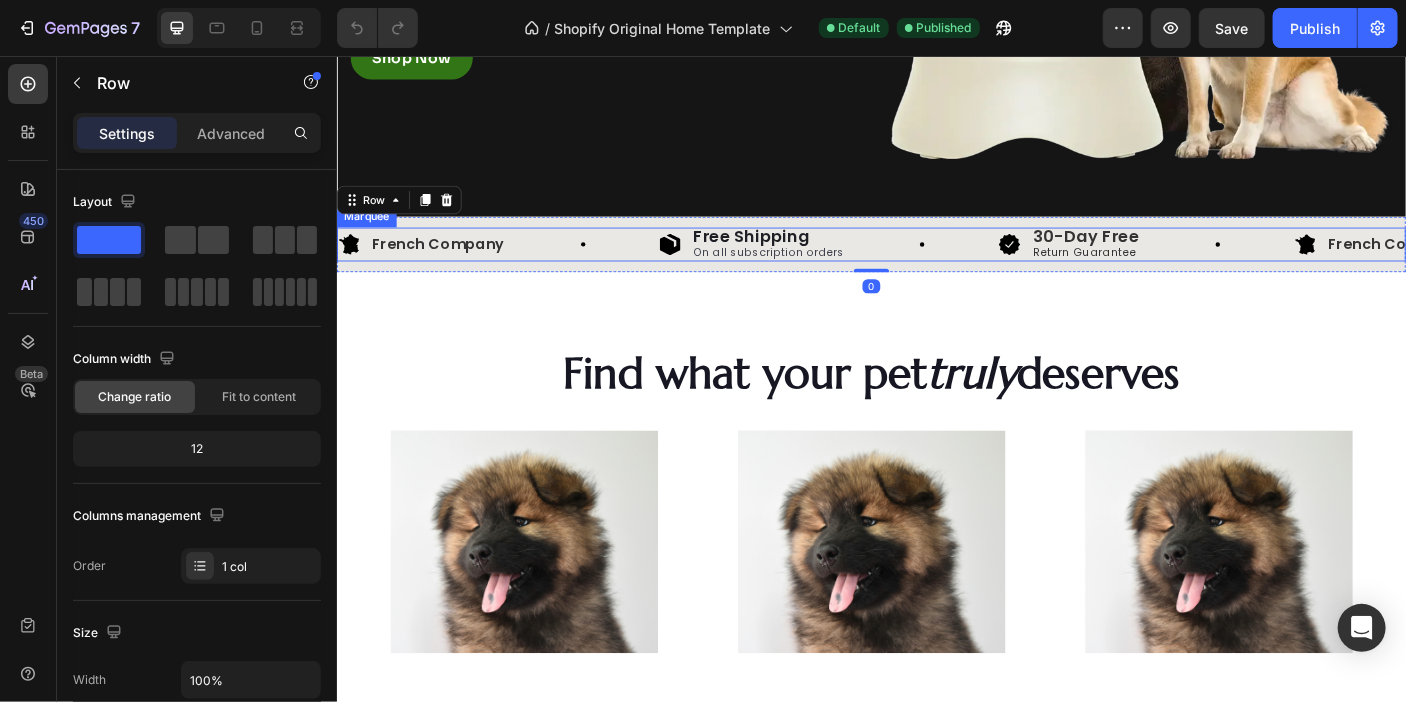 click on "Image French Company Text Block Row" at bounding box center (517, 267) 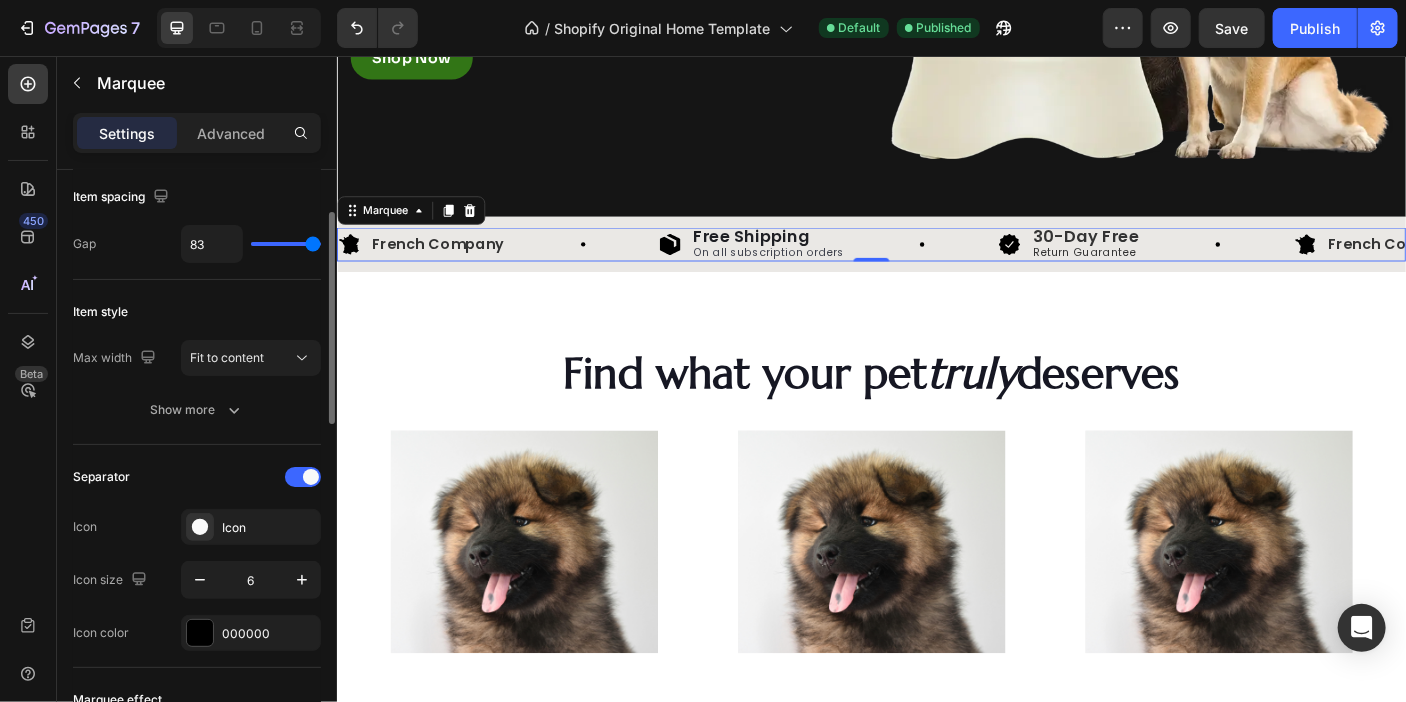 scroll, scrollTop: 126, scrollLeft: 0, axis: vertical 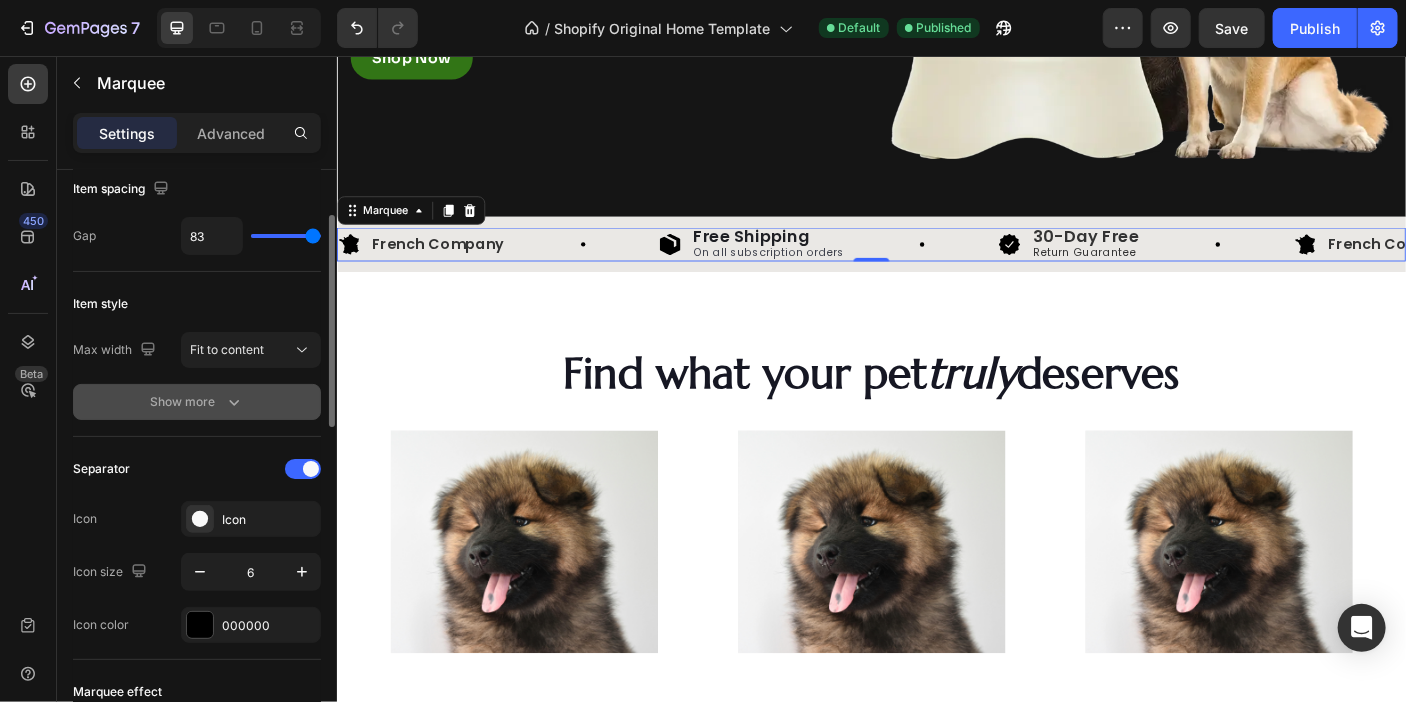 click on "Show more" at bounding box center [197, 402] 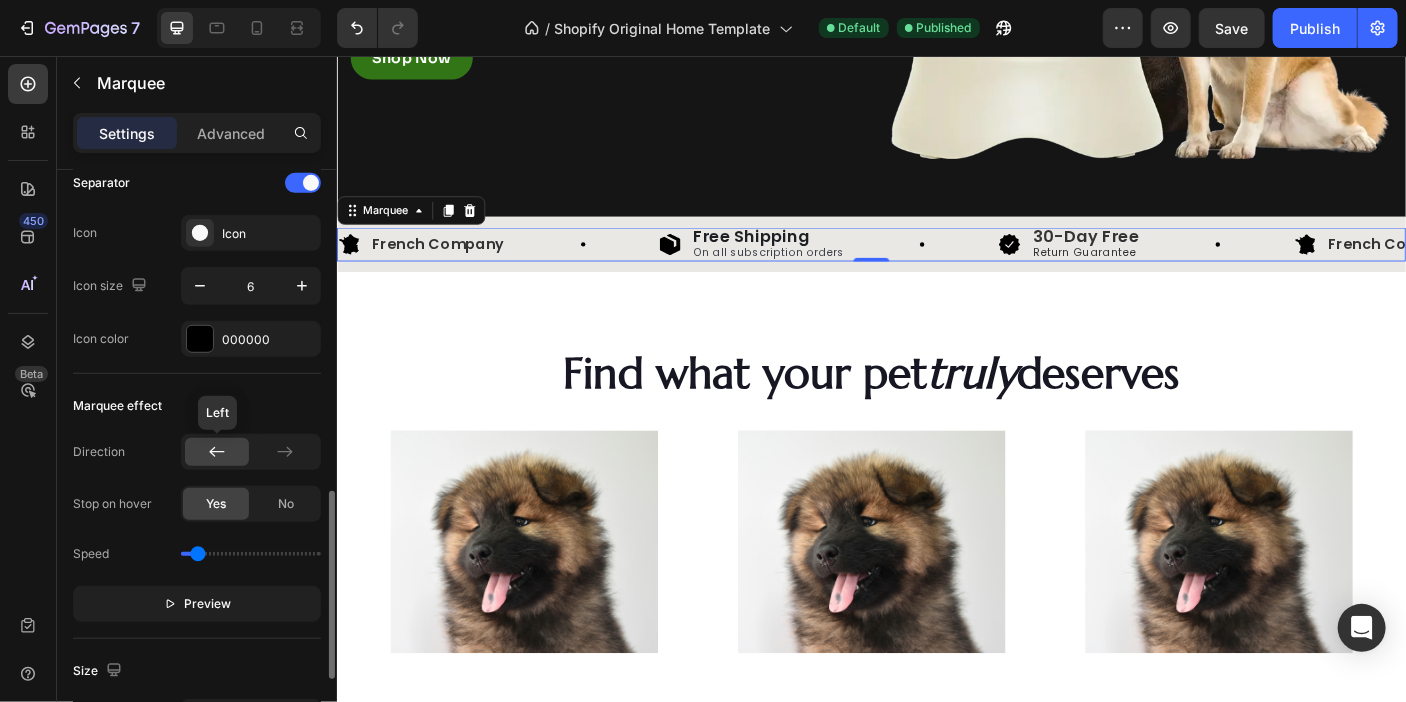 scroll, scrollTop: 713, scrollLeft: 0, axis: vertical 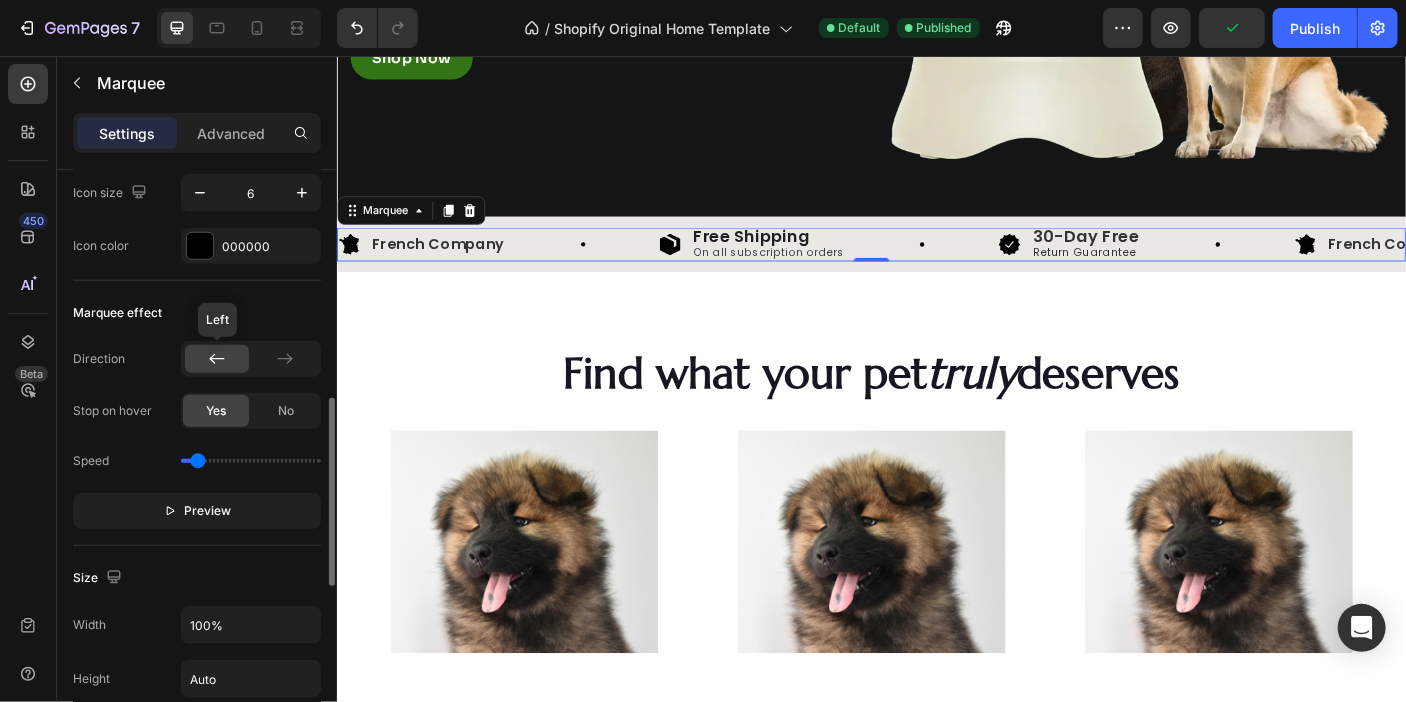 click on "Yes" 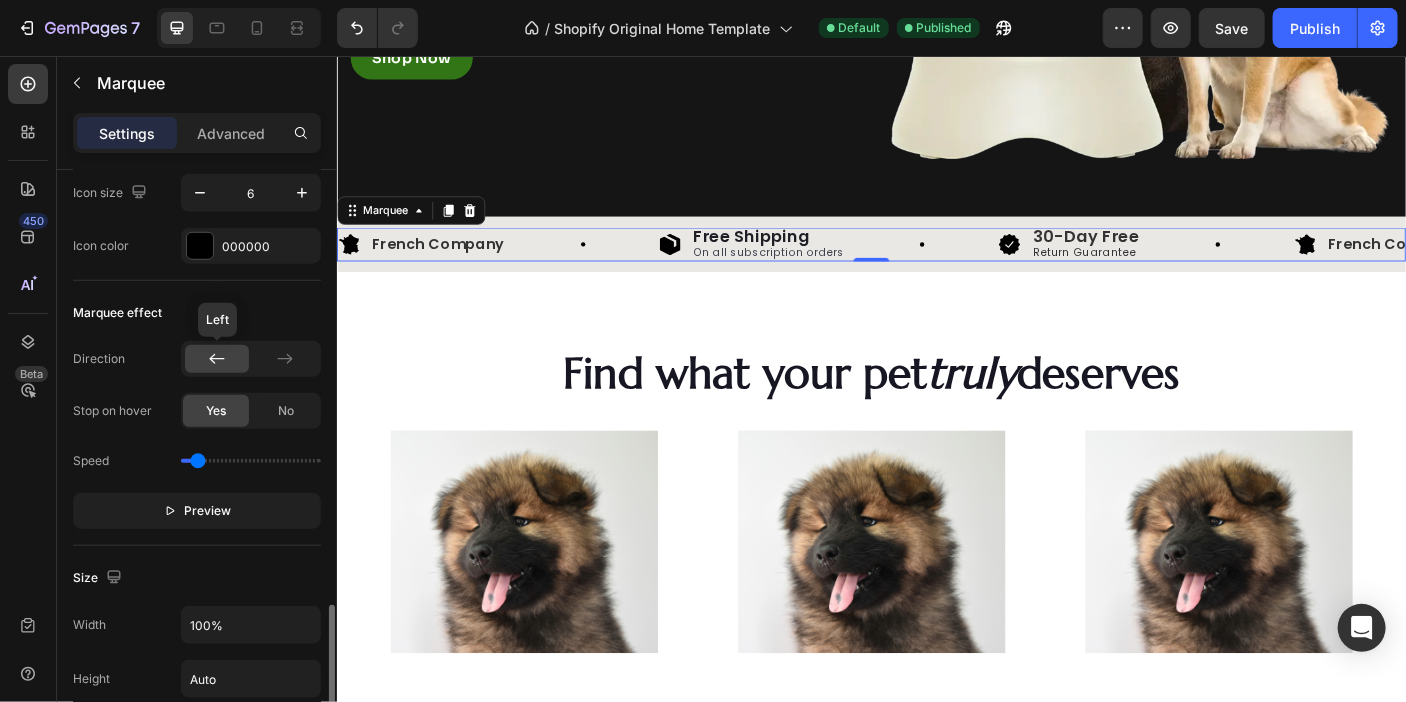scroll, scrollTop: 870, scrollLeft: 0, axis: vertical 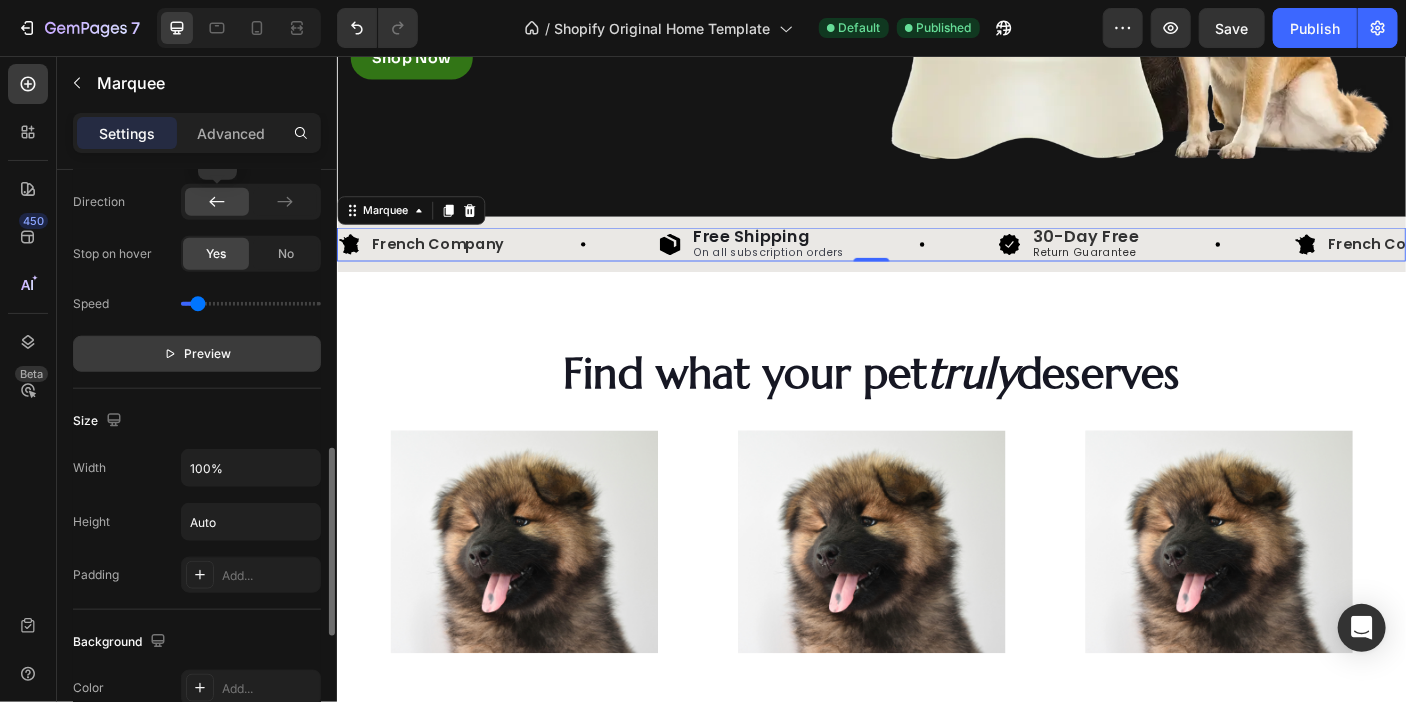 click on "Preview" at bounding box center (208, 354) 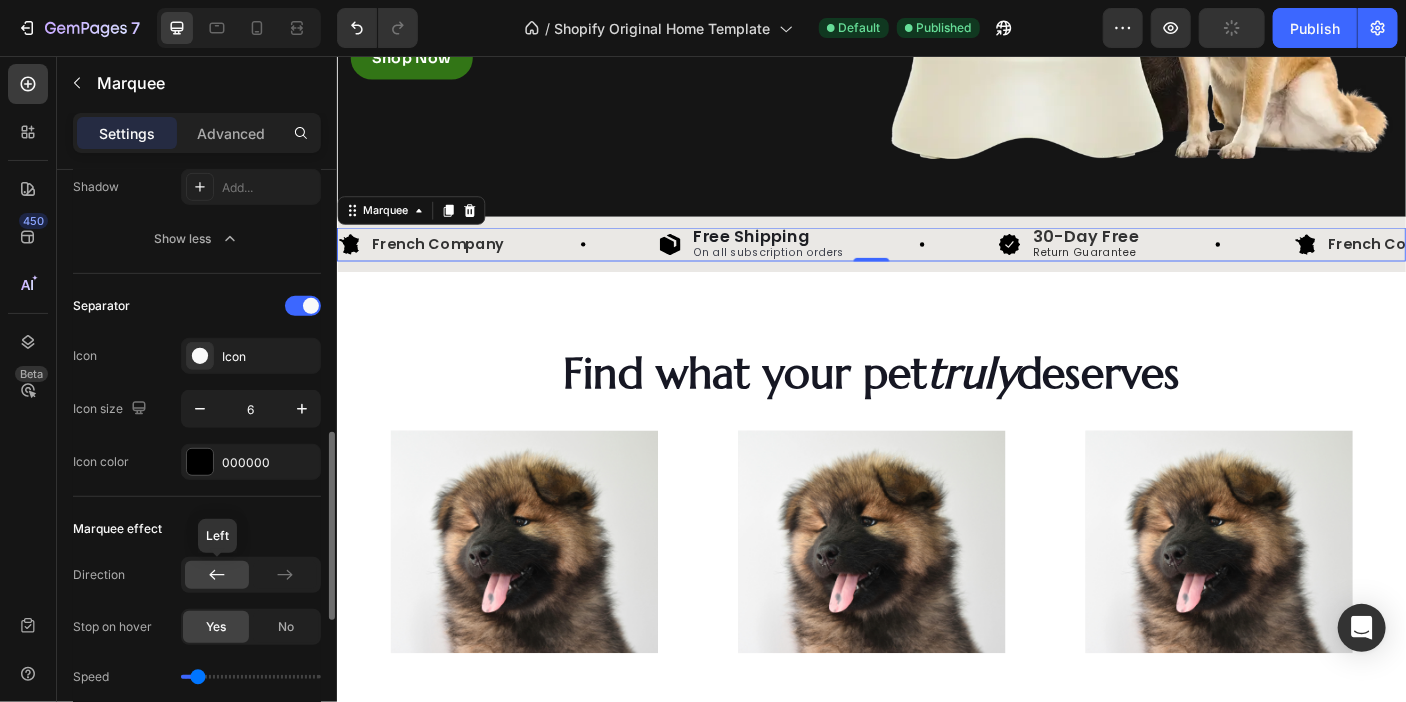 scroll, scrollTop: 575, scrollLeft: 0, axis: vertical 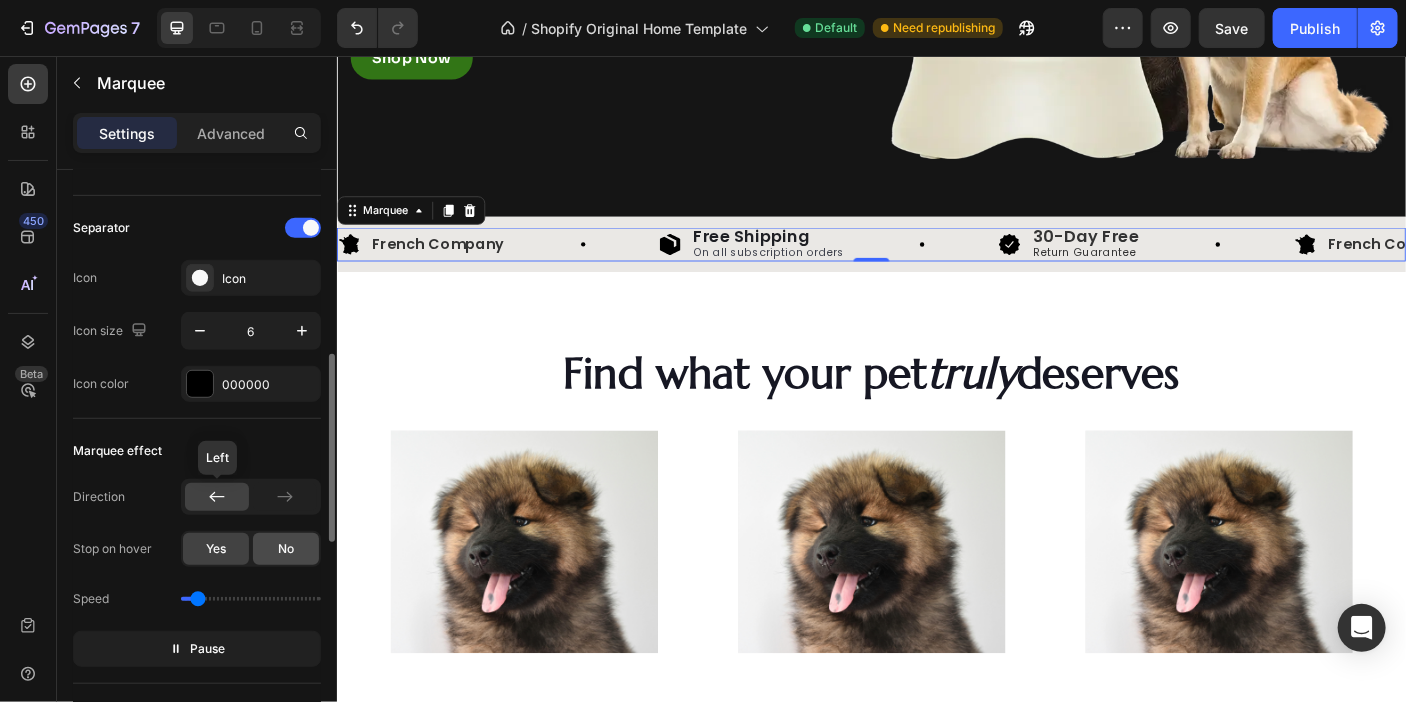 click on "No" 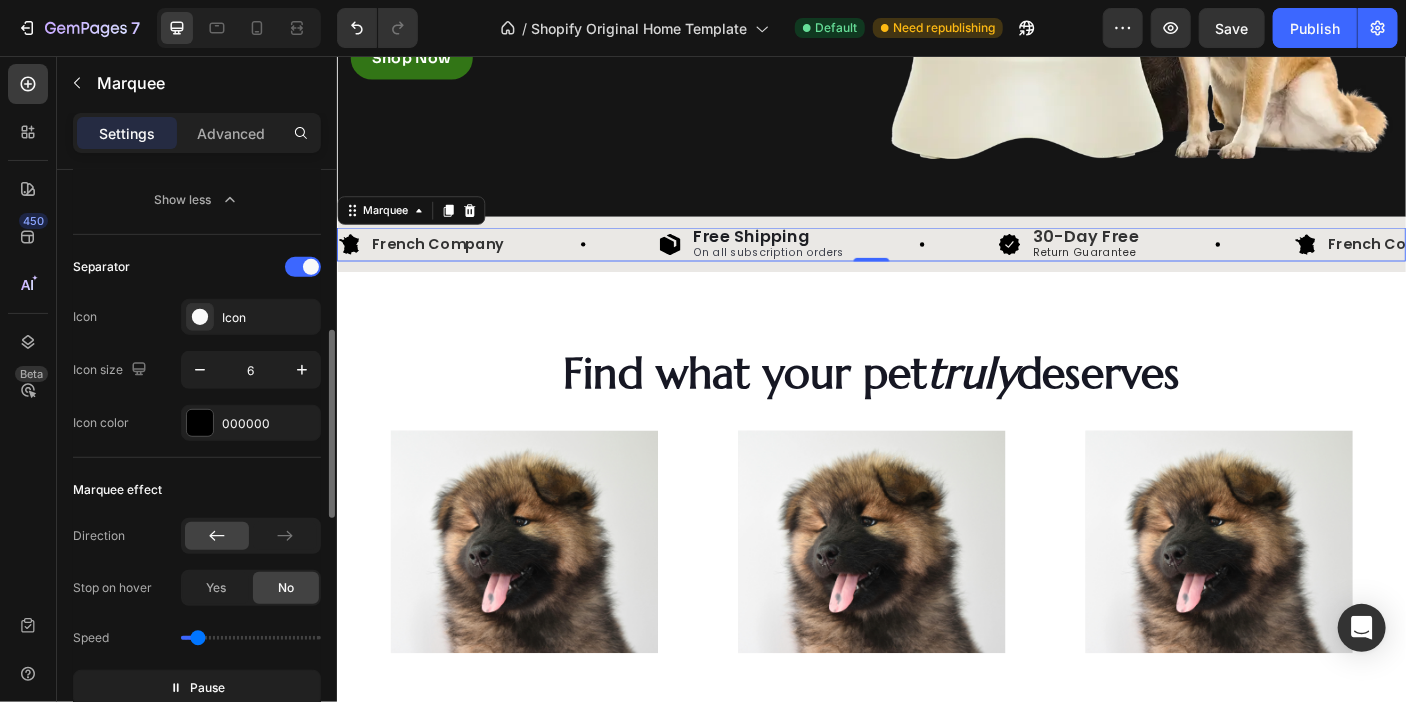scroll, scrollTop: 544, scrollLeft: 0, axis: vertical 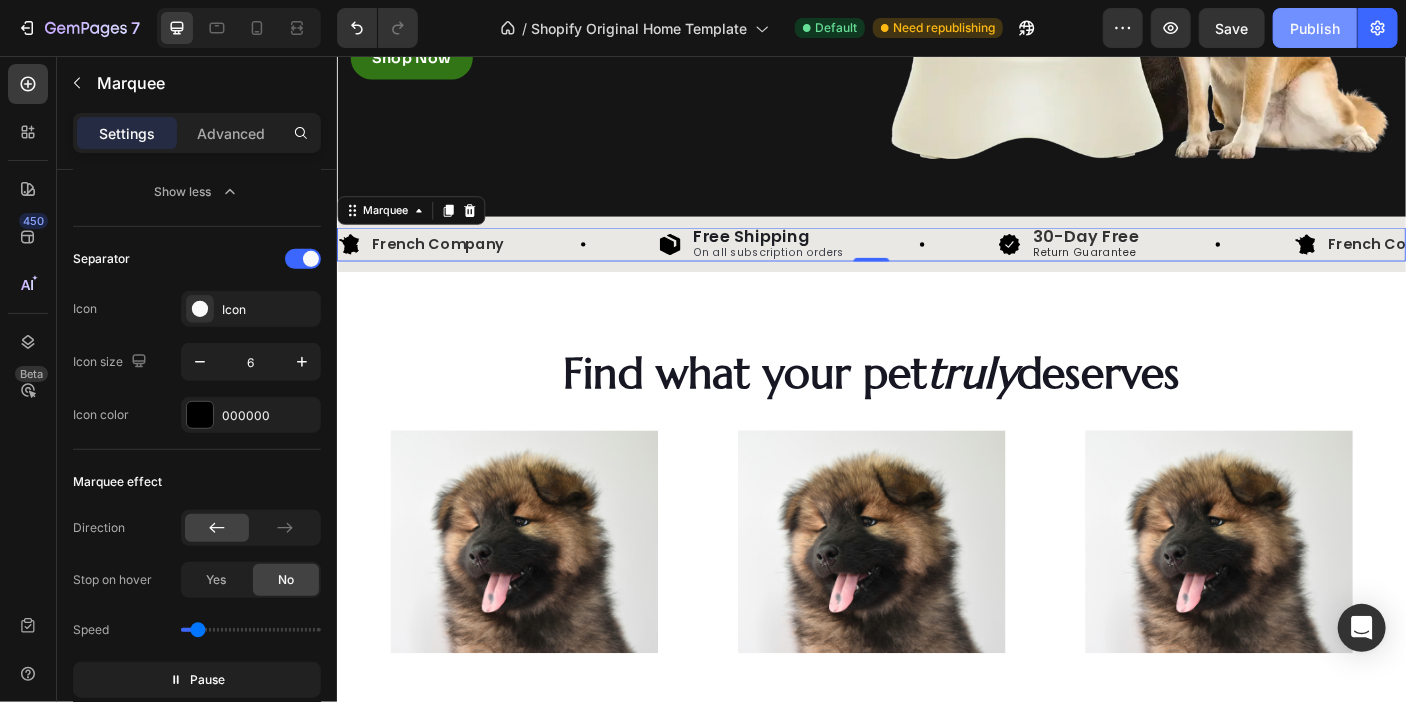 click on "Publish" 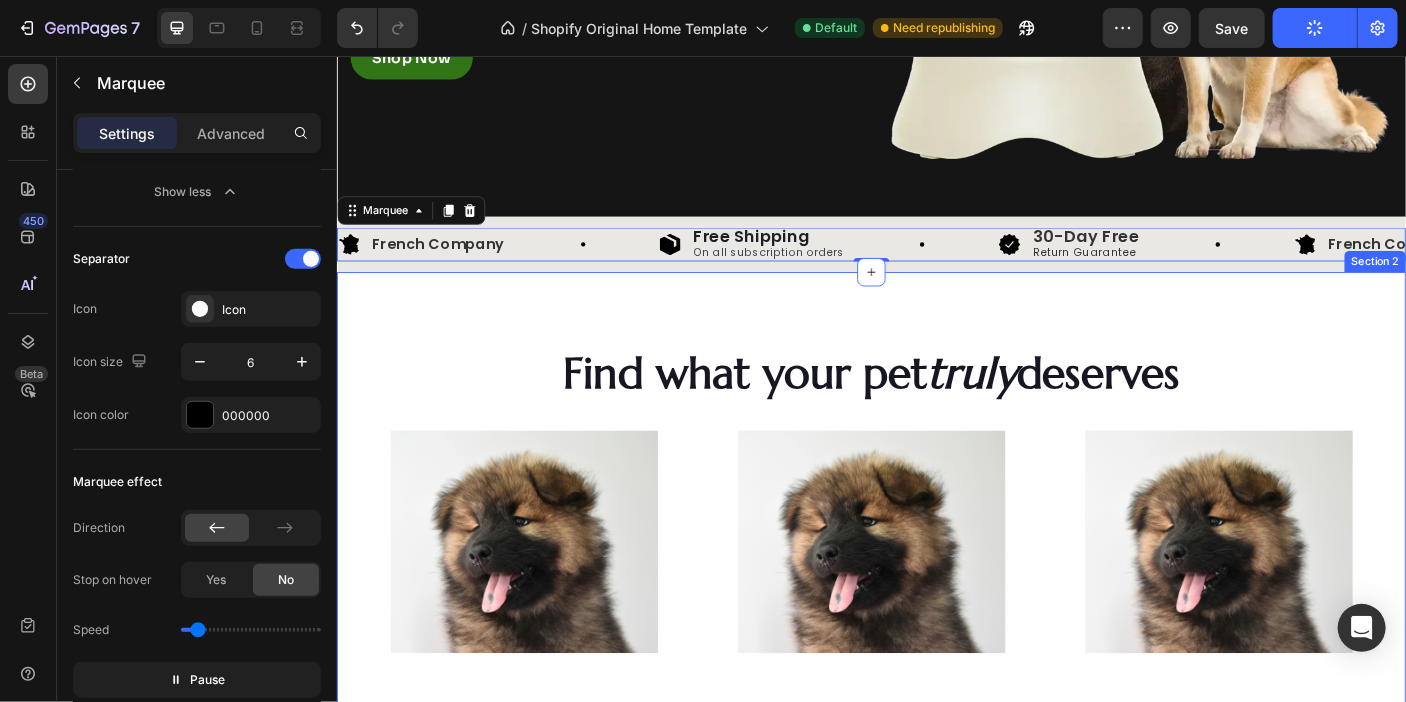click on "Find what your pet  truly  deserves Heading Row
Shop now Button Row Hero Banner
Shop now Button Row Hero Banner
Shop now Button Row Hero Banner Row Section 2" at bounding box center [936, 552] 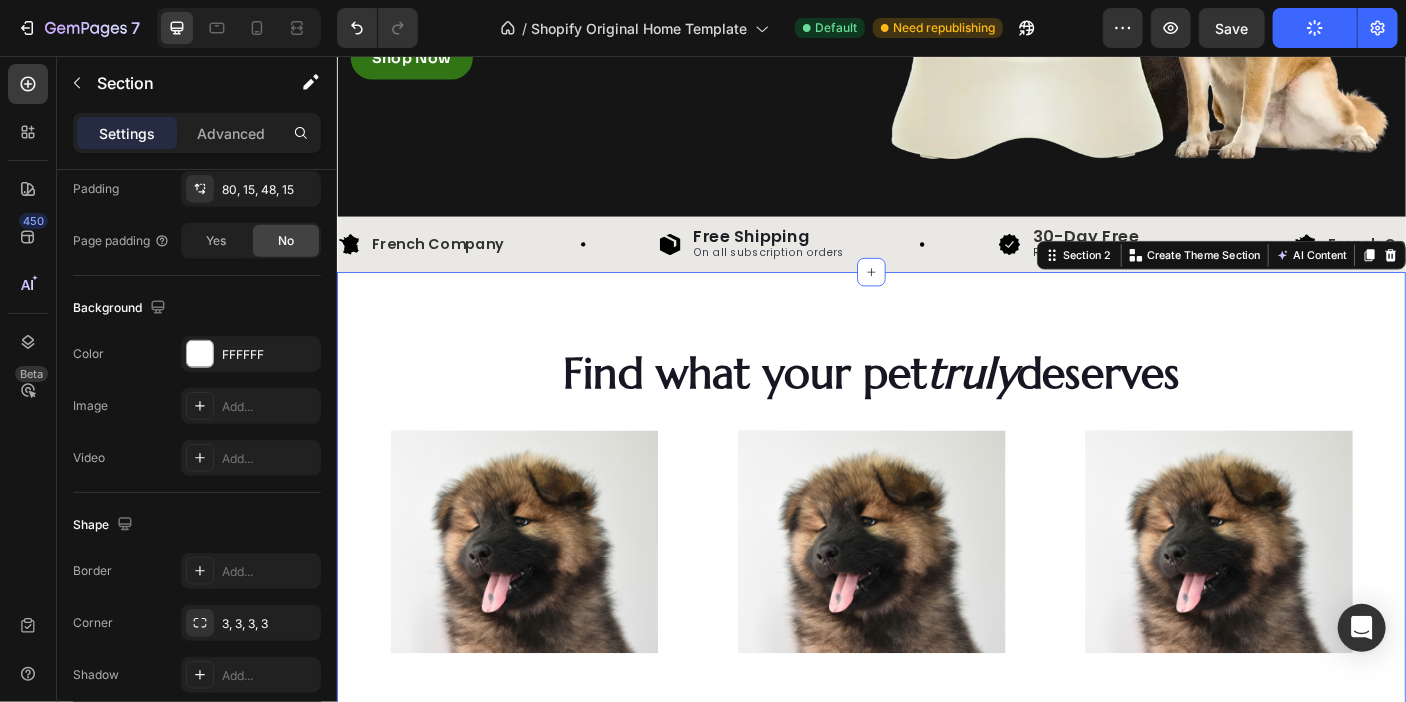 scroll, scrollTop: 0, scrollLeft: 0, axis: both 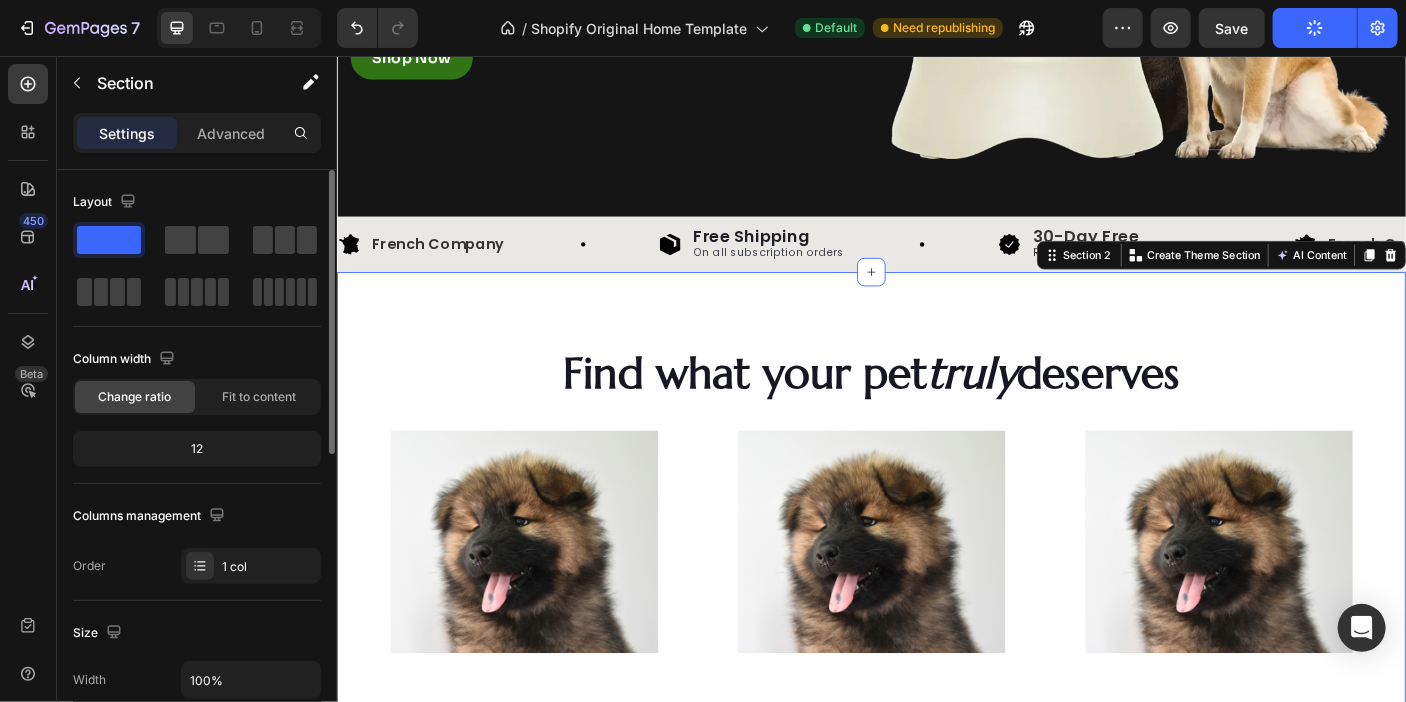 click on "Find what your pet  truly  deserves Heading Row
Shop now Button Row Hero Banner
Shop now Button Row Hero Banner
Shop now Button Row Hero Banner Row Section 2   You can create reusable sections Create Theme Section AI Content Write with GemAI What would you like to describe here? Tone and Voice Persuasive Product Getting products... Show more Generate" at bounding box center (936, 552) 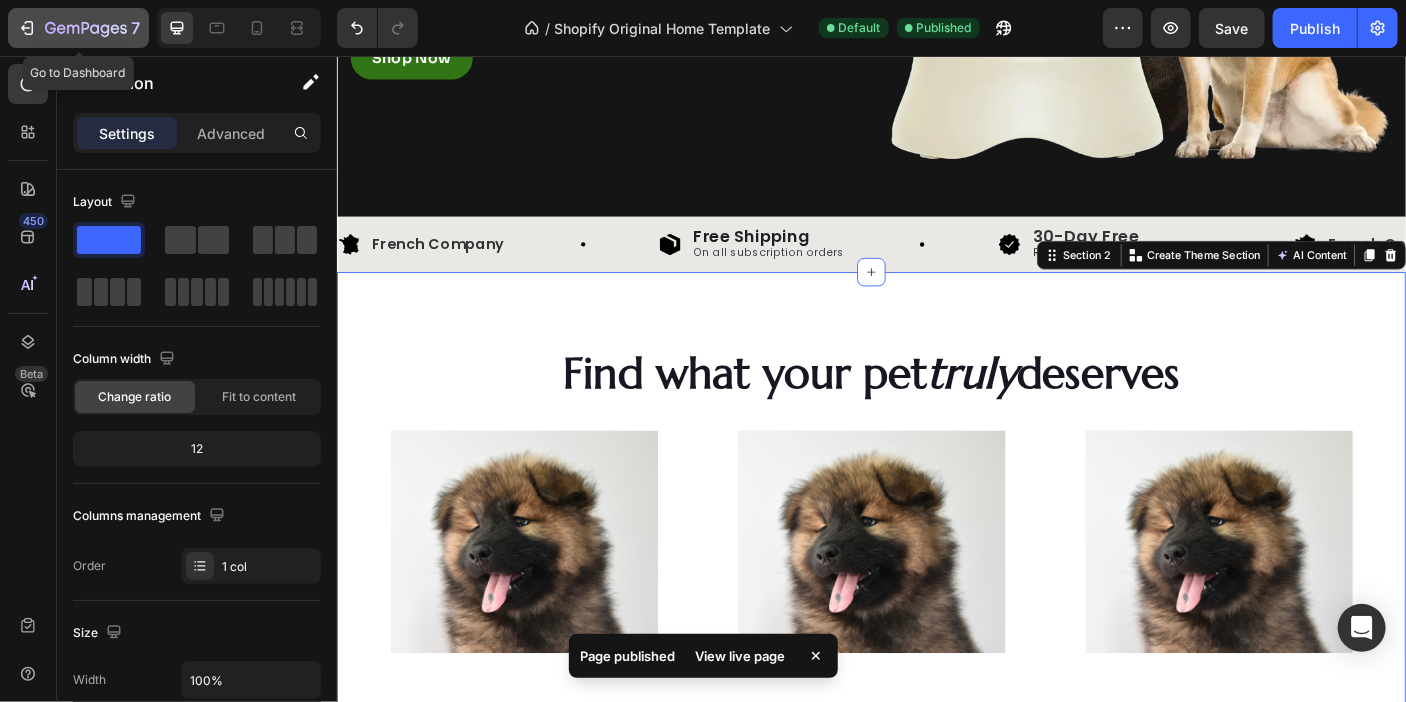 click on "7" 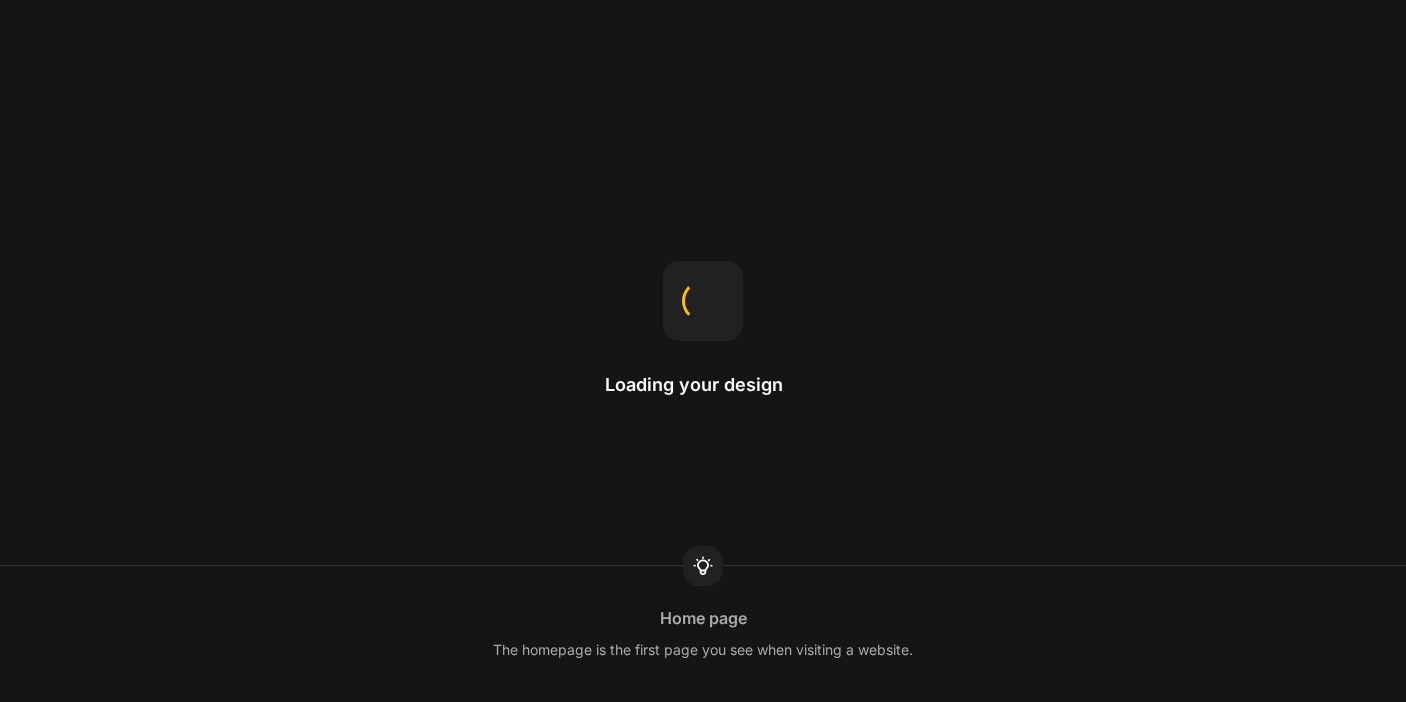 scroll, scrollTop: 0, scrollLeft: 0, axis: both 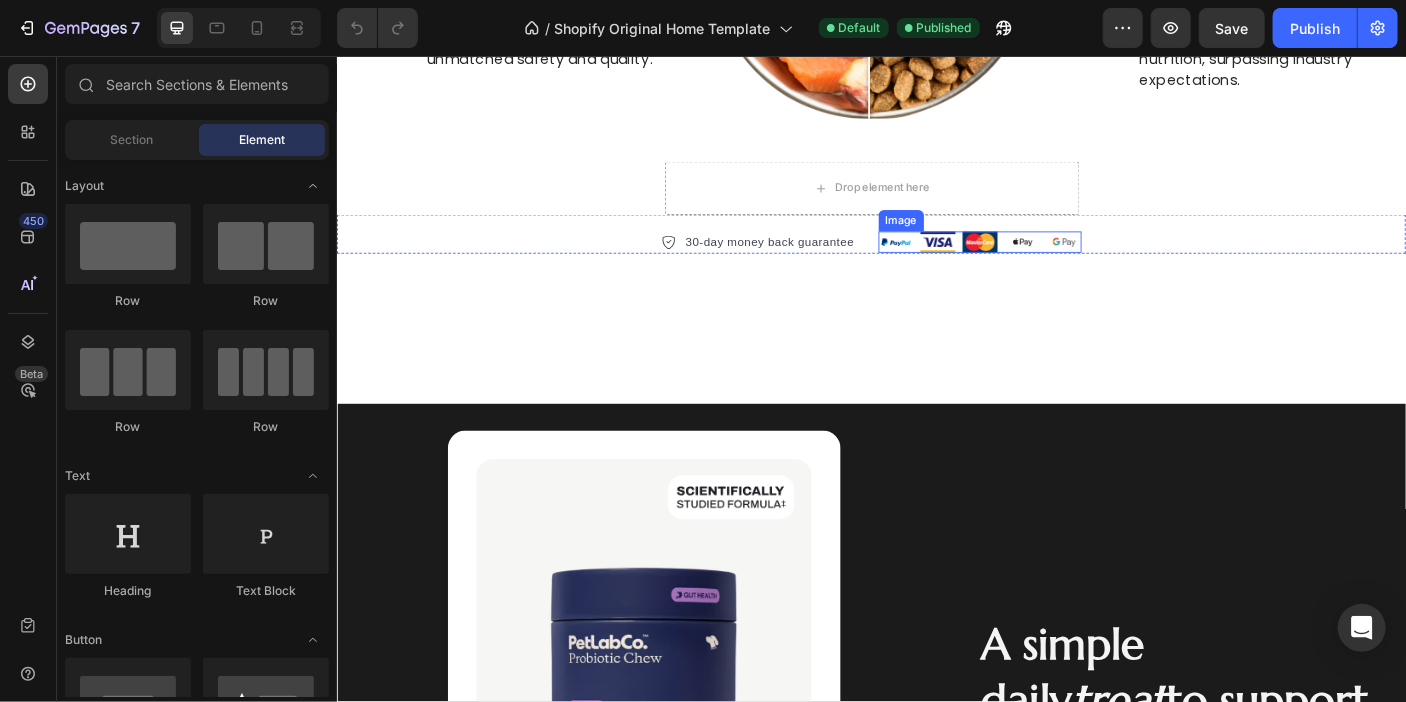 click at bounding box center [1058, 265] 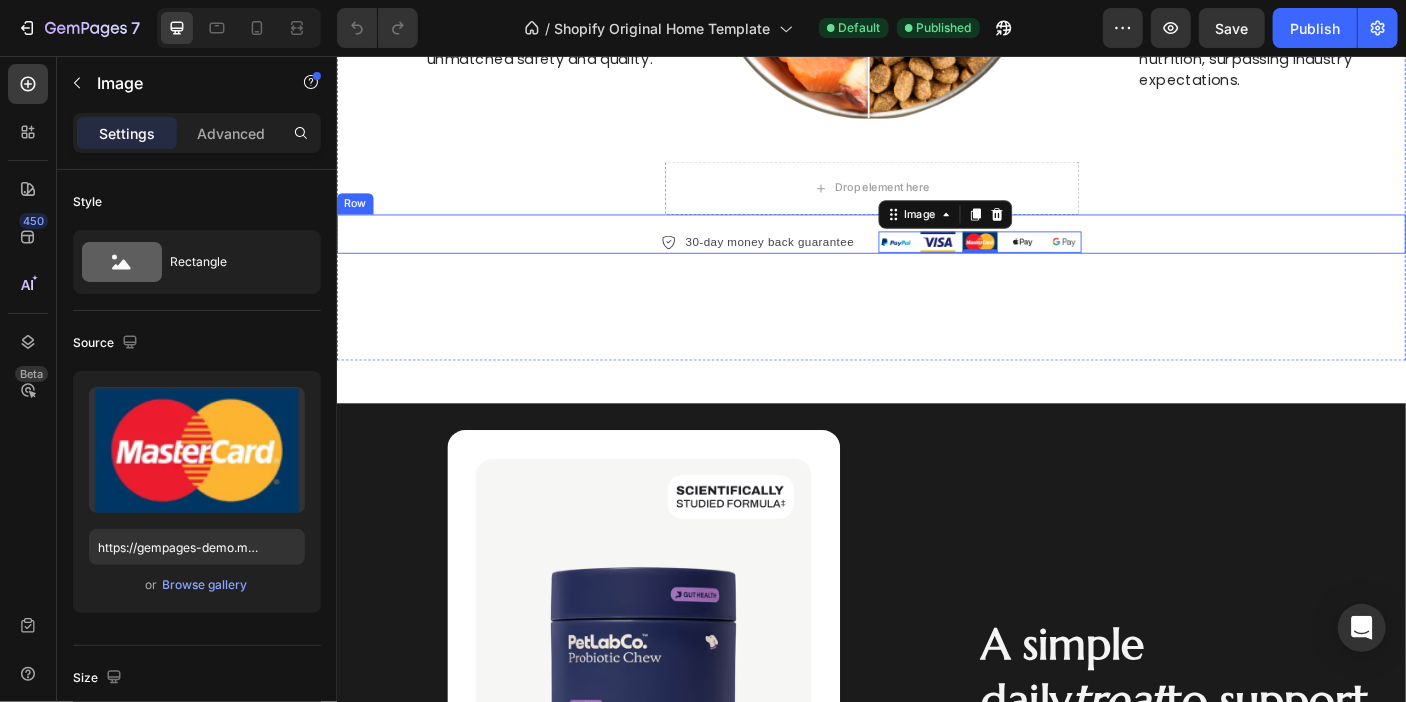 click on "30-day money back guarantee Item list Image   0 Row" at bounding box center (936, 256) 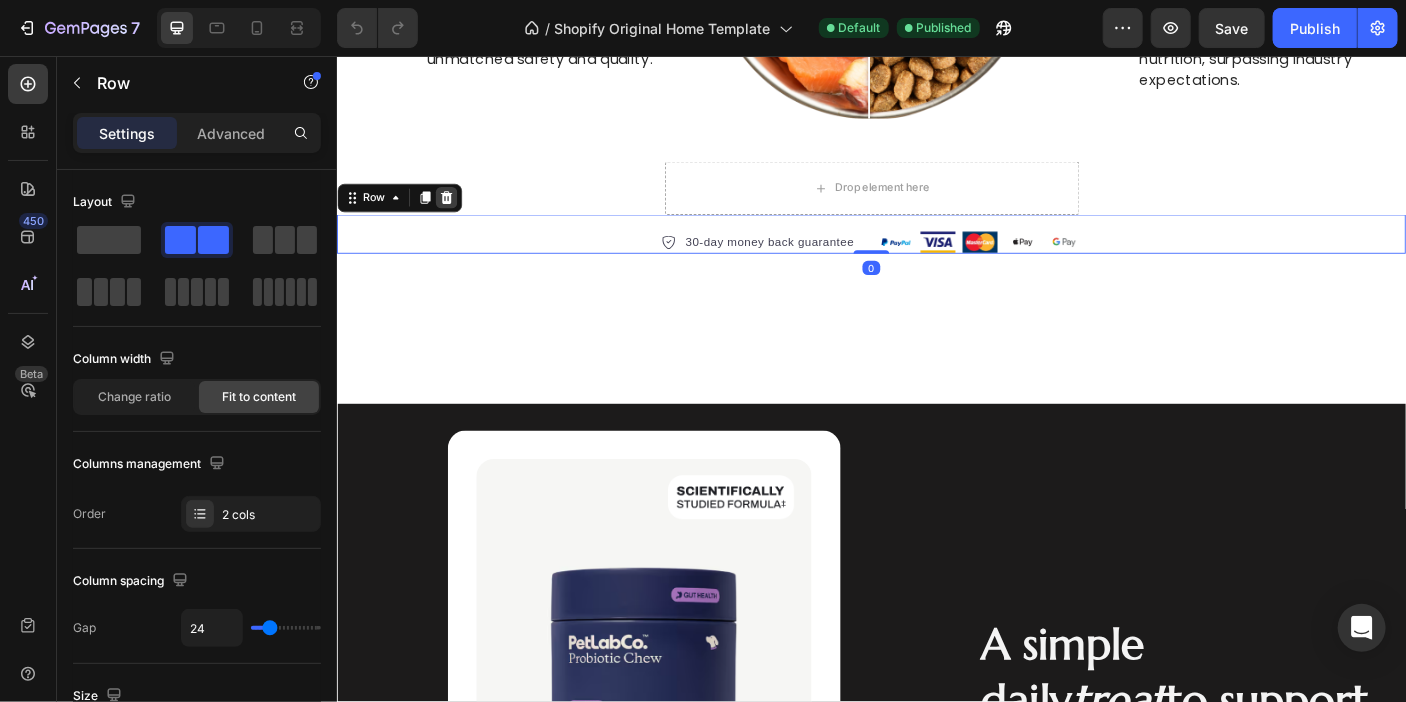 click 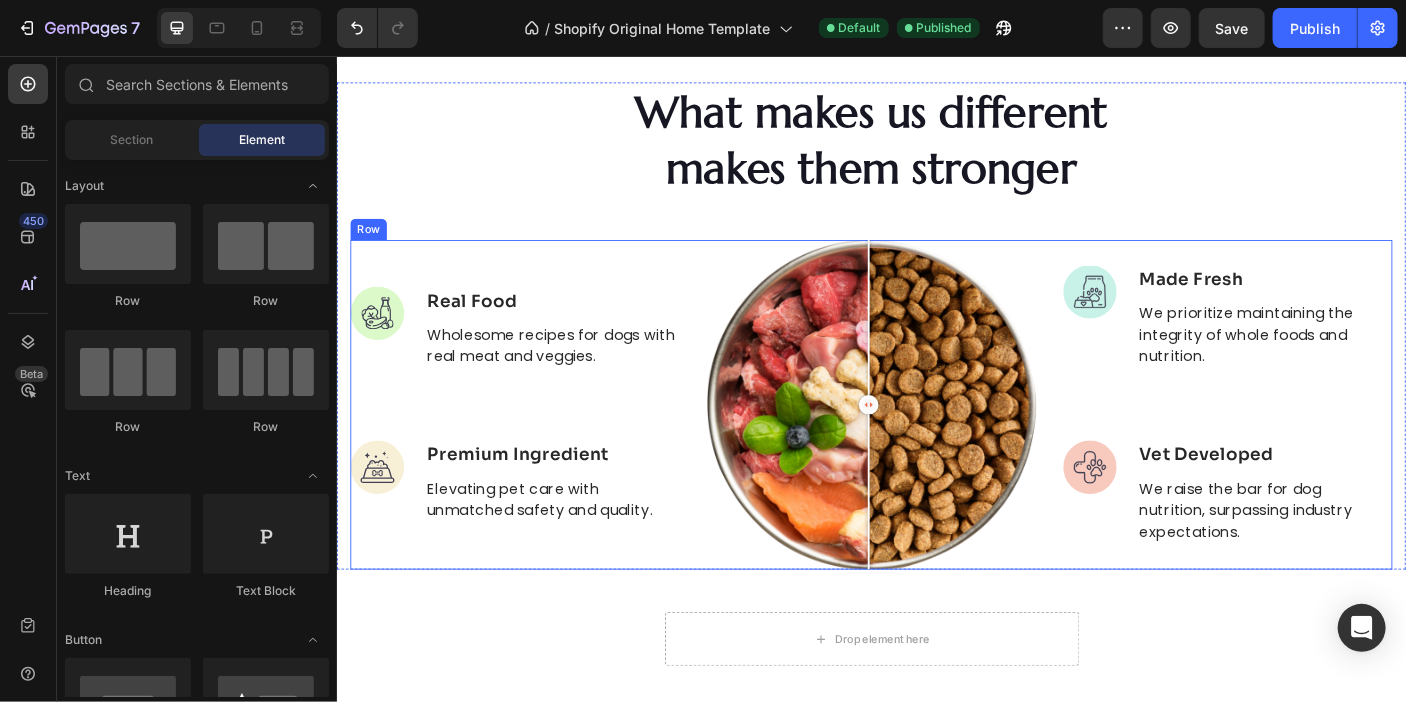 scroll, scrollTop: 756, scrollLeft: 0, axis: vertical 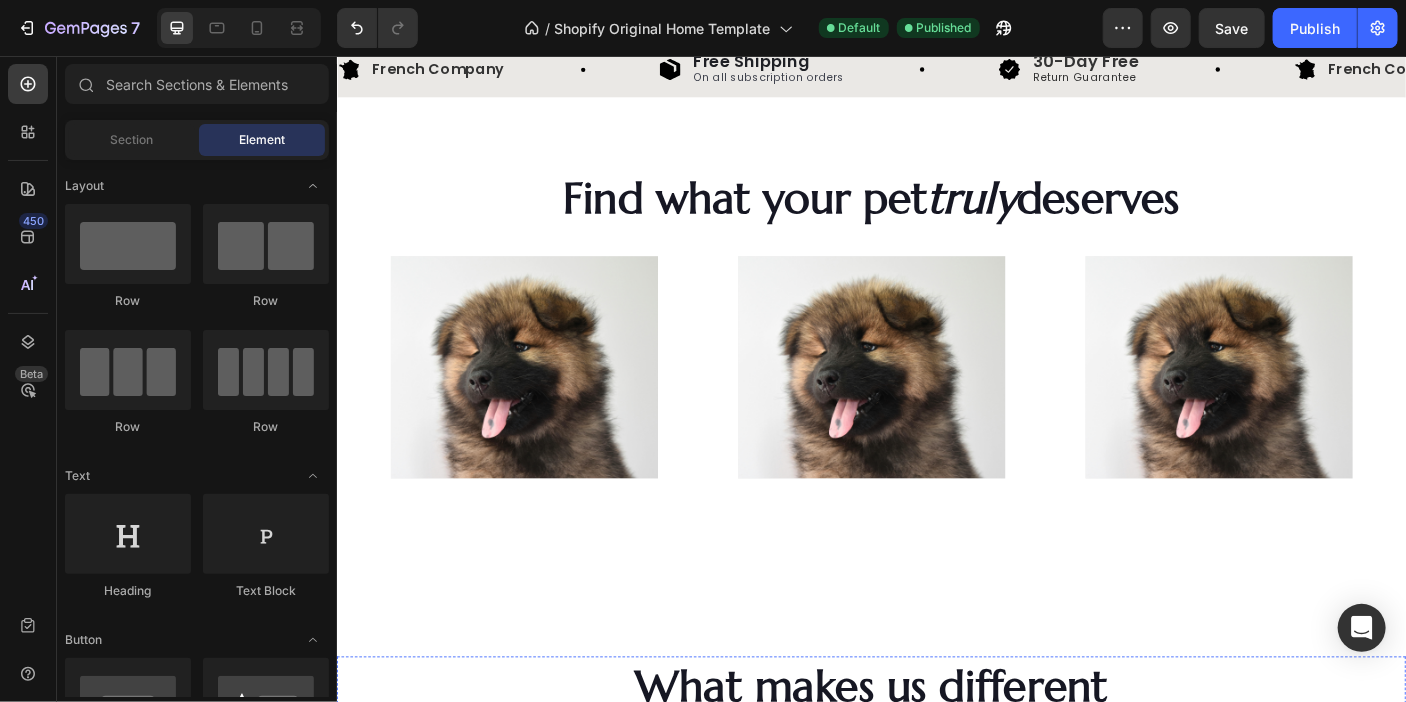 click on "Shop now Button" at bounding box center [546, 406] 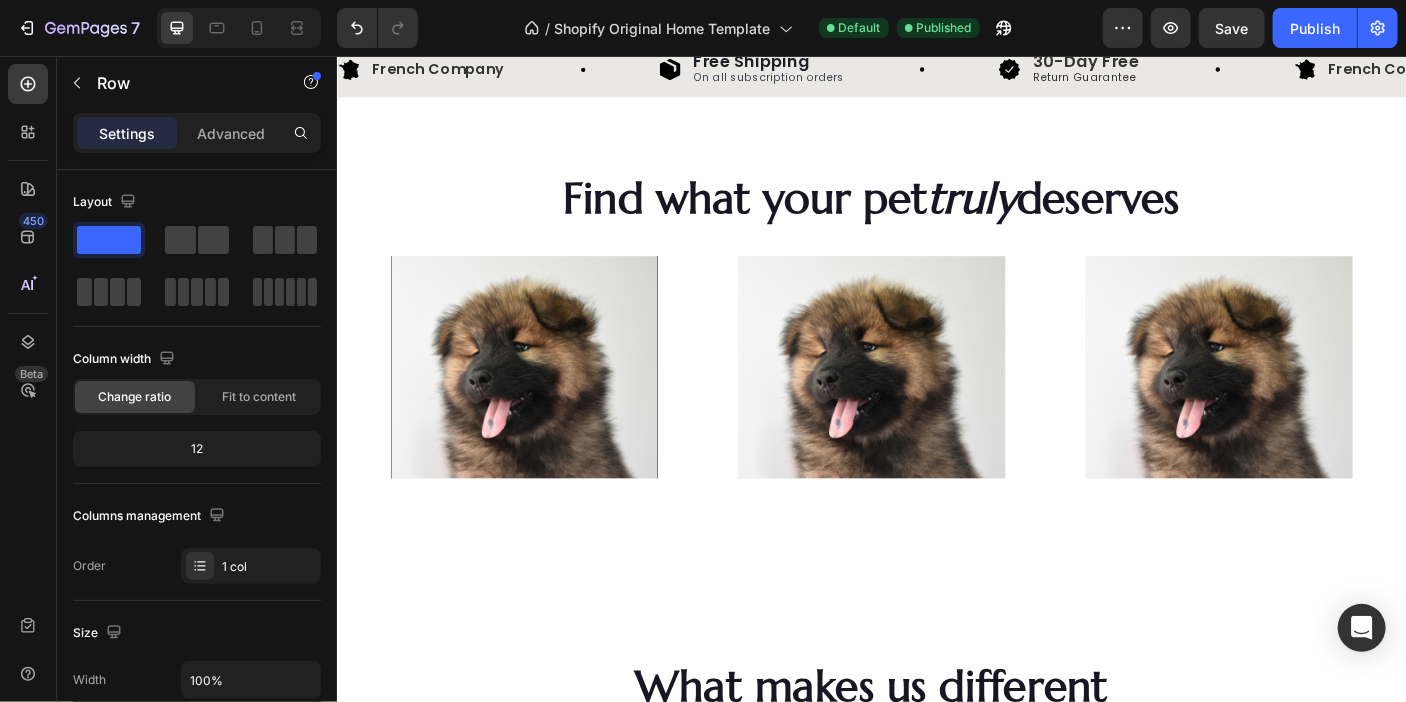 scroll, scrollTop: 763, scrollLeft: 0, axis: vertical 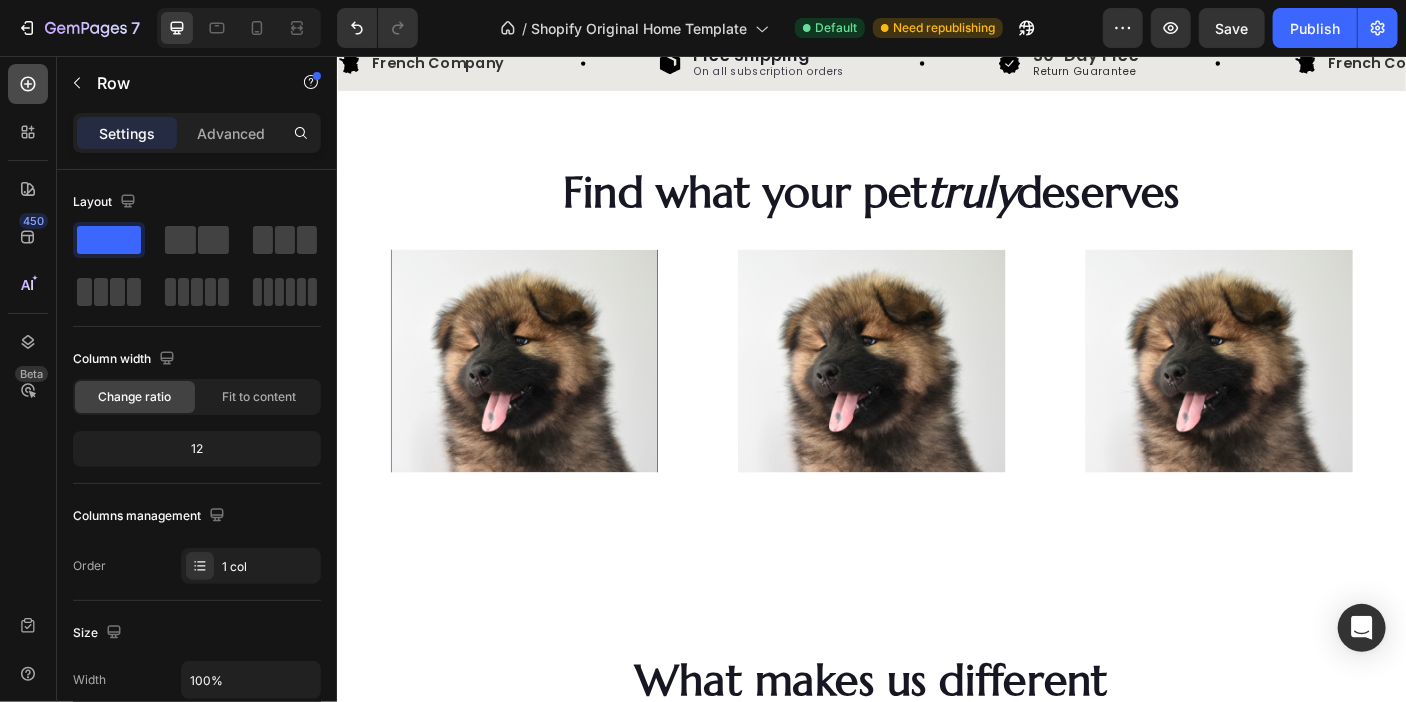 click 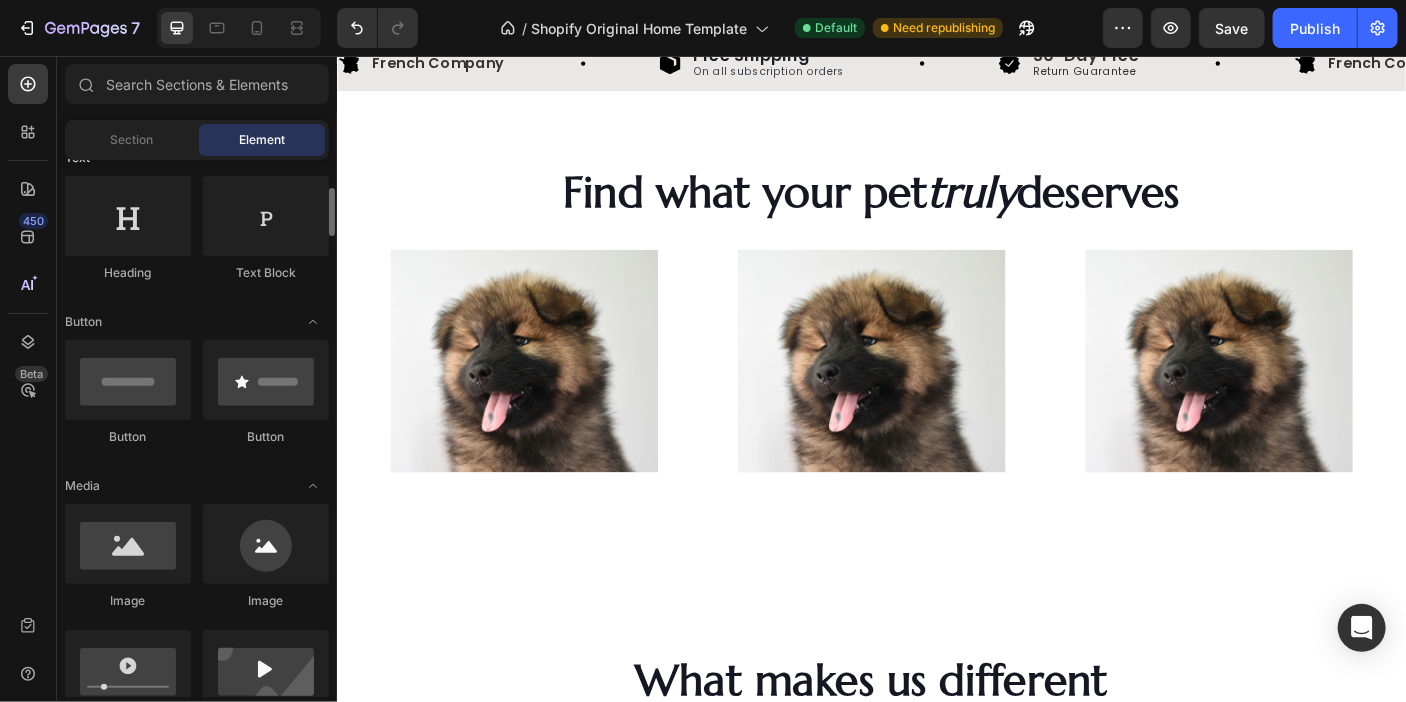 scroll, scrollTop: 380, scrollLeft: 0, axis: vertical 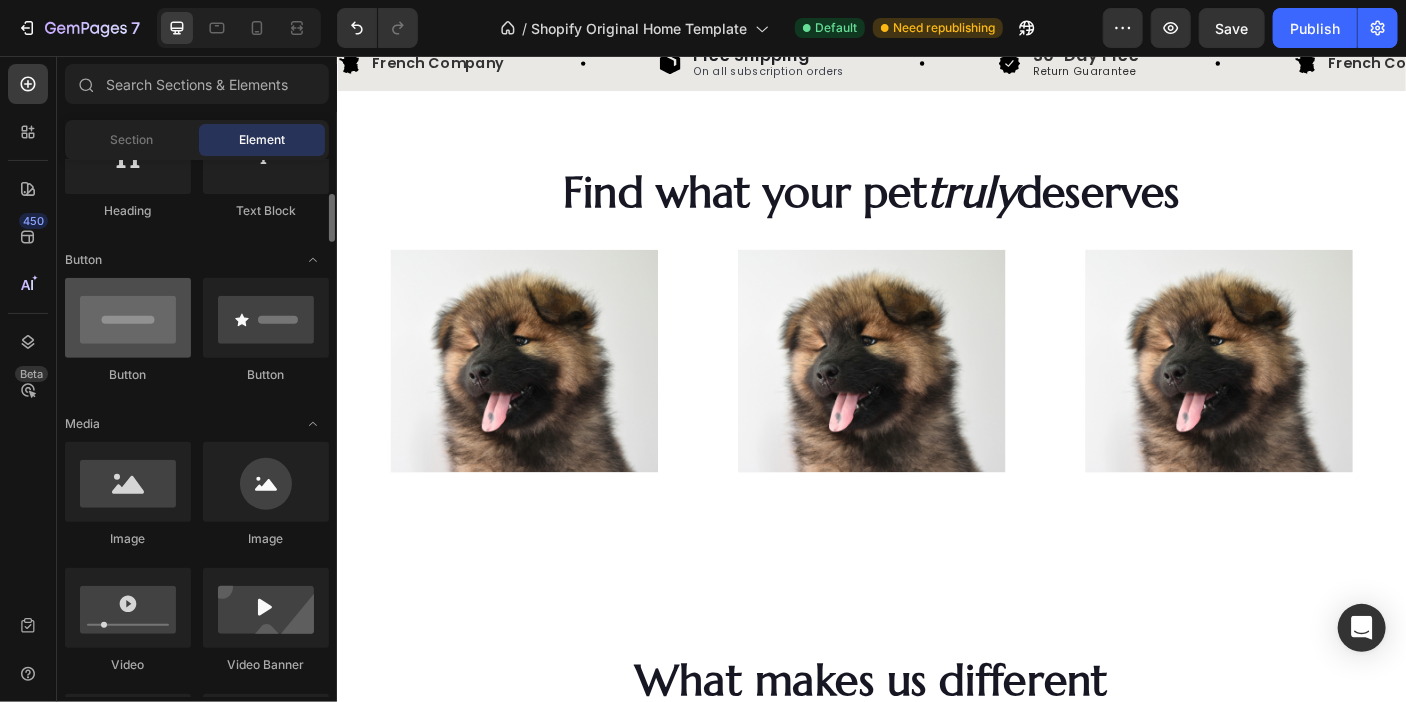 click at bounding box center [128, 318] 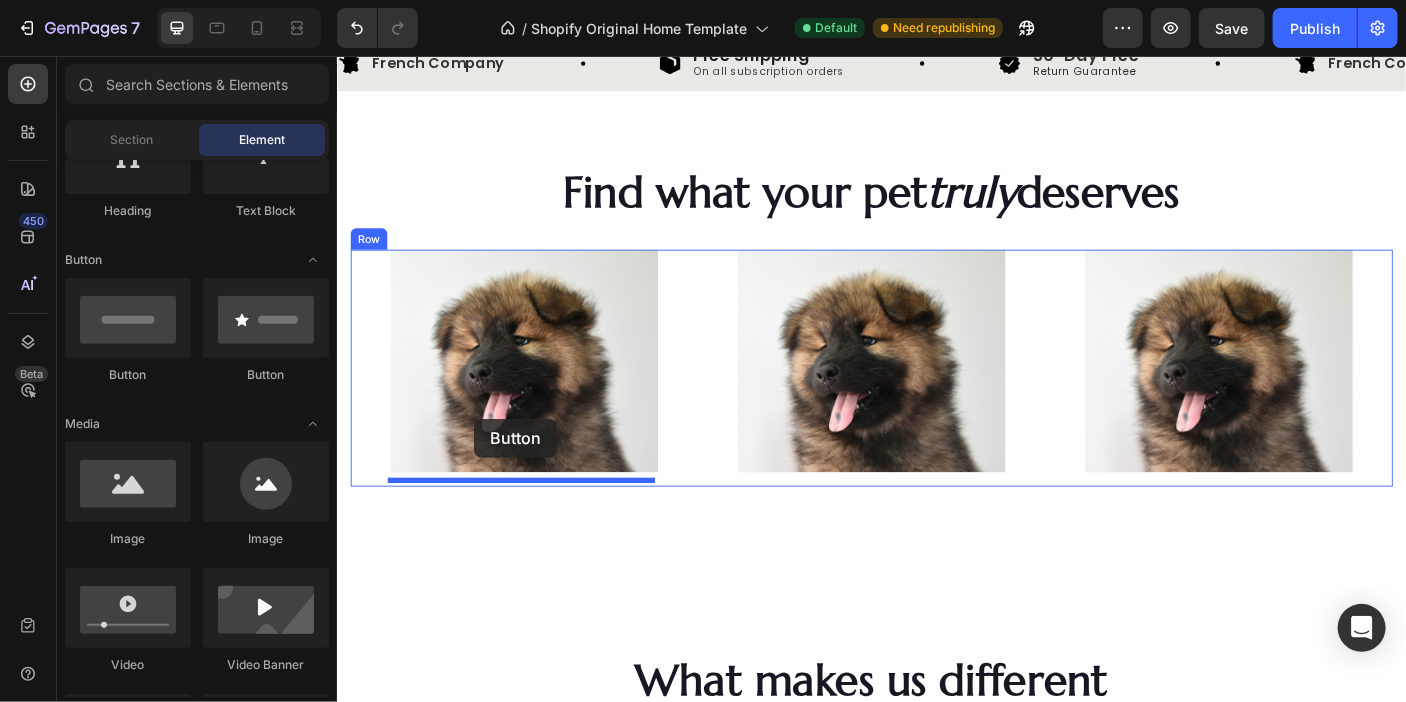 drag, startPoint x: 472, startPoint y: 384, endPoint x: 490, endPoint y: 462, distance: 80.04999 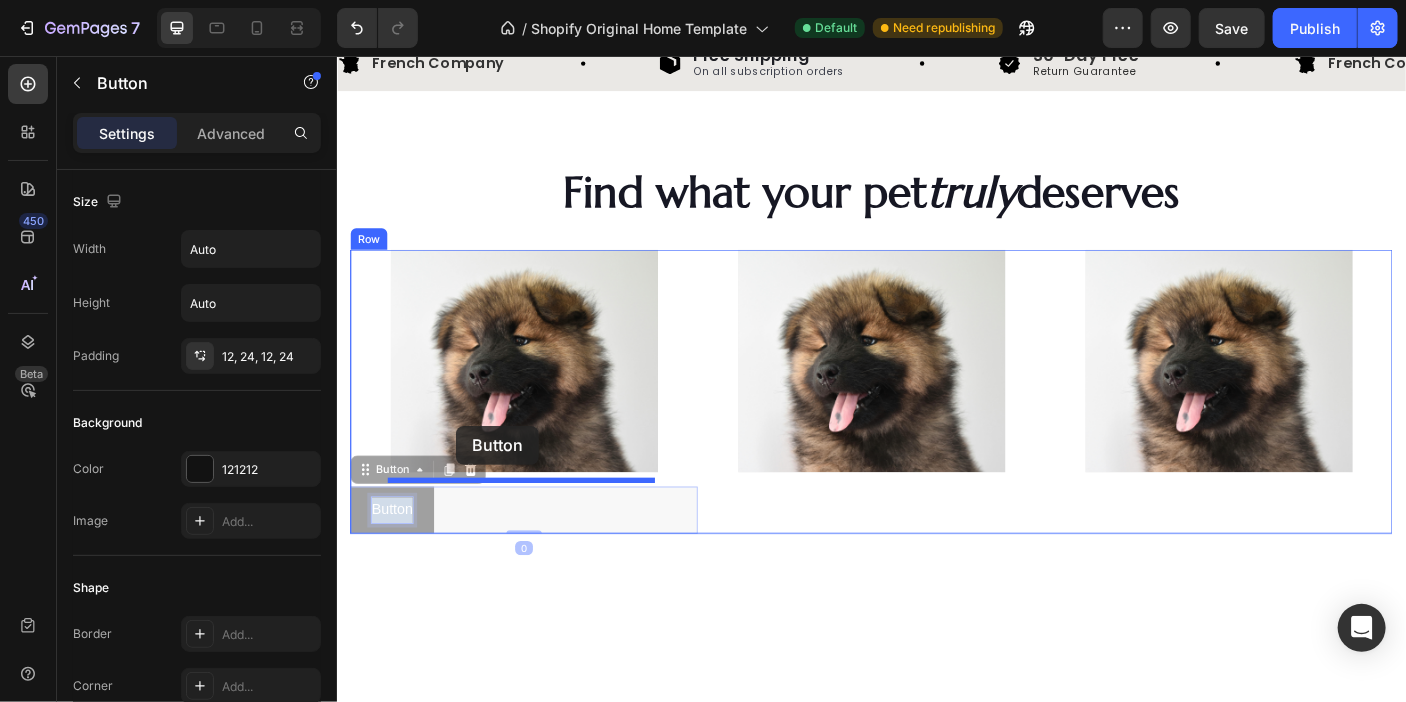 drag, startPoint x: 428, startPoint y: 556, endPoint x: 469, endPoint y: 470, distance: 95.27329 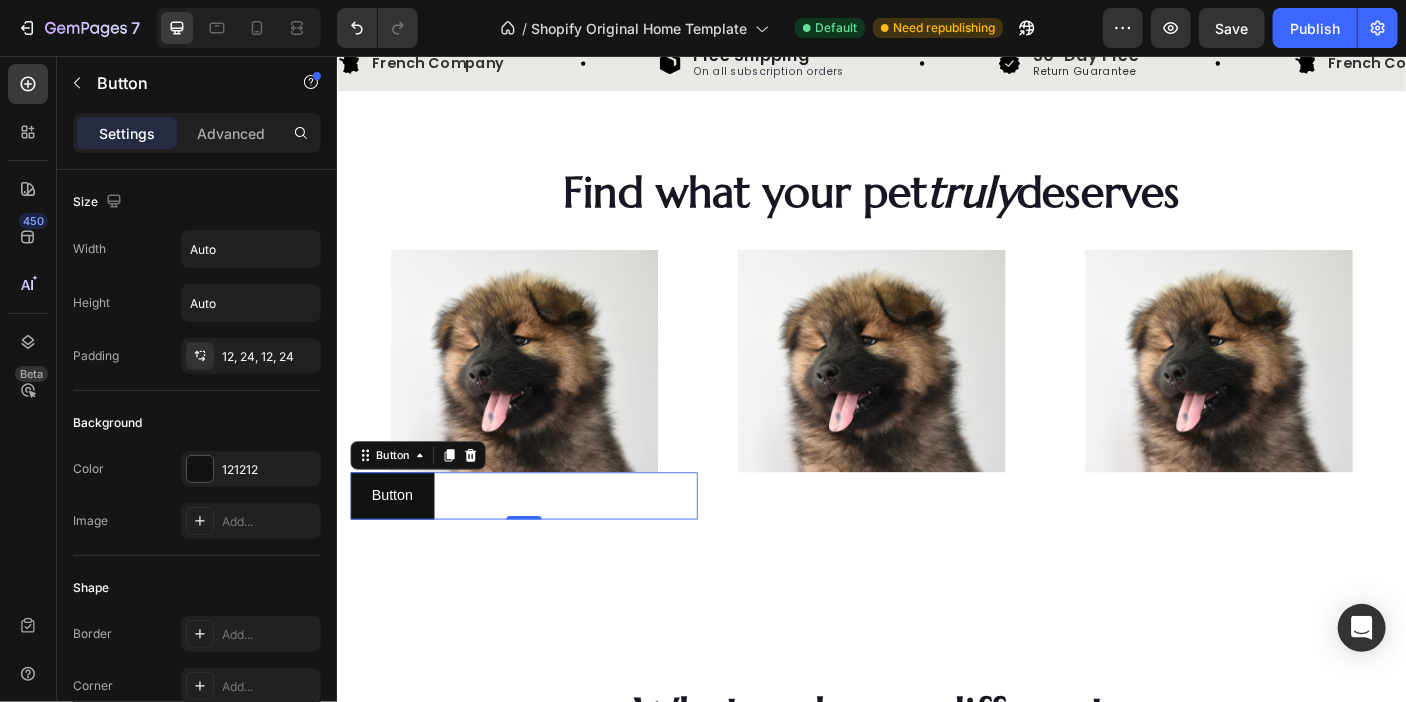 drag, startPoint x: 509, startPoint y: 552, endPoint x: 458, endPoint y: 528, distance: 56.364883 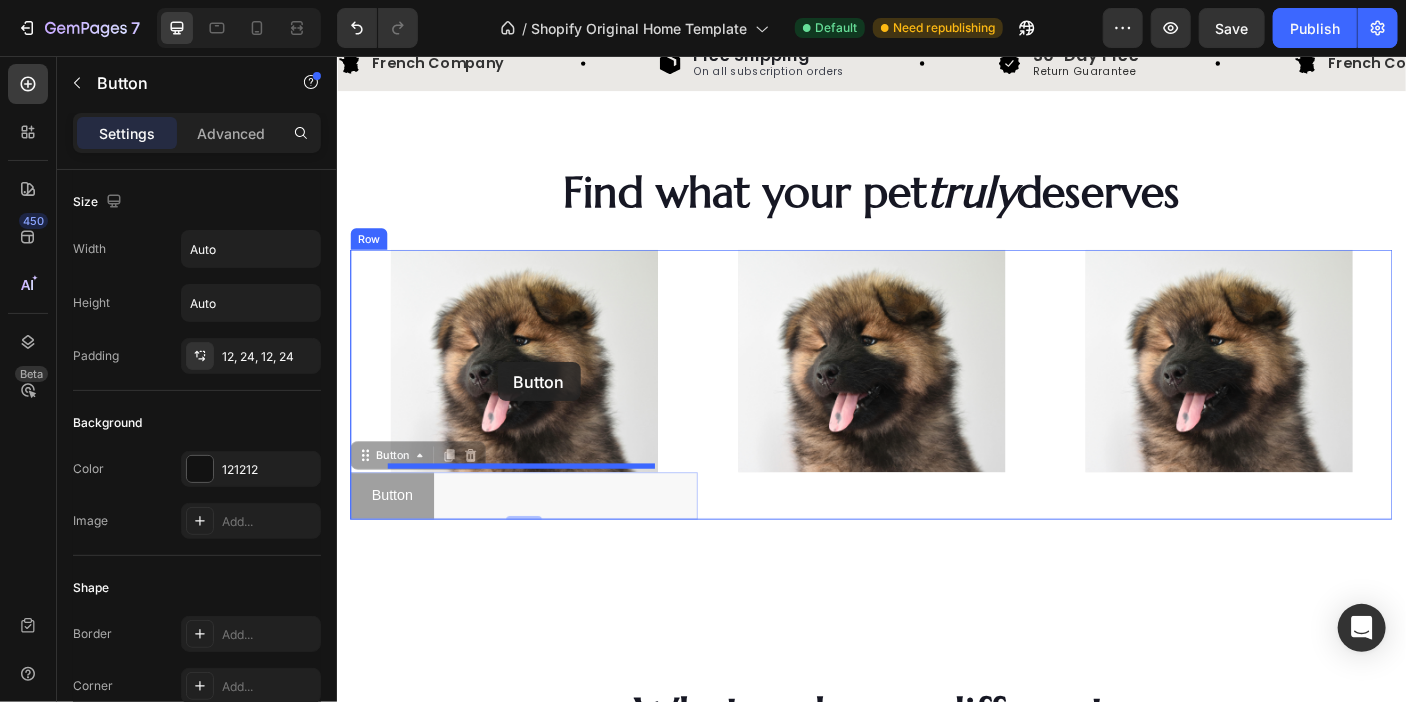 drag, startPoint x: 439, startPoint y: 536, endPoint x: 516, endPoint y: 399, distance: 157.15598 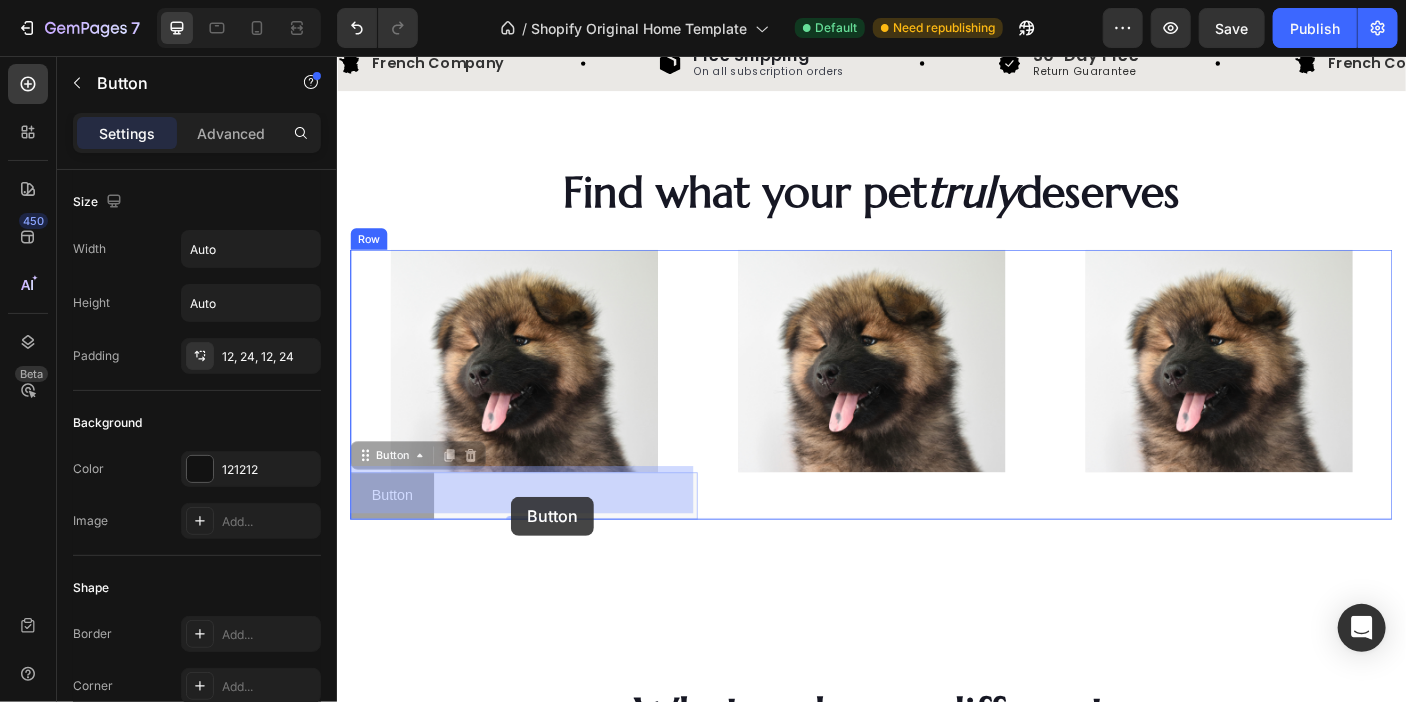 drag, startPoint x: 425, startPoint y: 550, endPoint x: 531, endPoint y: 550, distance: 106 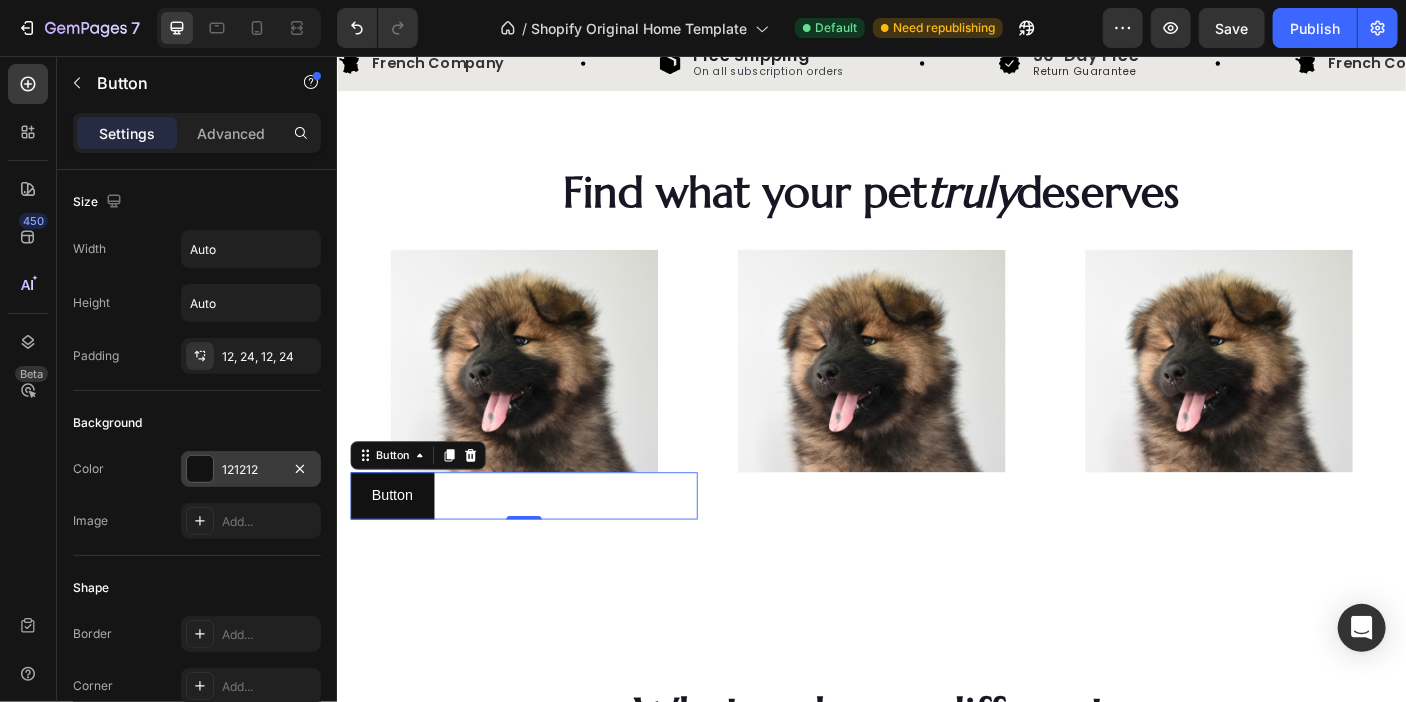 scroll, scrollTop: 842, scrollLeft: 0, axis: vertical 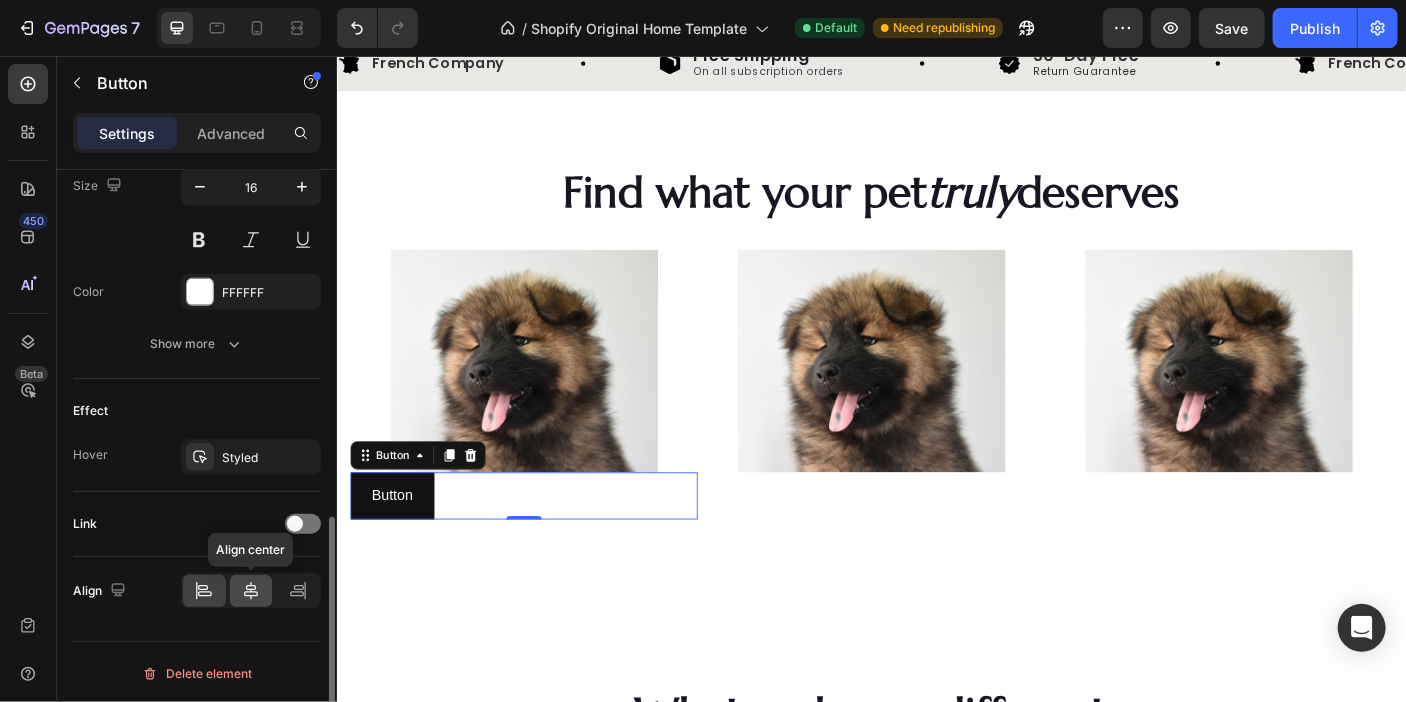 click 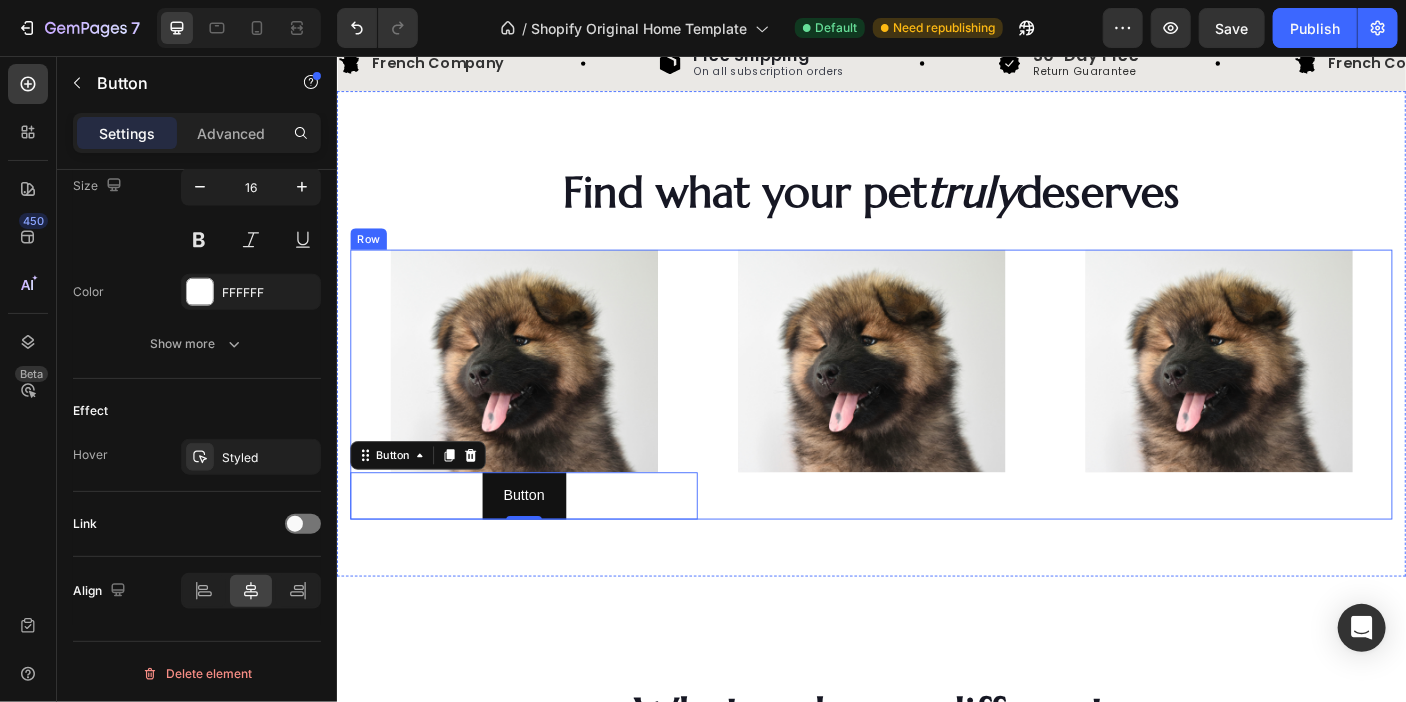 click on "Shop now Button Row Hero Banner" at bounding box center (936, 424) 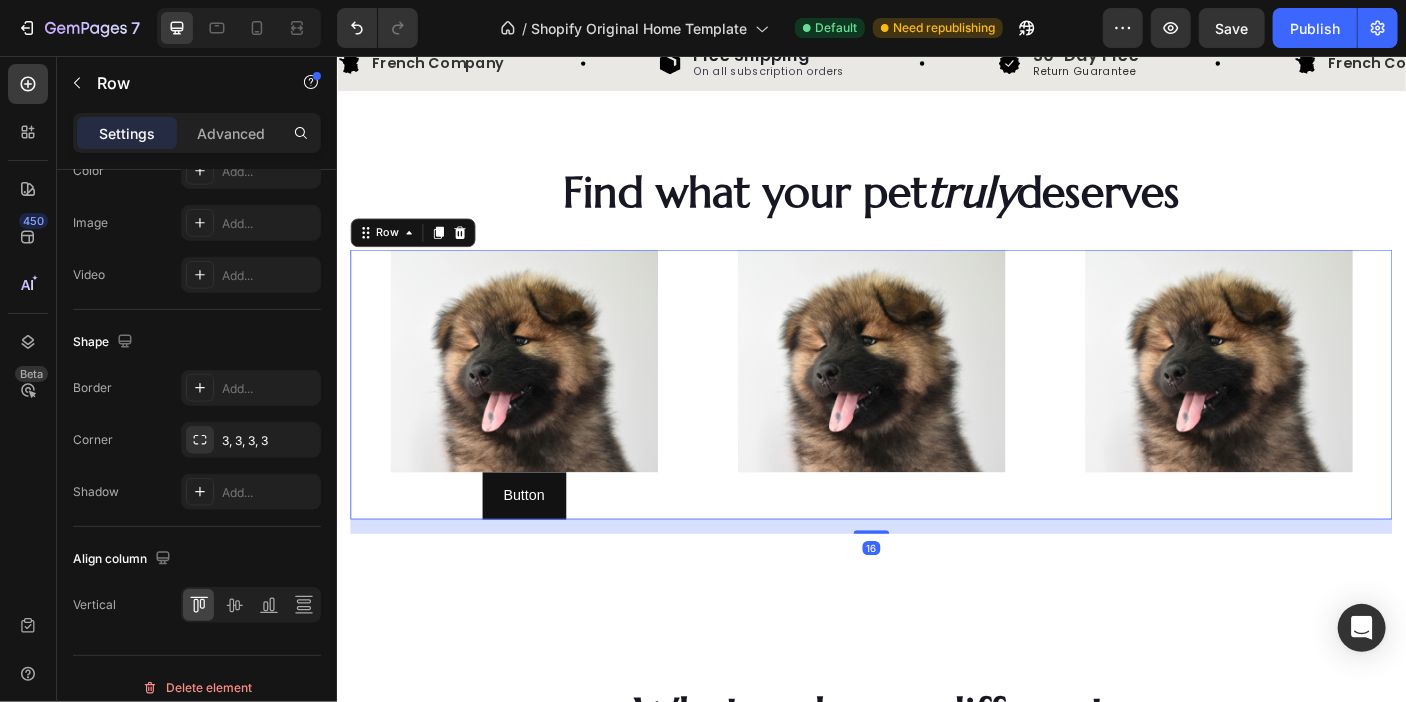 scroll, scrollTop: 0, scrollLeft: 0, axis: both 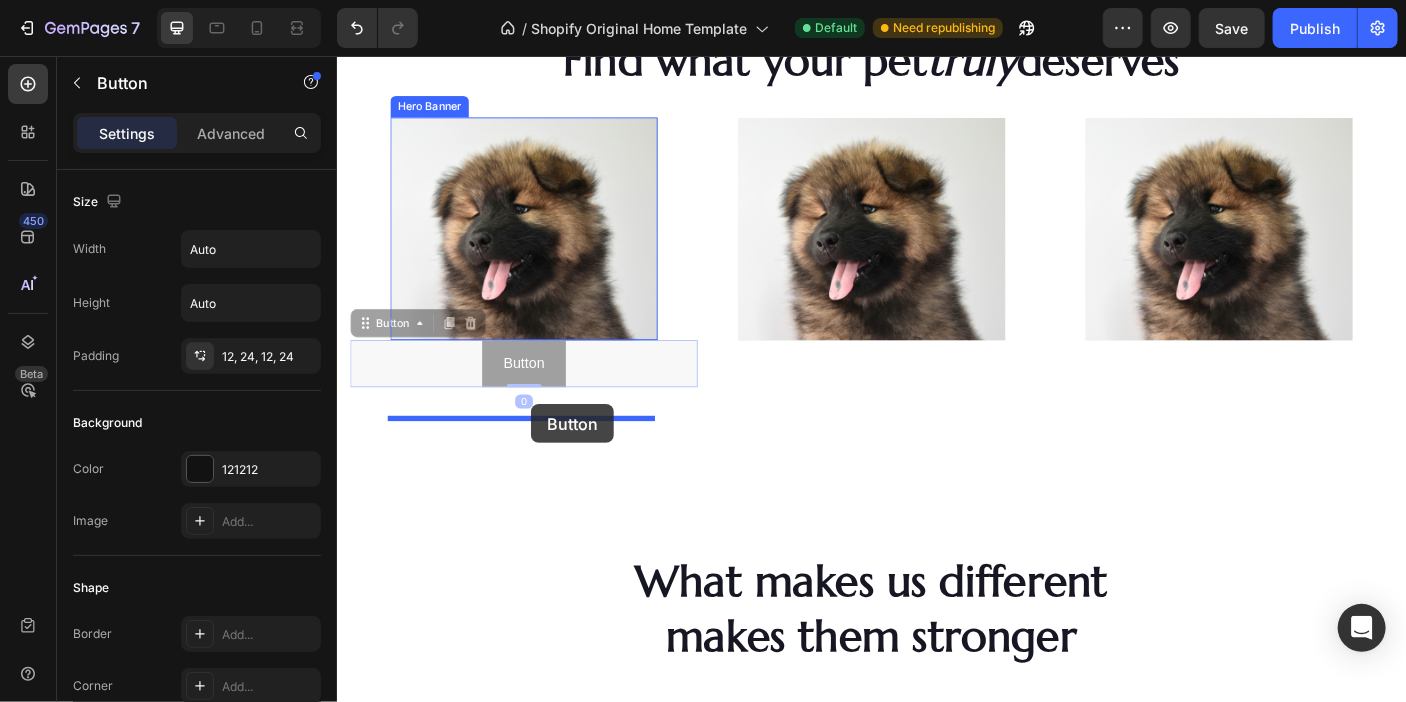 drag, startPoint x: 558, startPoint y: 551, endPoint x: 554, endPoint y: 445, distance: 106.07545 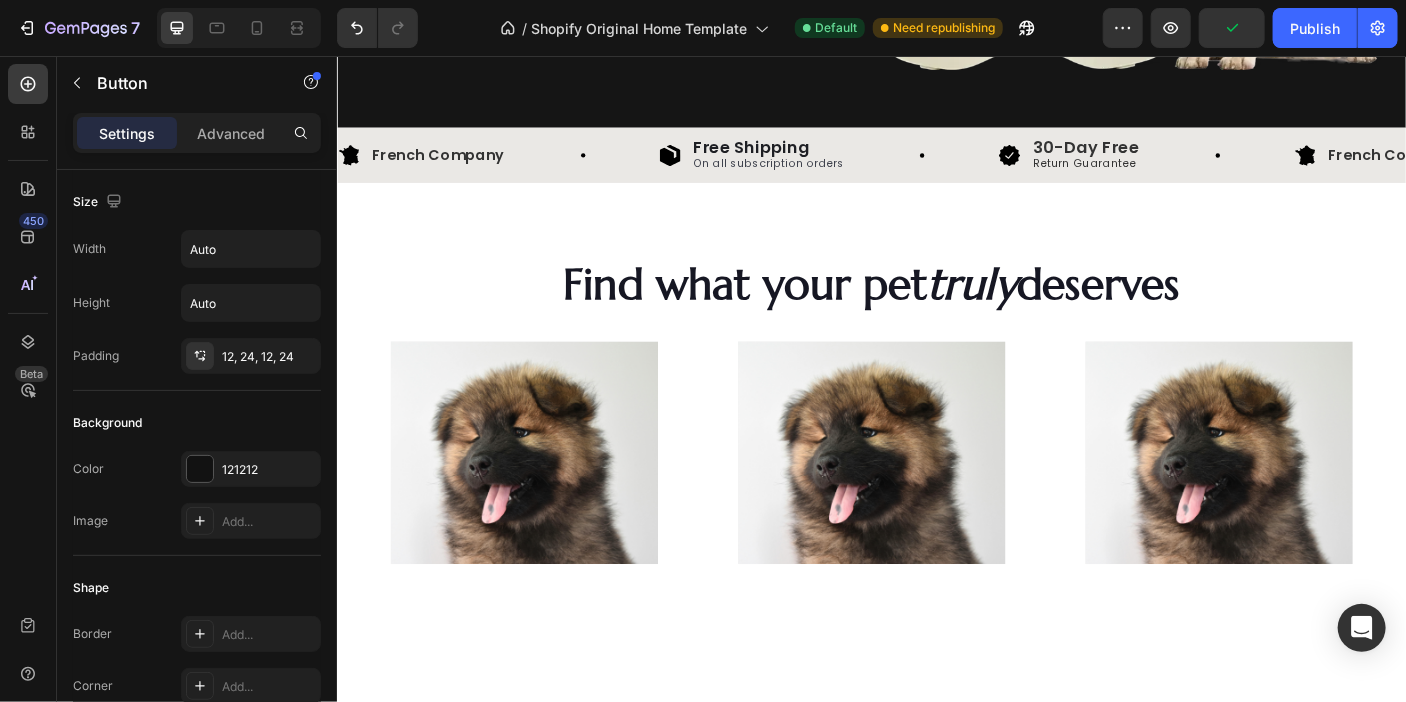 scroll, scrollTop: 668, scrollLeft: 0, axis: vertical 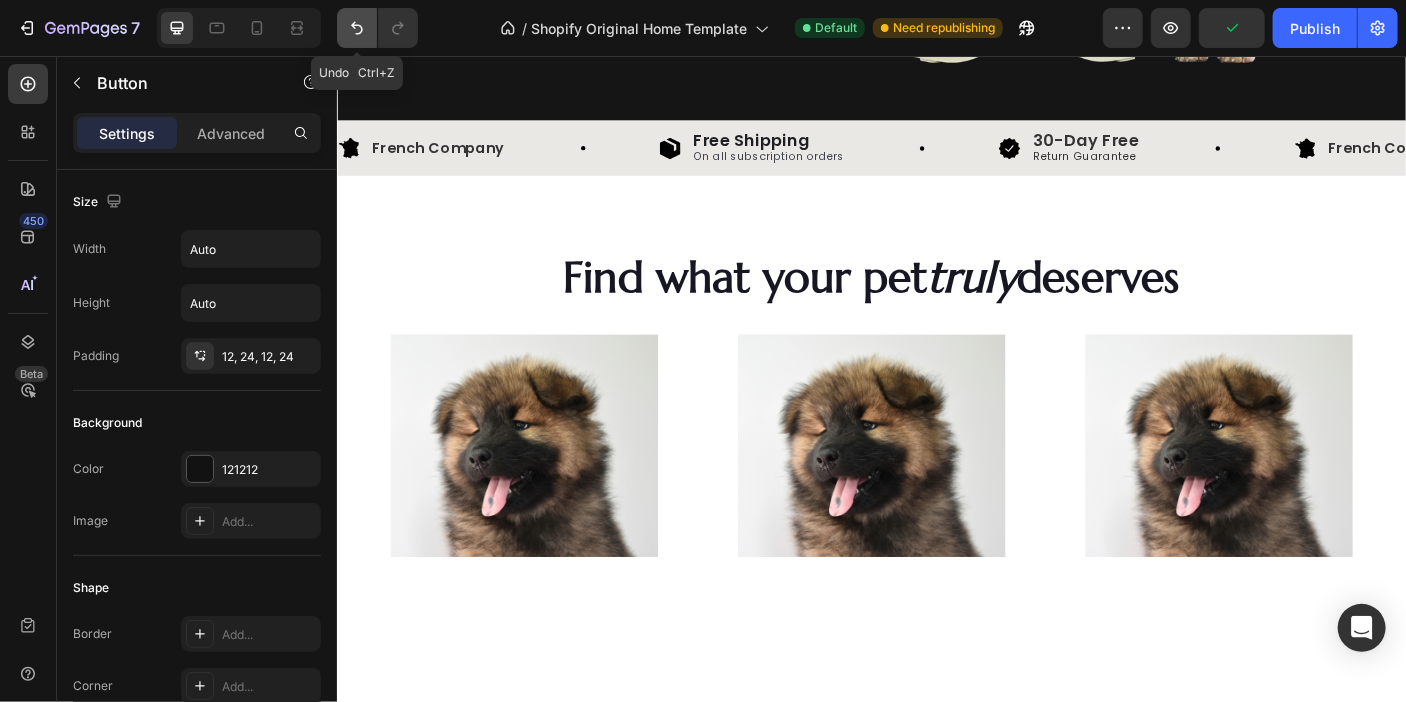 click 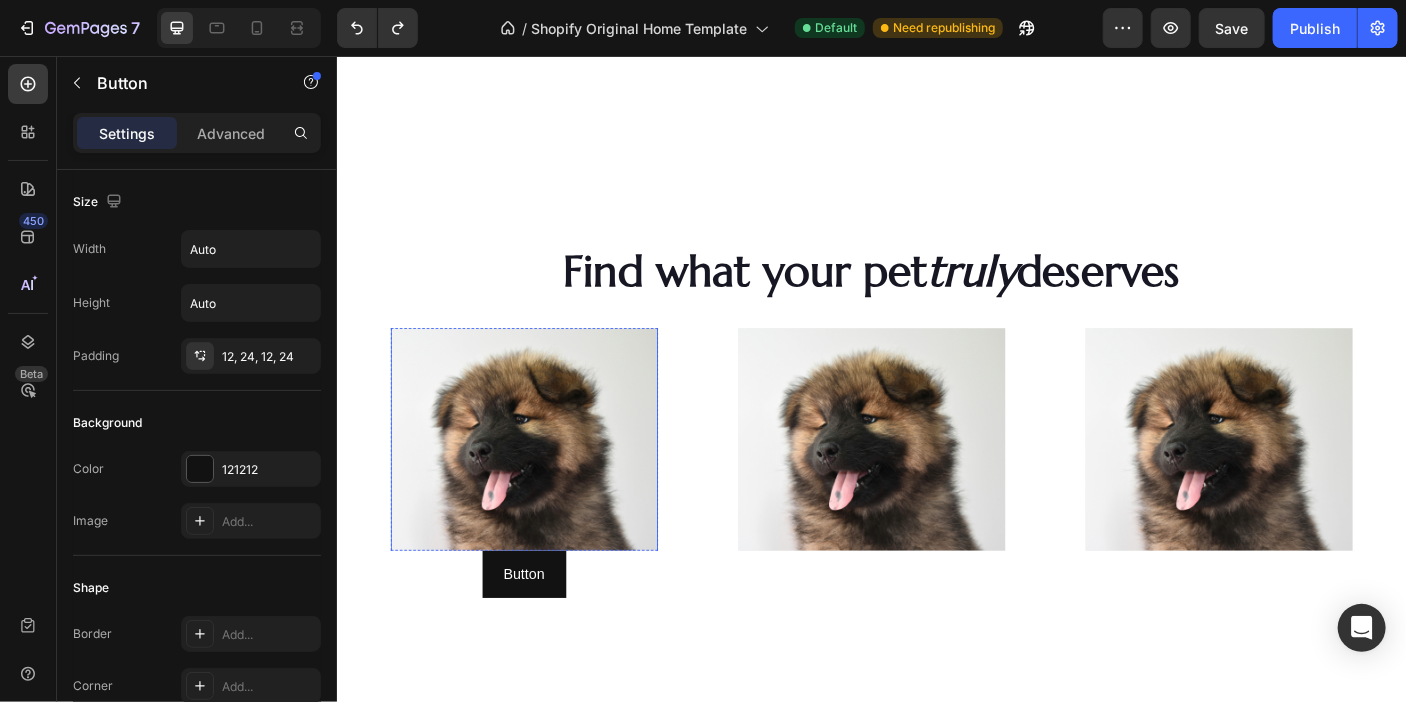 scroll, scrollTop: 871, scrollLeft: 0, axis: vertical 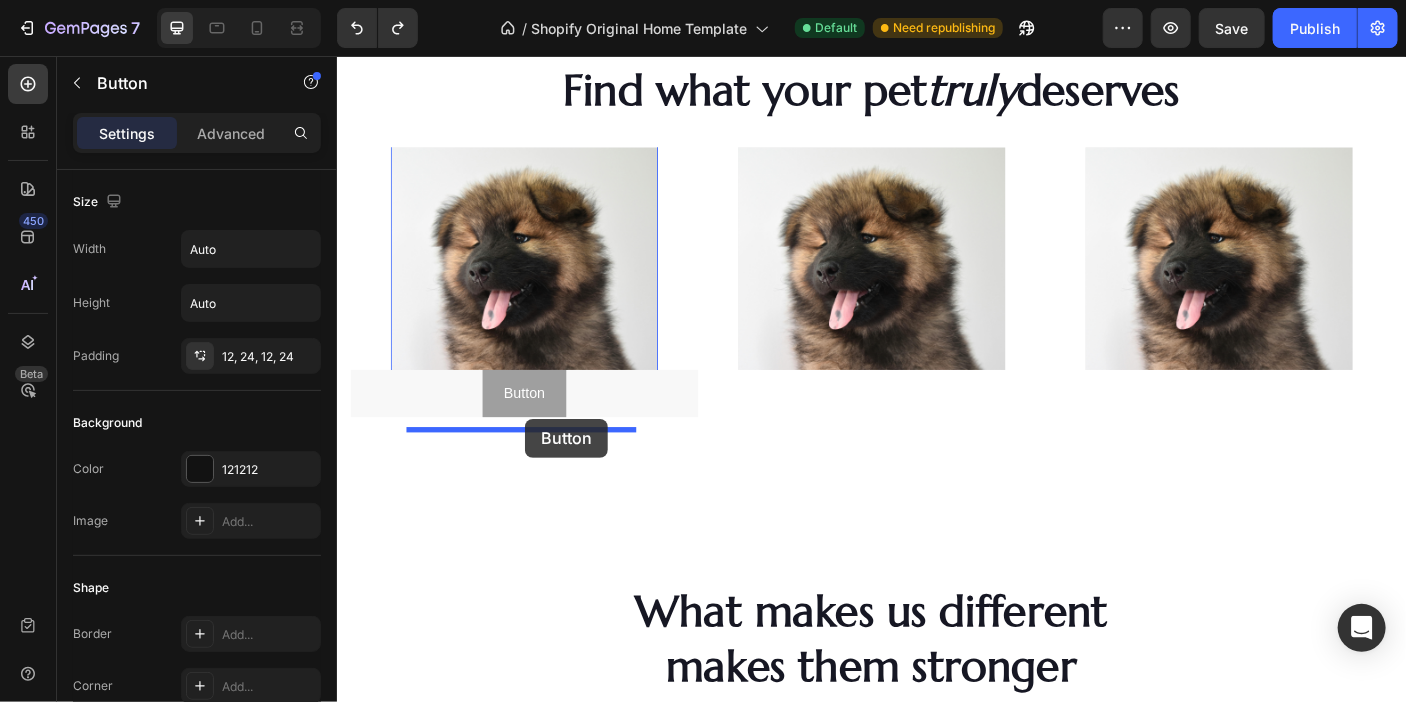 drag, startPoint x: 569, startPoint y: 429, endPoint x: 547, endPoint y: 462, distance: 39.661064 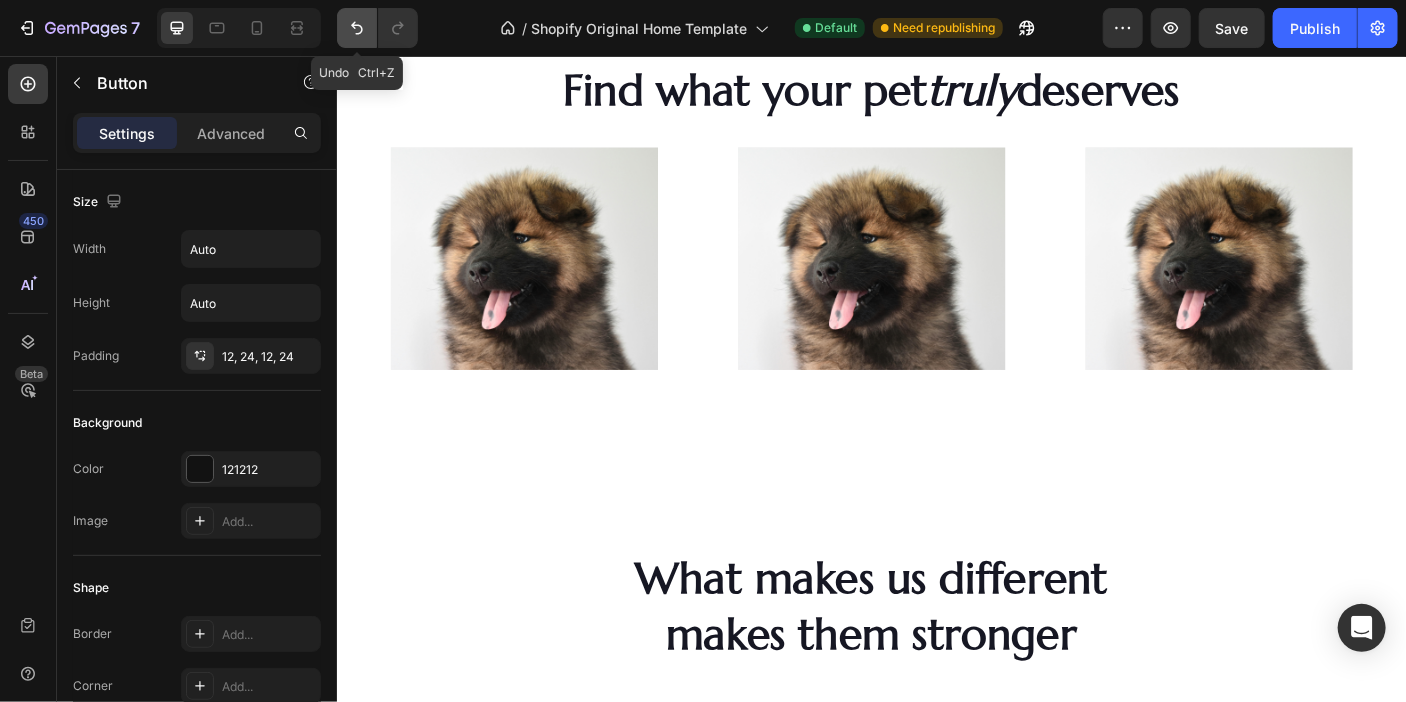 click 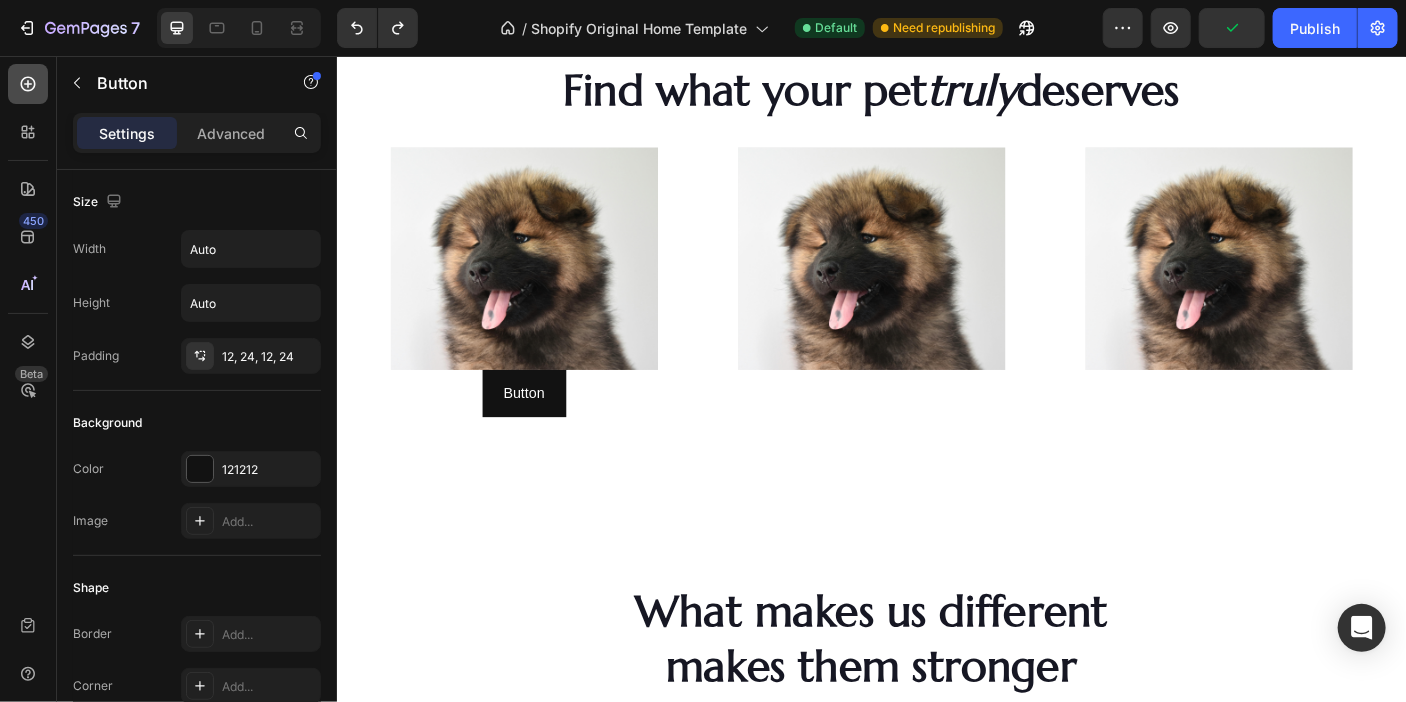 click 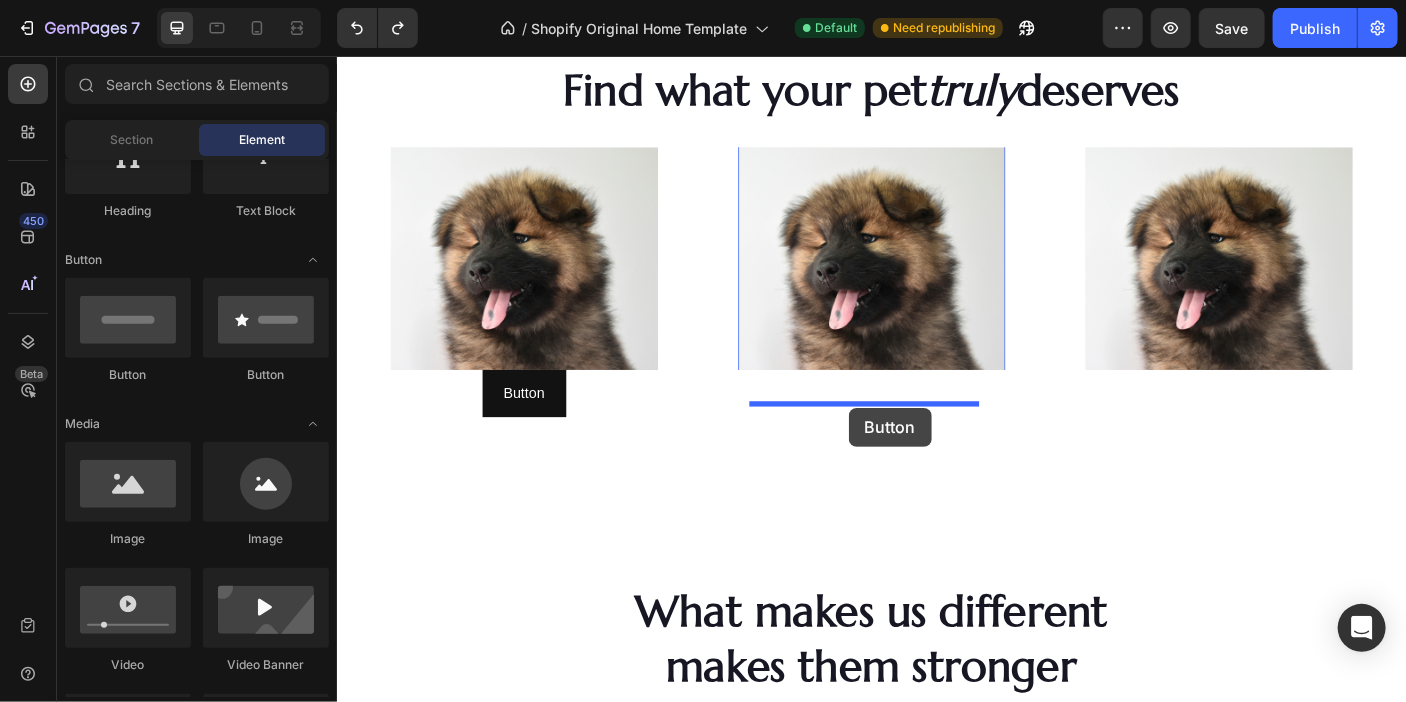 drag, startPoint x: 603, startPoint y: 367, endPoint x: 910, endPoint y: 450, distance: 318.022 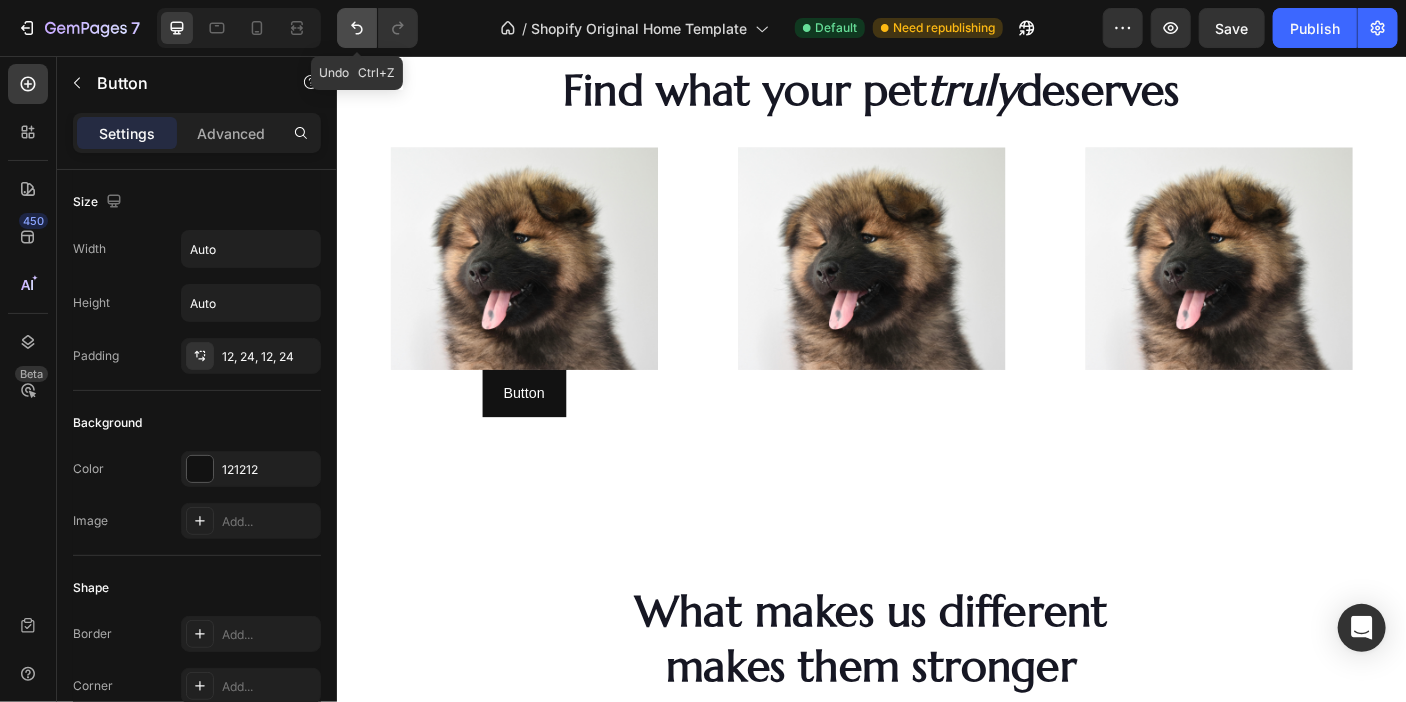 click 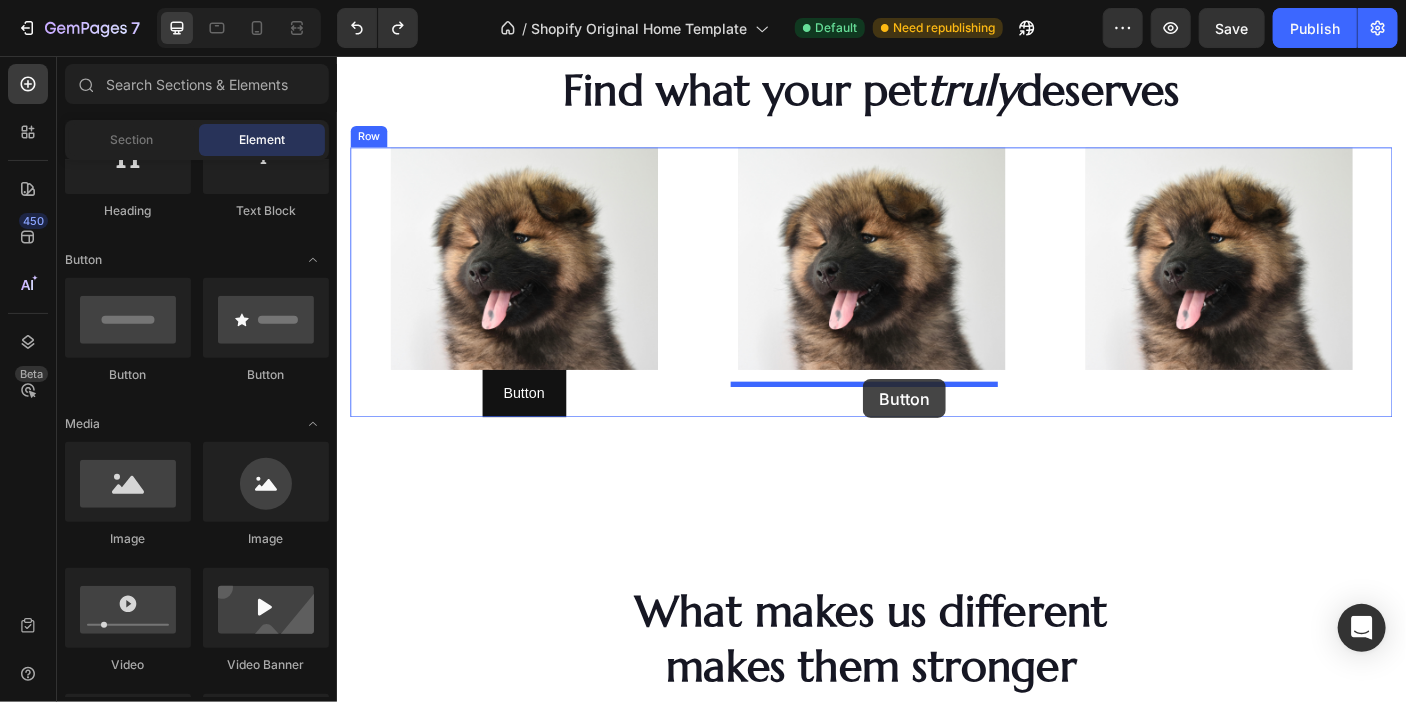 drag, startPoint x: 596, startPoint y: 390, endPoint x: 926, endPoint y: 418, distance: 331.18576 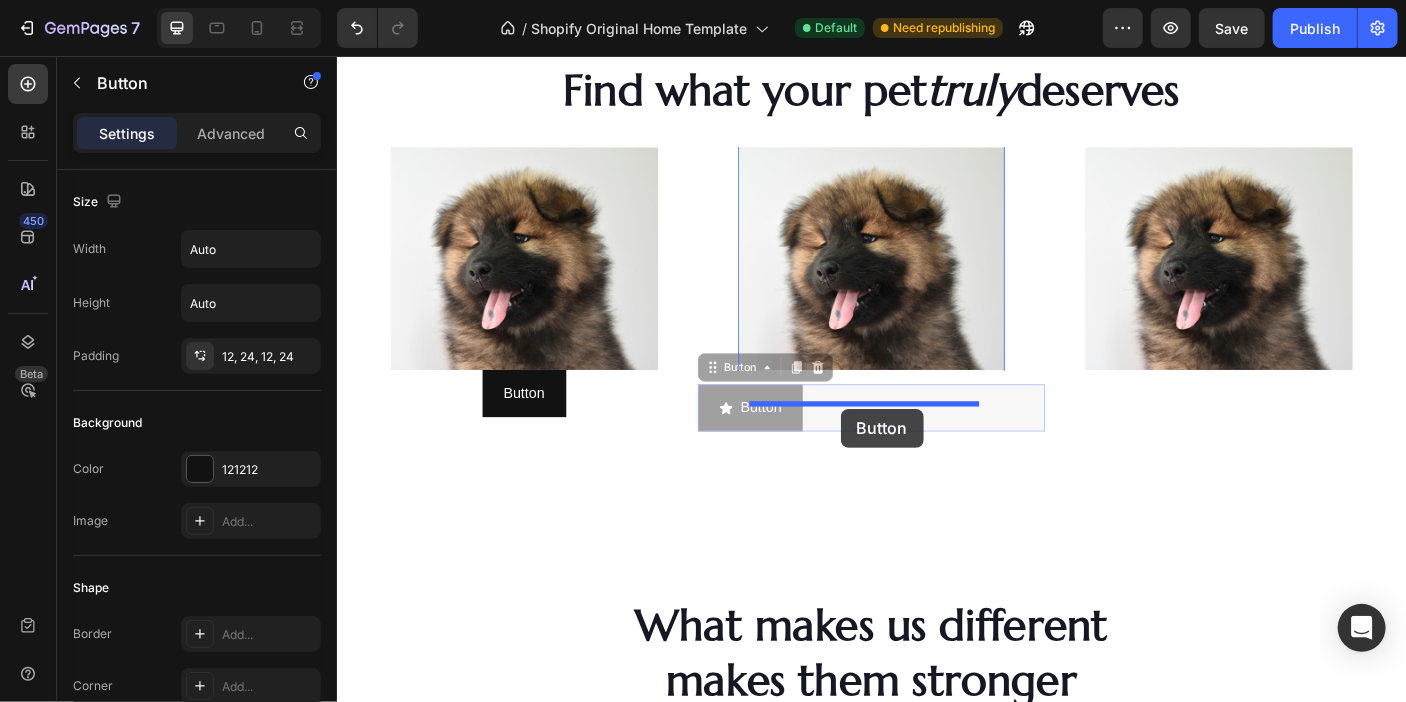 drag, startPoint x: 833, startPoint y: 463, endPoint x: 901, endPoint y: 451, distance: 69.050705 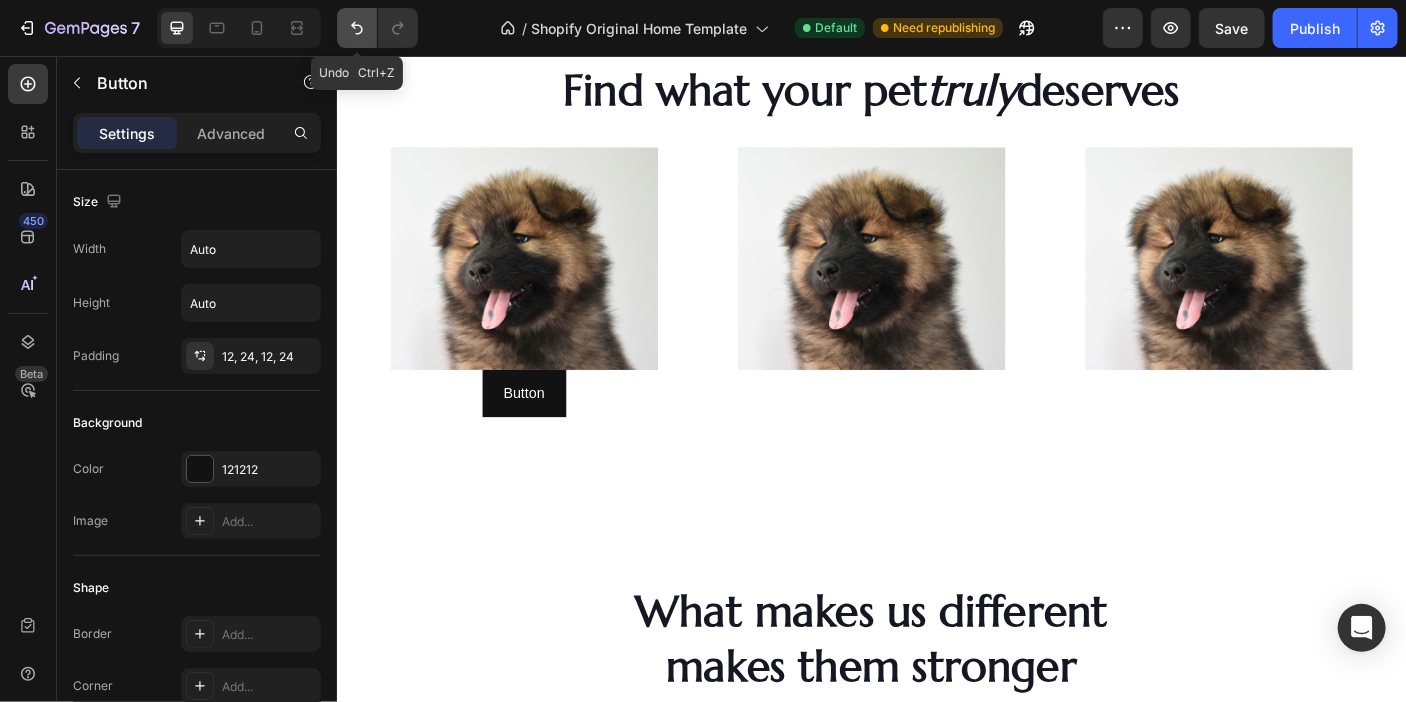 click 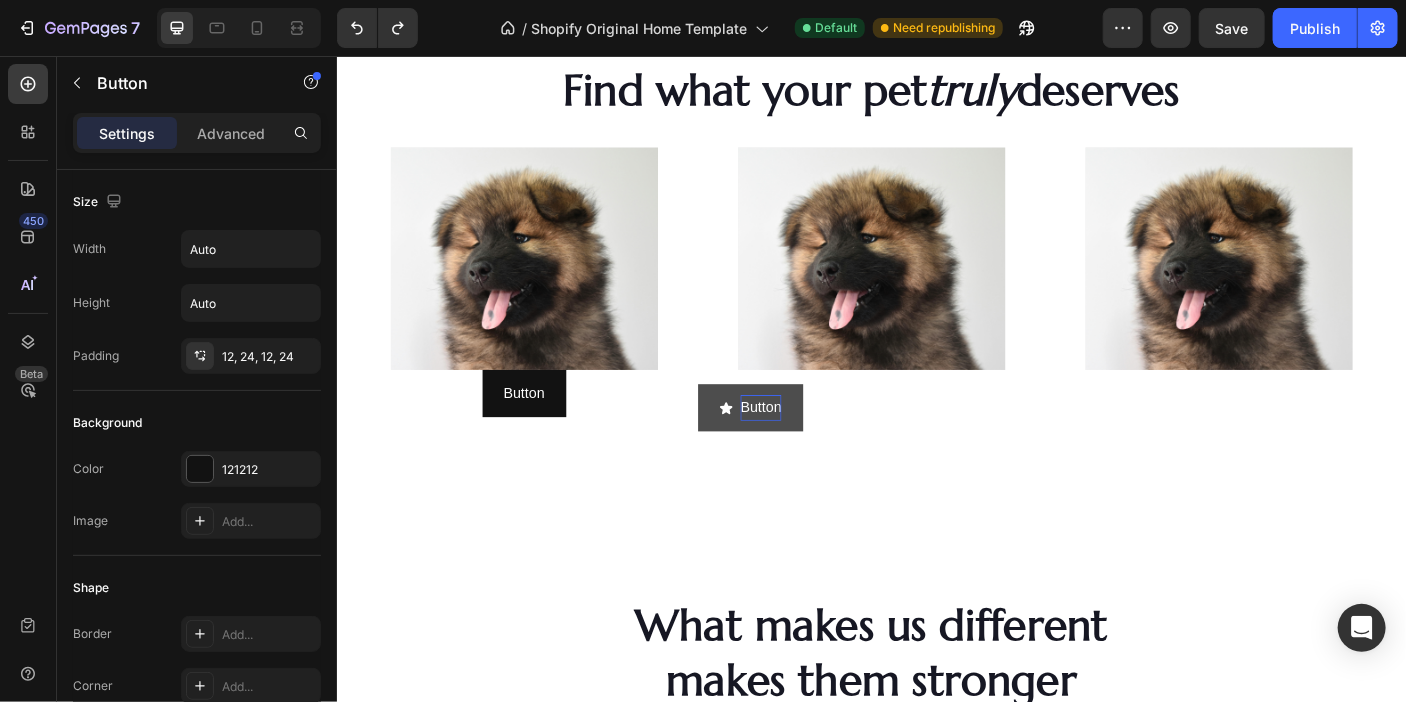 click on "Button" at bounding box center (812, 450) 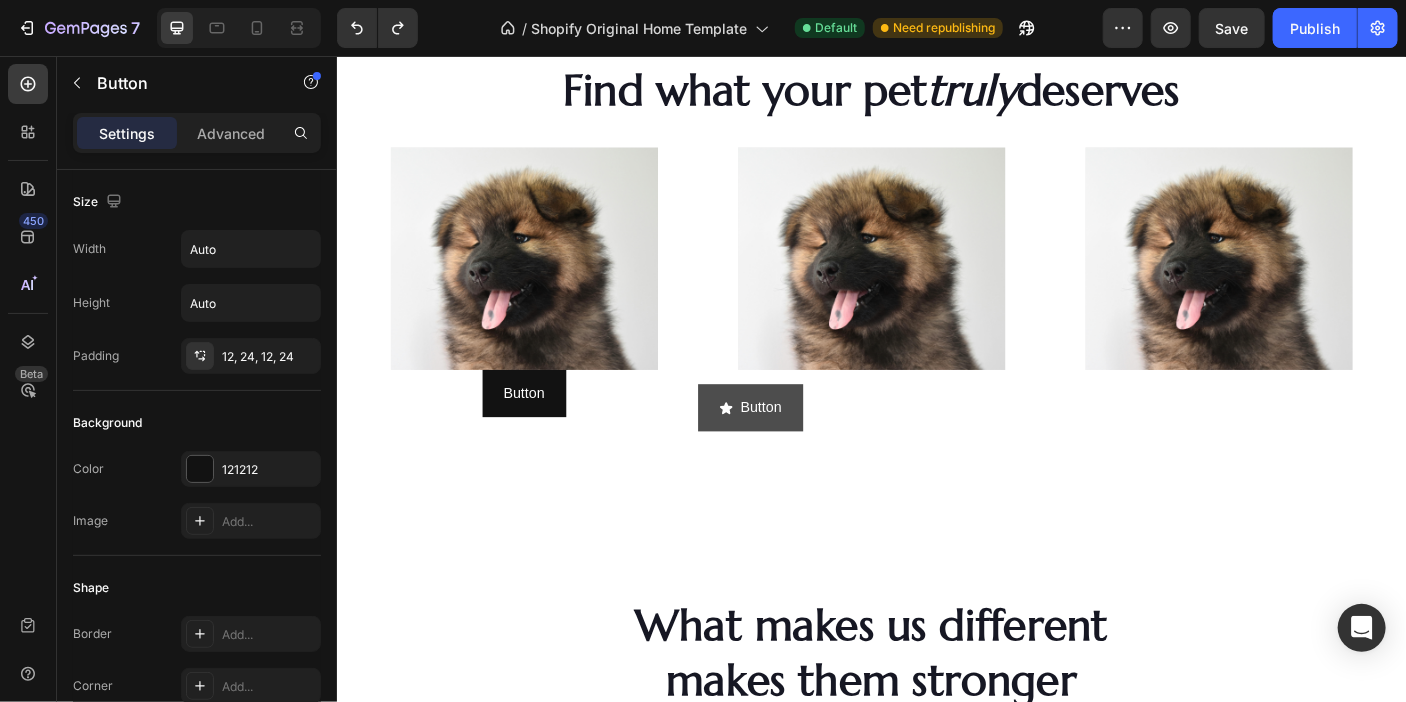 click on "Button" at bounding box center (800, 450) 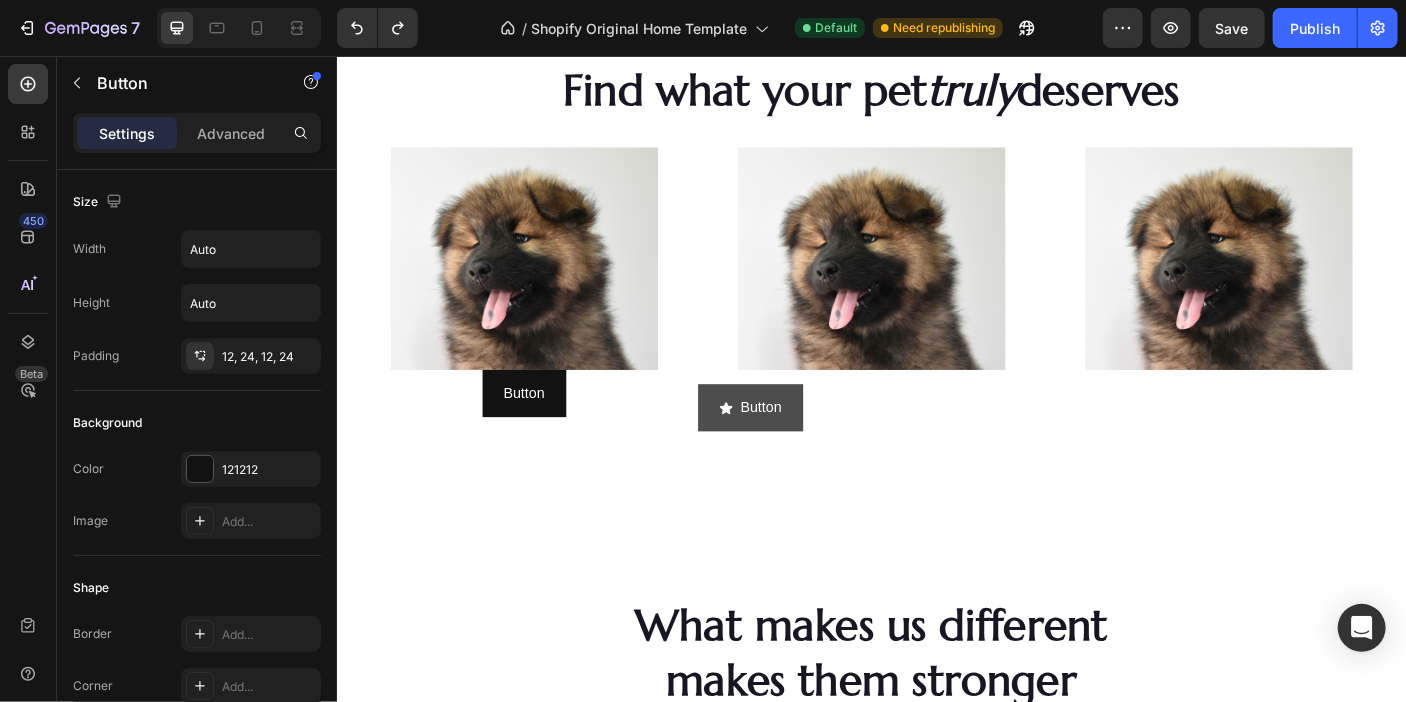 click on "Button" at bounding box center (800, 450) 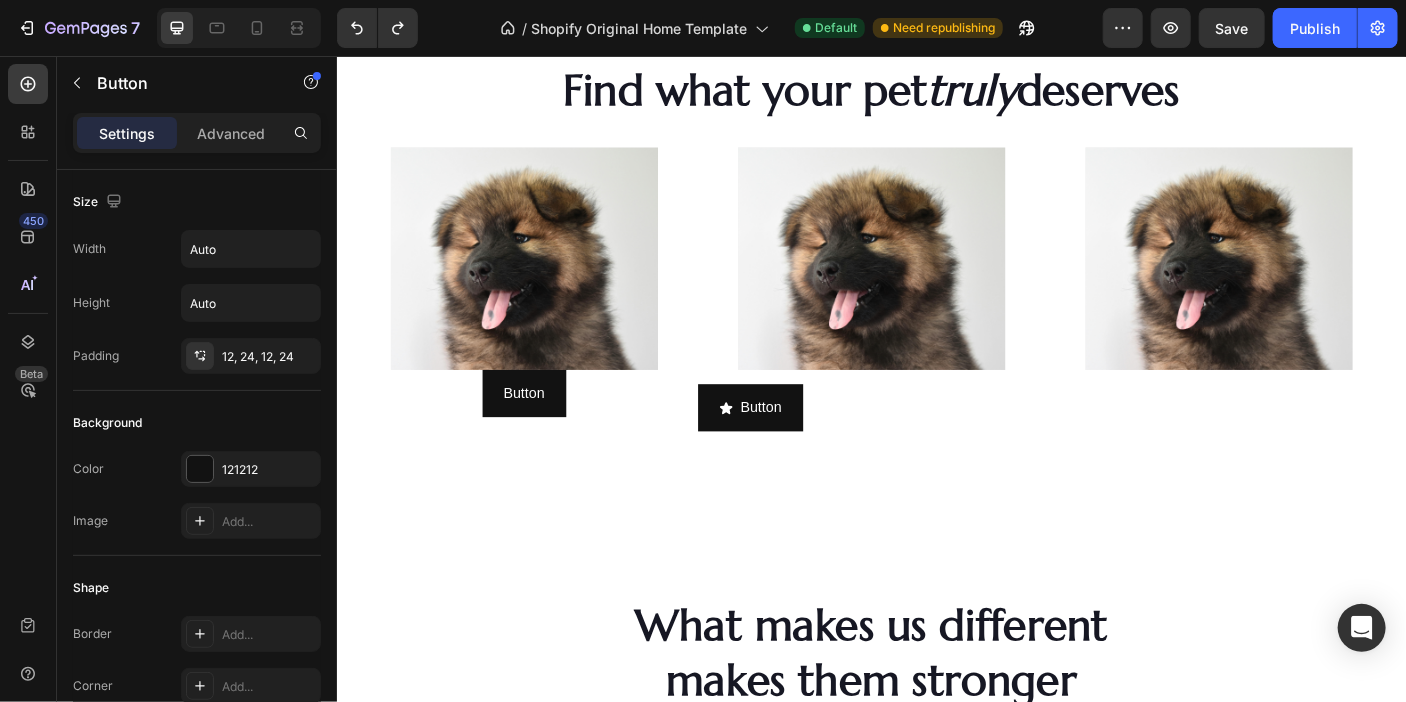 click on "Button Button" at bounding box center [936, 450] 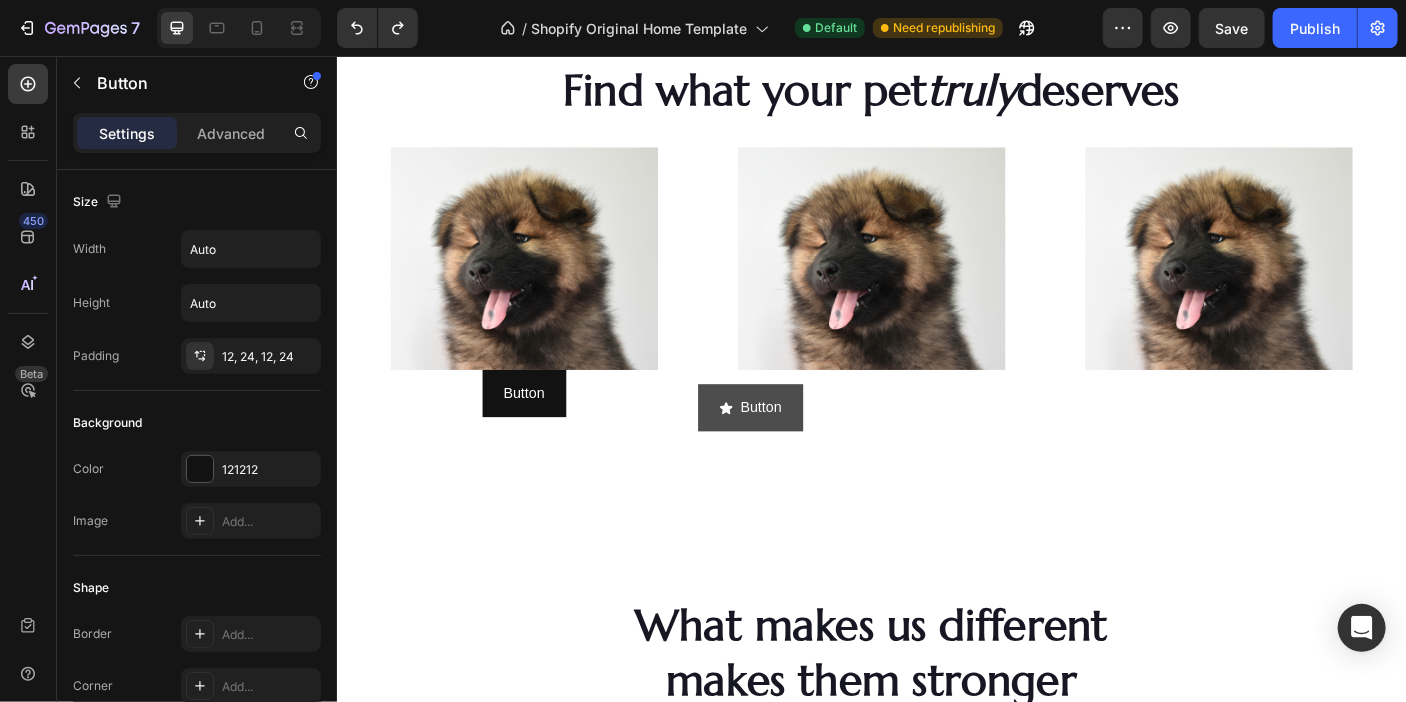 click on "Button" at bounding box center (800, 450) 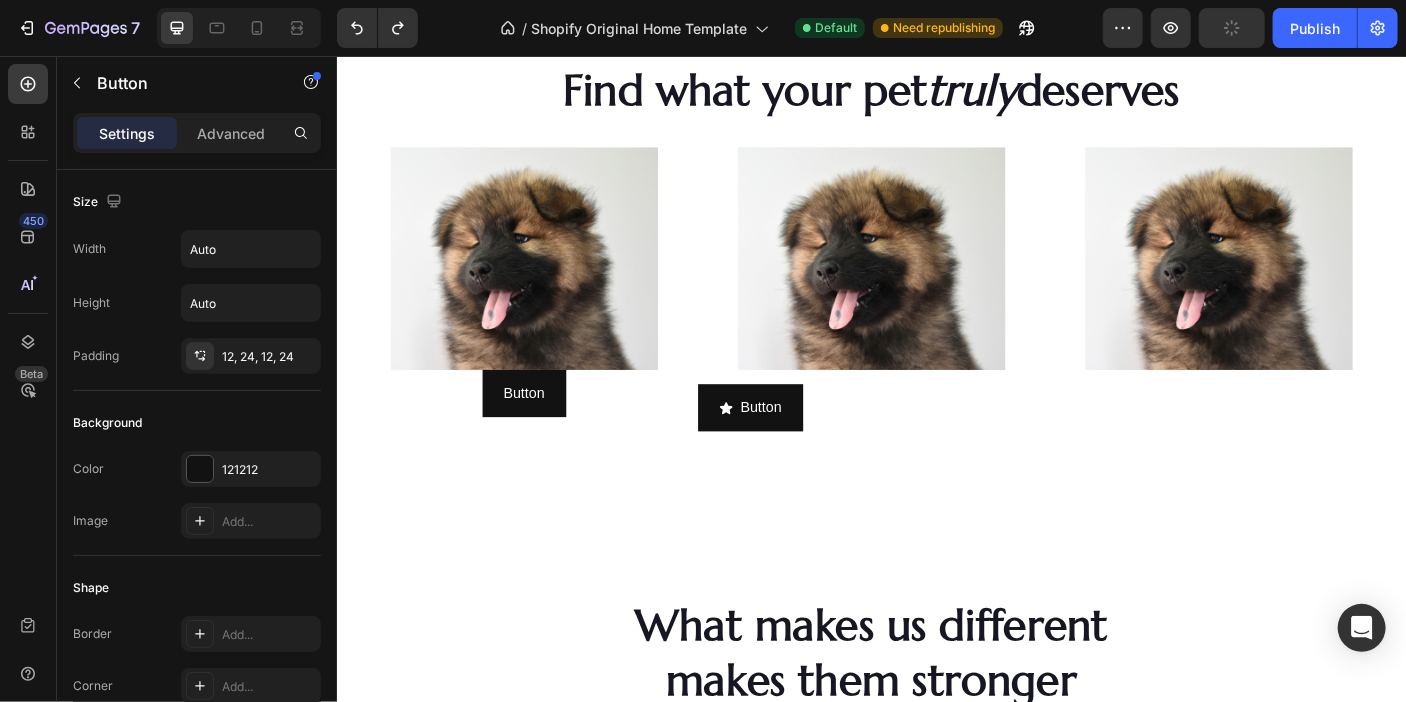 click on "Button Button" at bounding box center (936, 450) 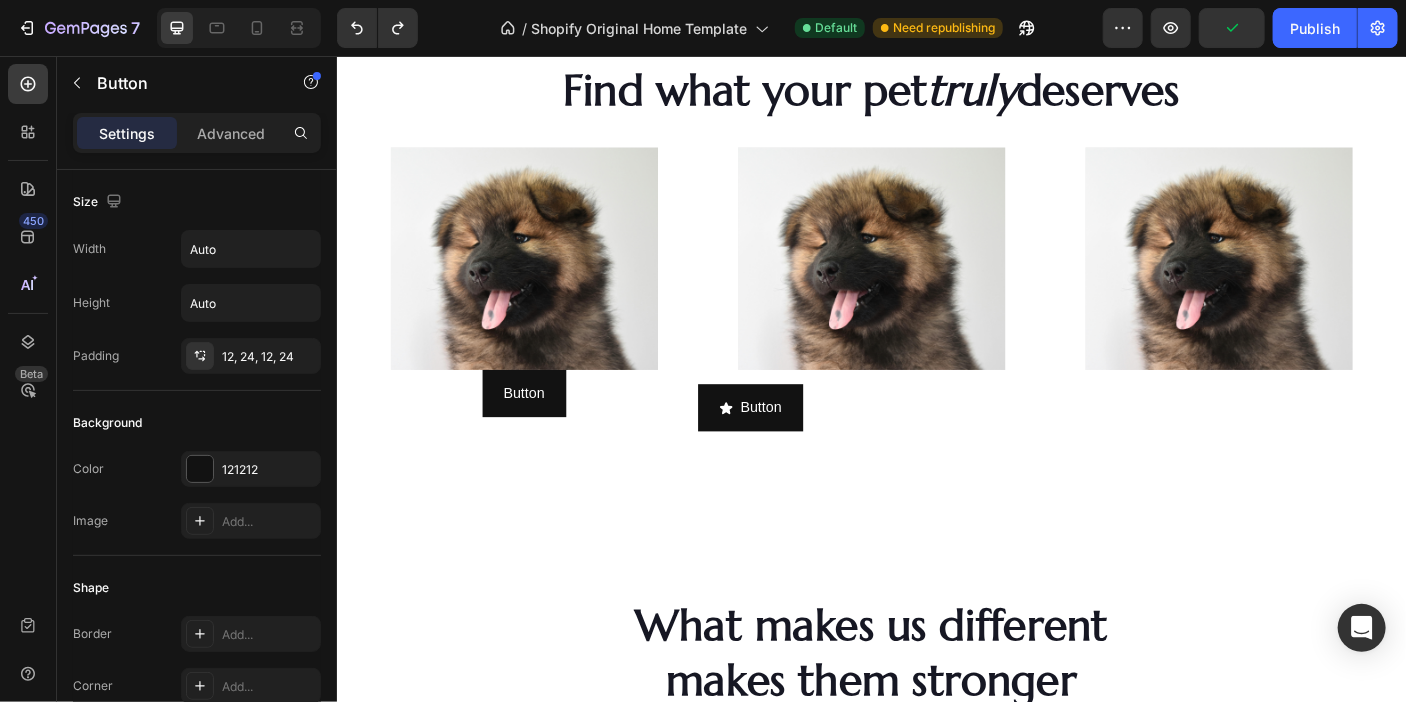 click on "Button Button" at bounding box center (936, 450) 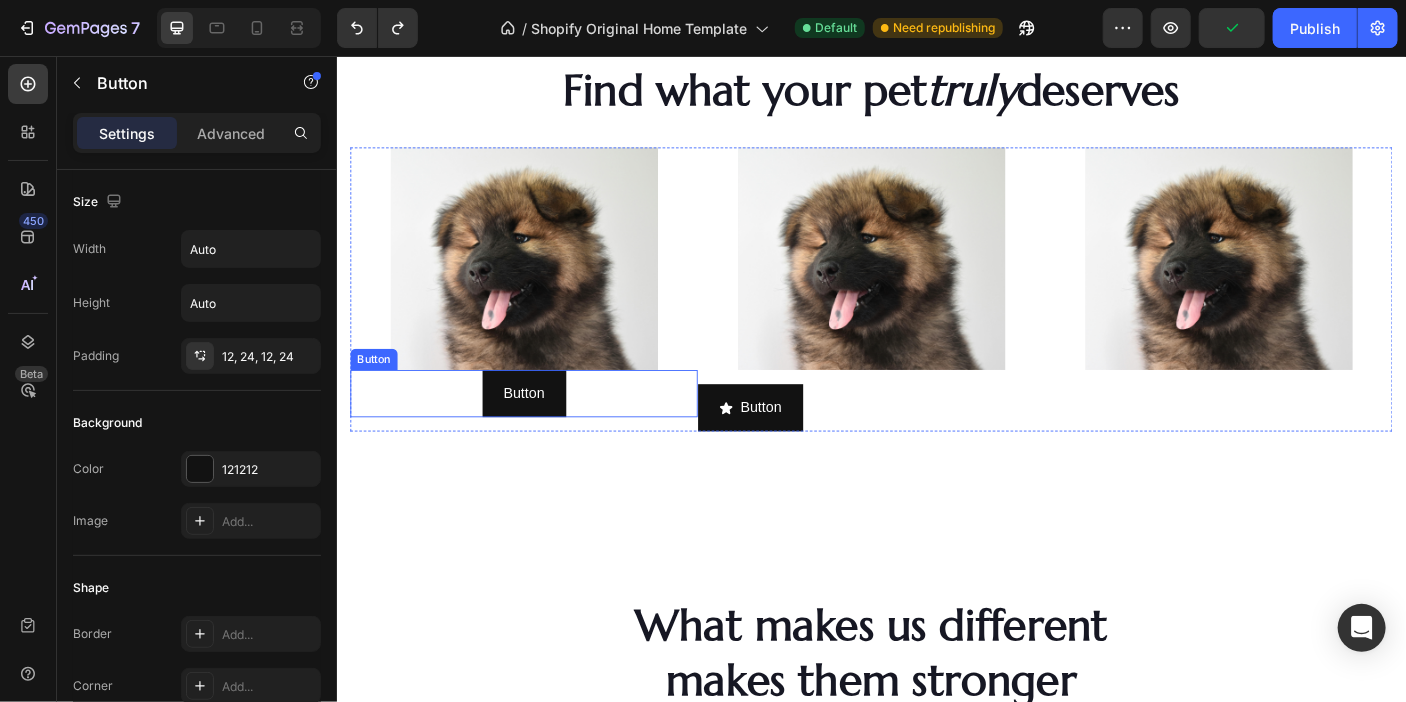 click on "Button Button" at bounding box center [546, 434] 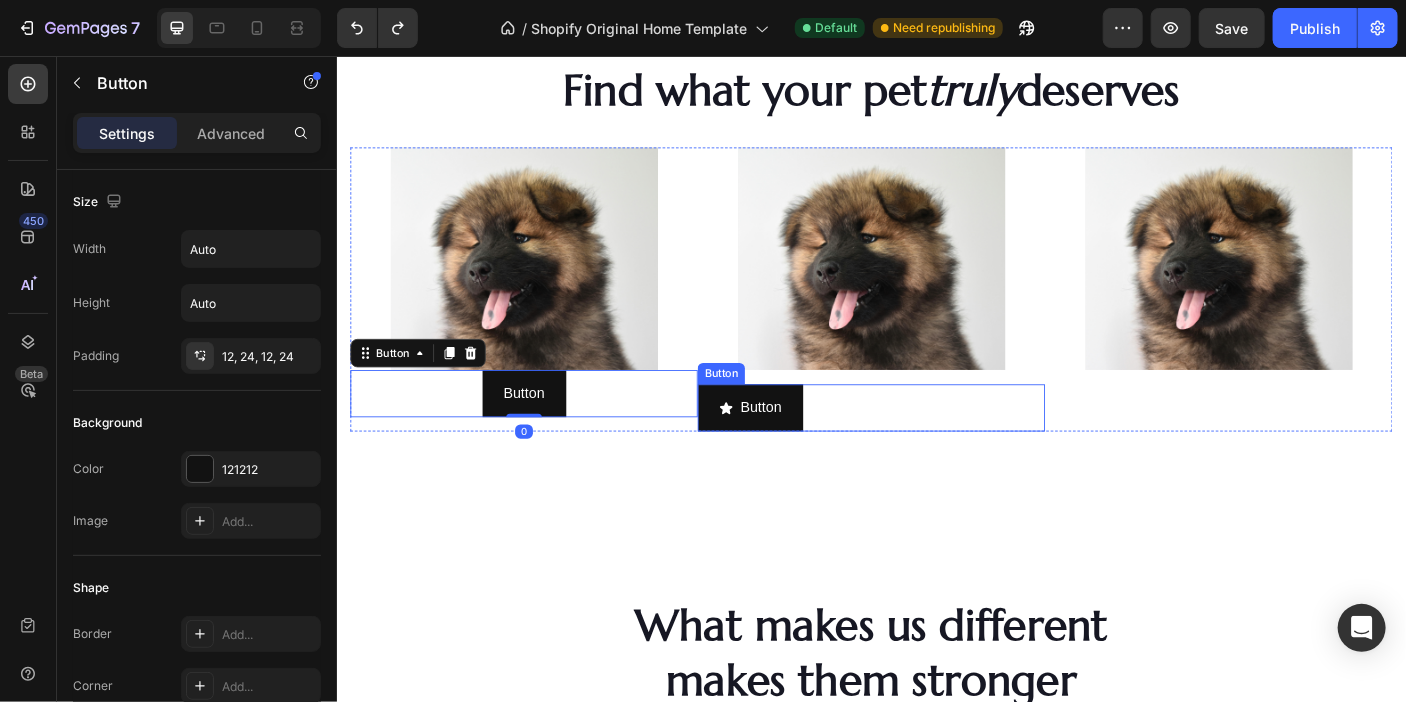 click on "Button Button" at bounding box center (936, 450) 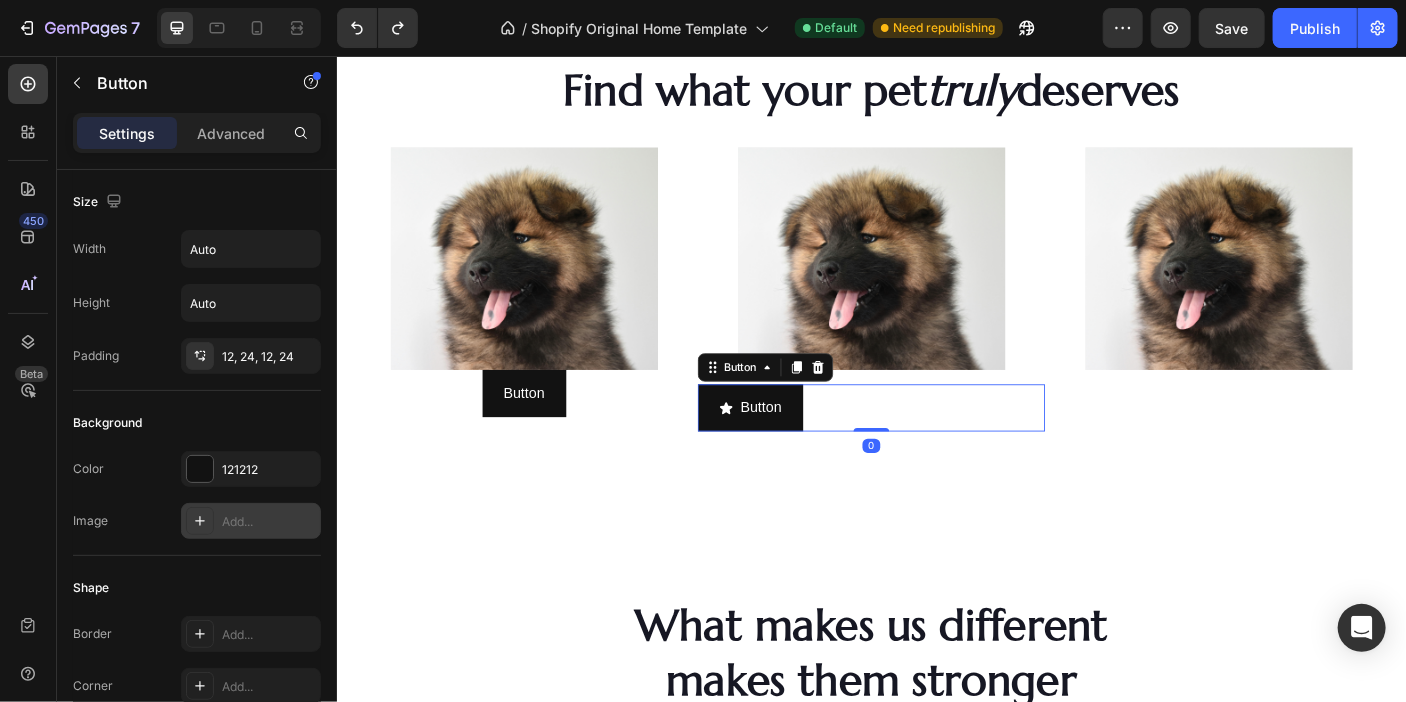 scroll, scrollTop: 1000, scrollLeft: 0, axis: vertical 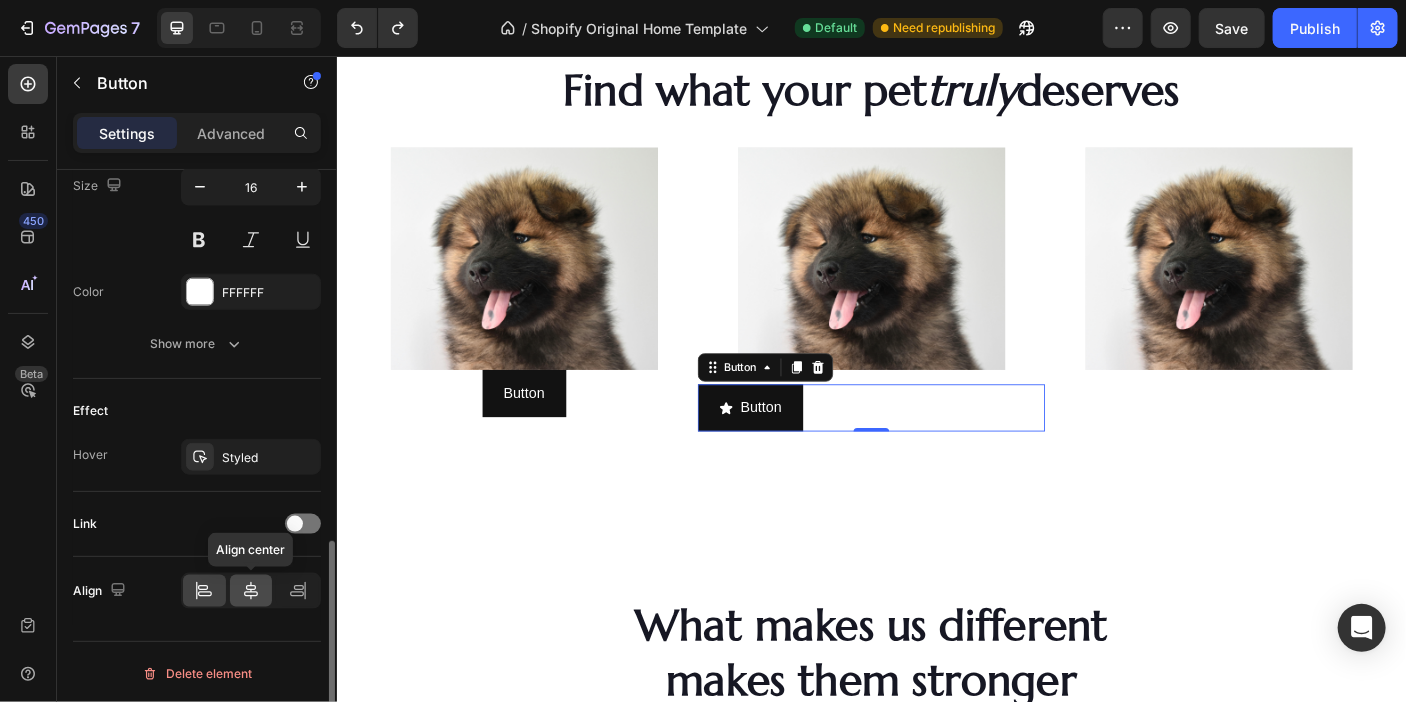click 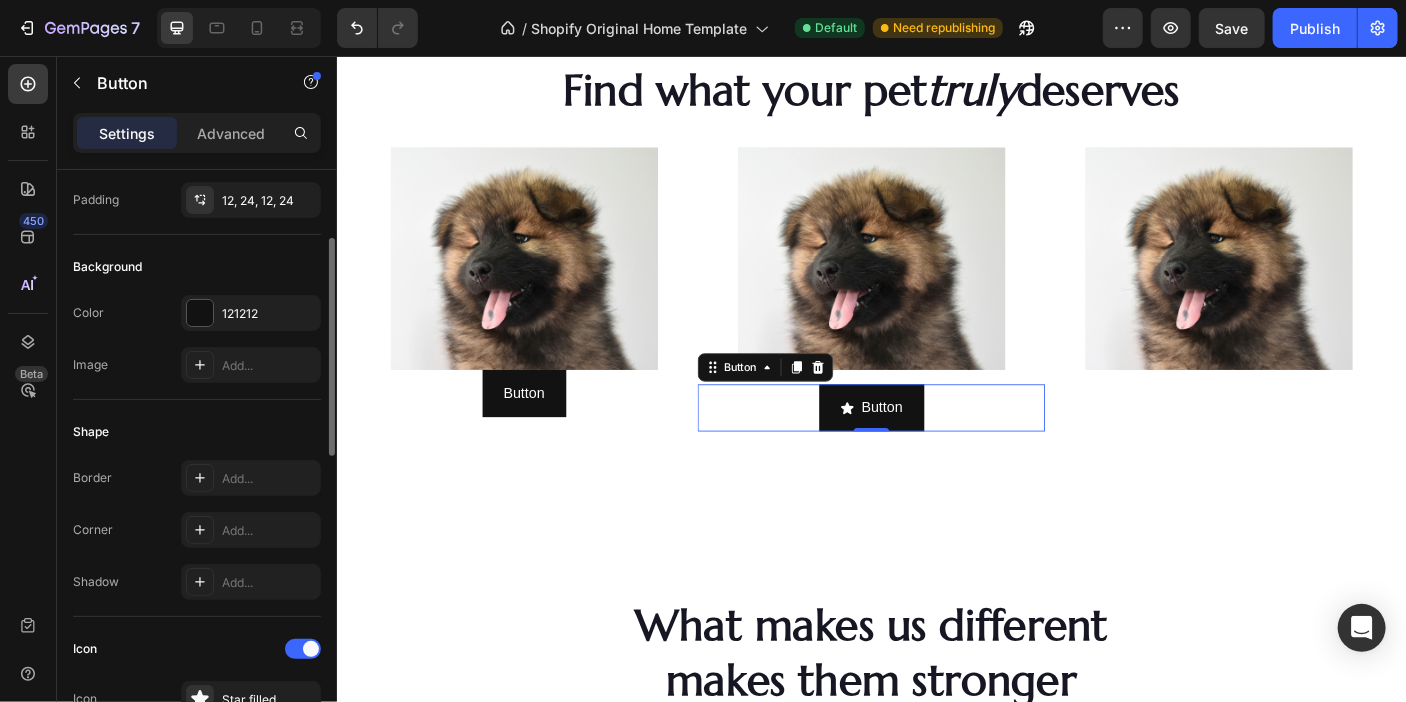 scroll, scrollTop: 116, scrollLeft: 0, axis: vertical 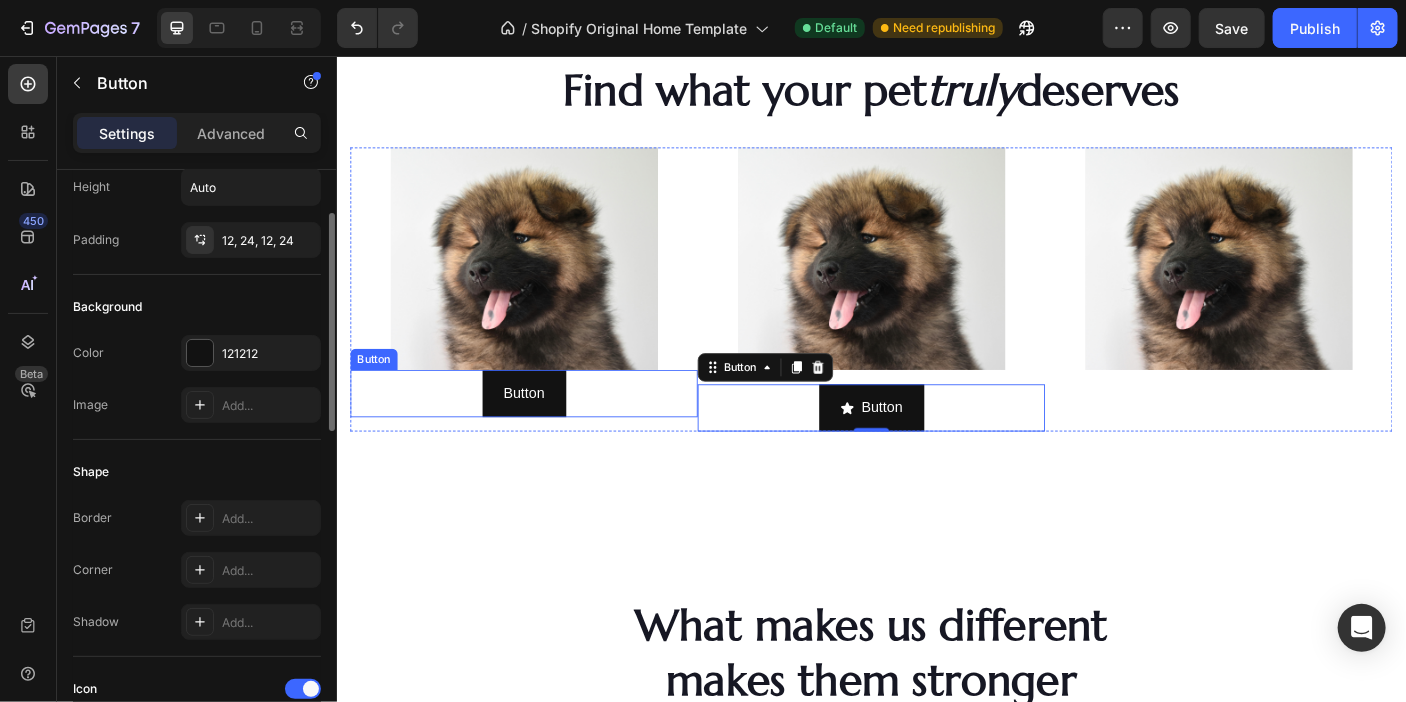 click on "Button Button" at bounding box center [546, 434] 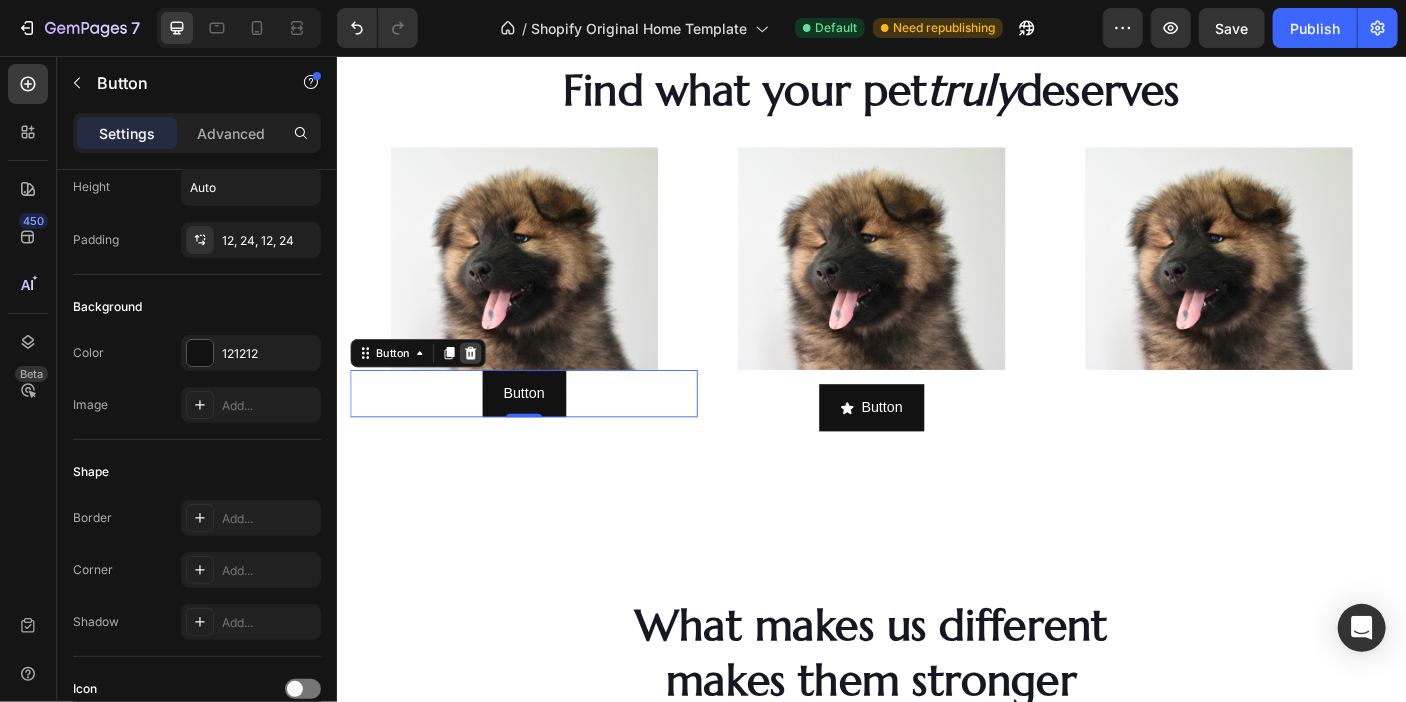 click 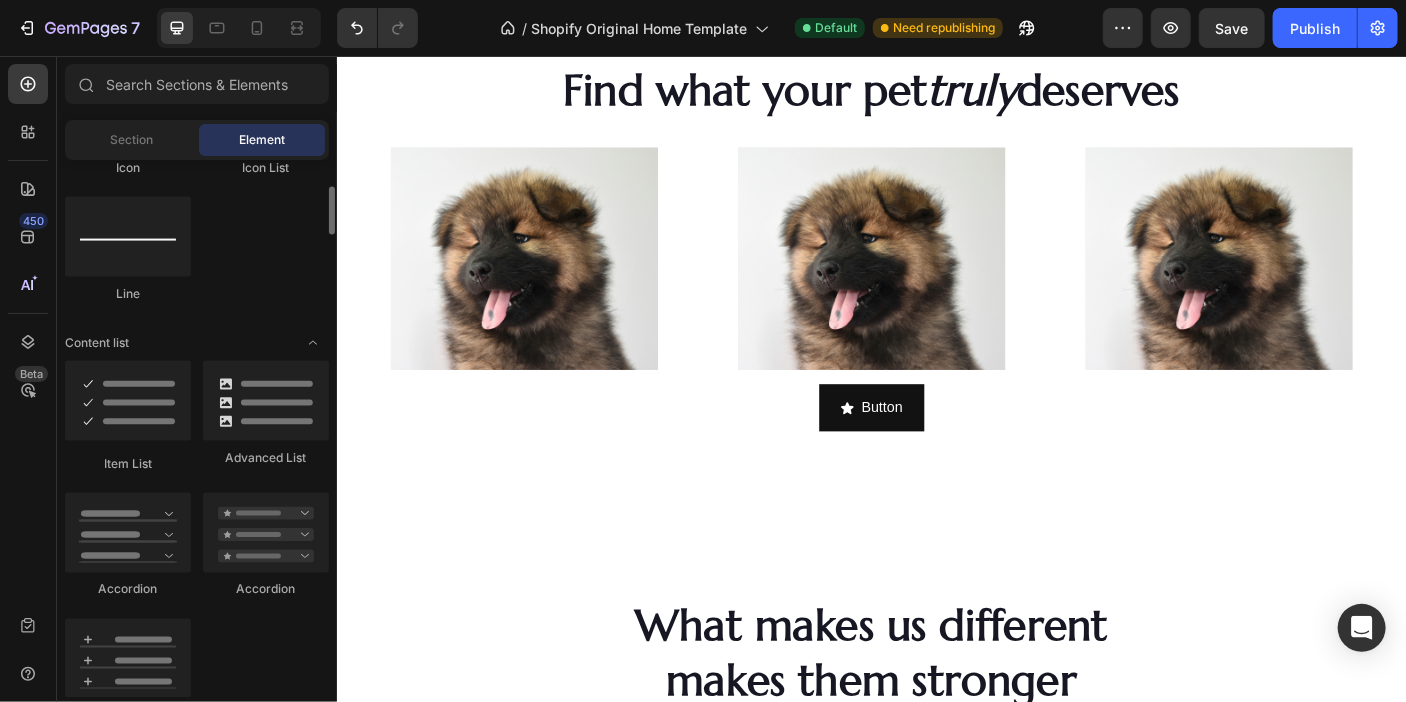 scroll, scrollTop: 1287, scrollLeft: 0, axis: vertical 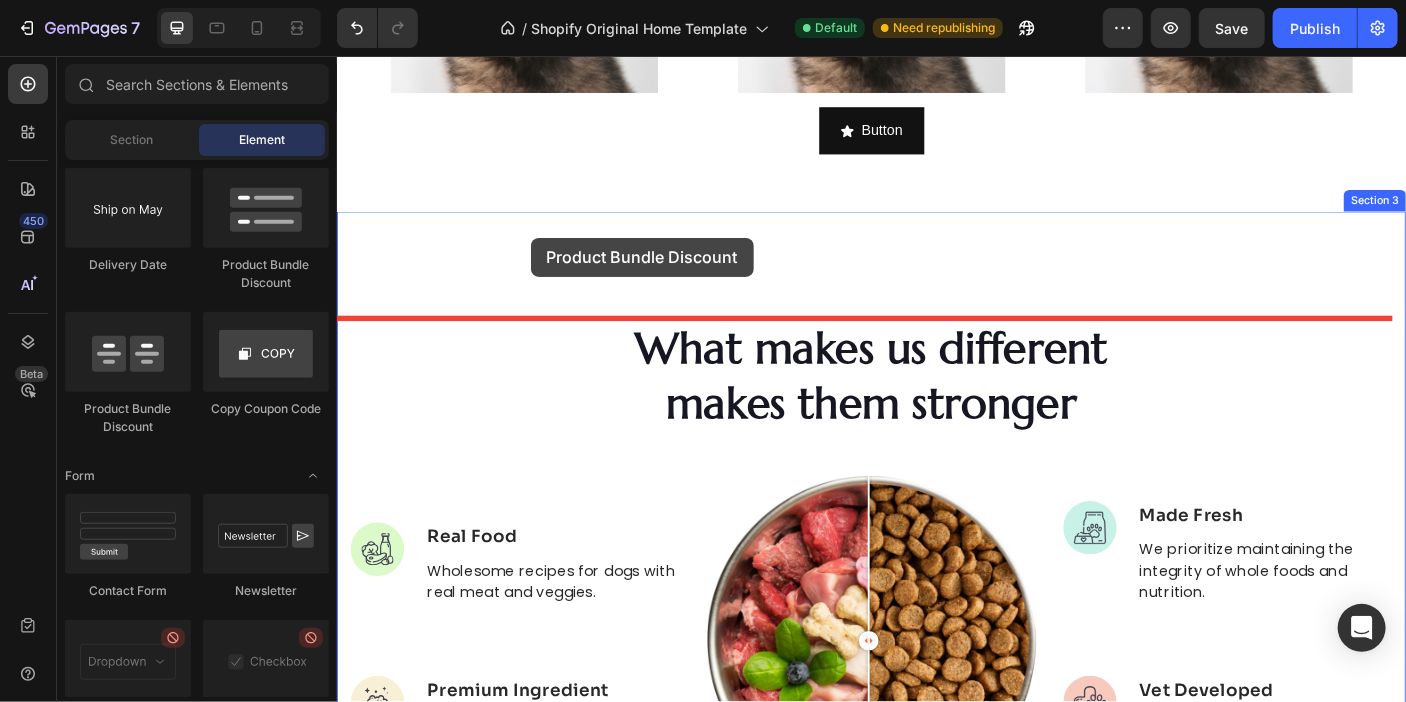 drag, startPoint x: 456, startPoint y: 437, endPoint x: 553, endPoint y: 259, distance: 202.71408 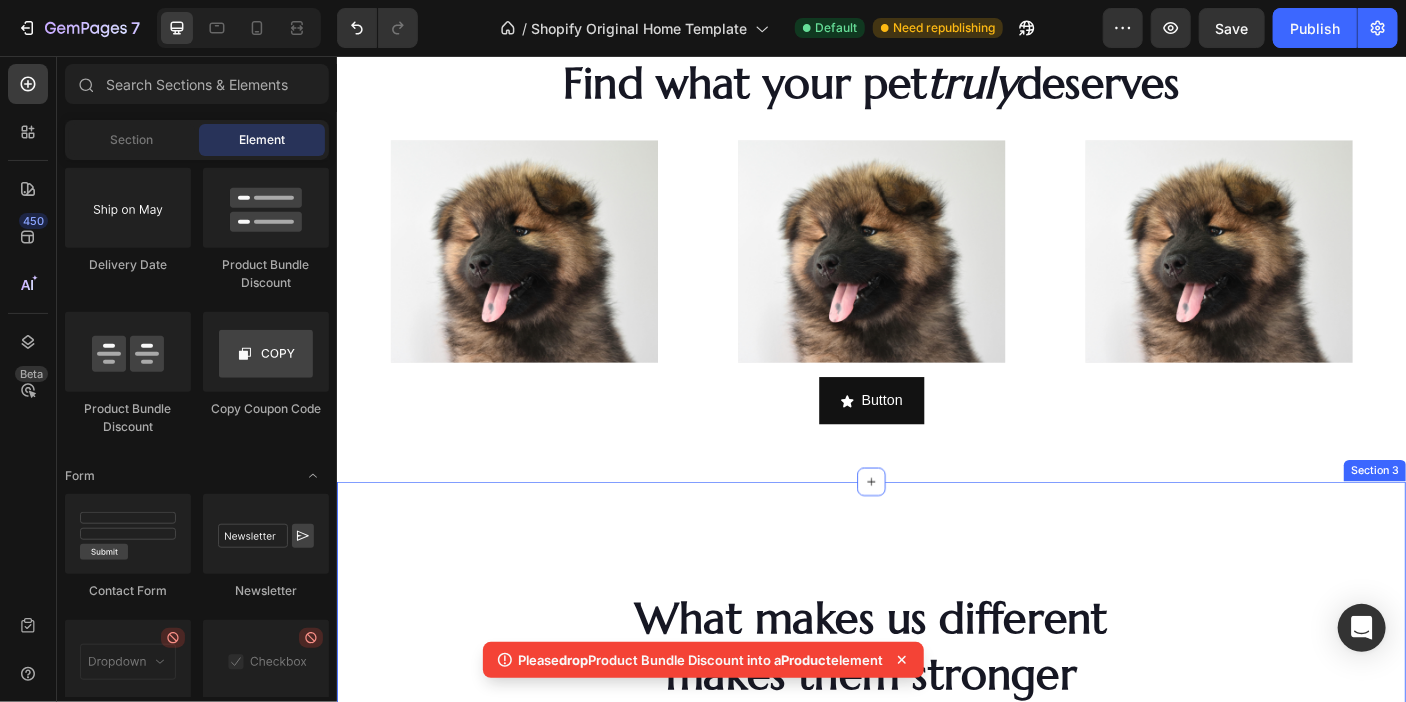 scroll, scrollTop: 668, scrollLeft: 0, axis: vertical 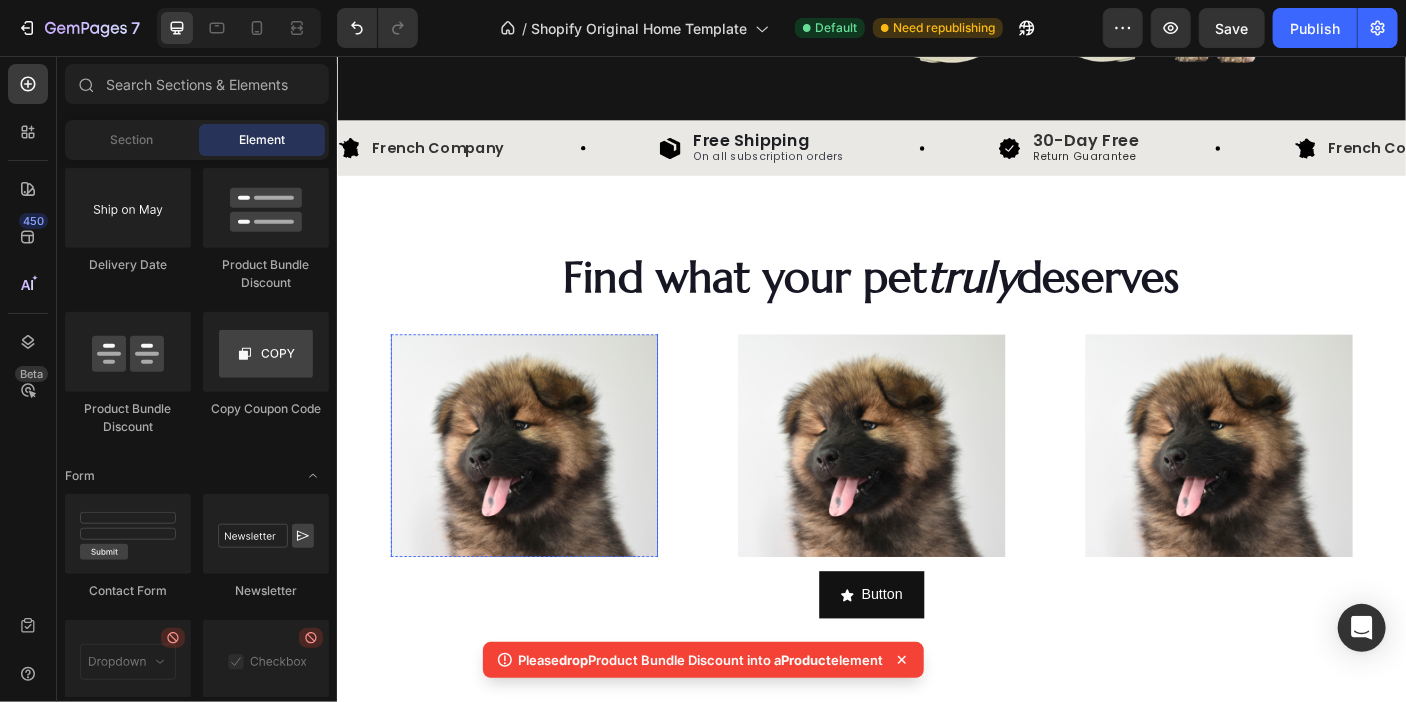 click on "Shop now Button" at bounding box center [546, 494] 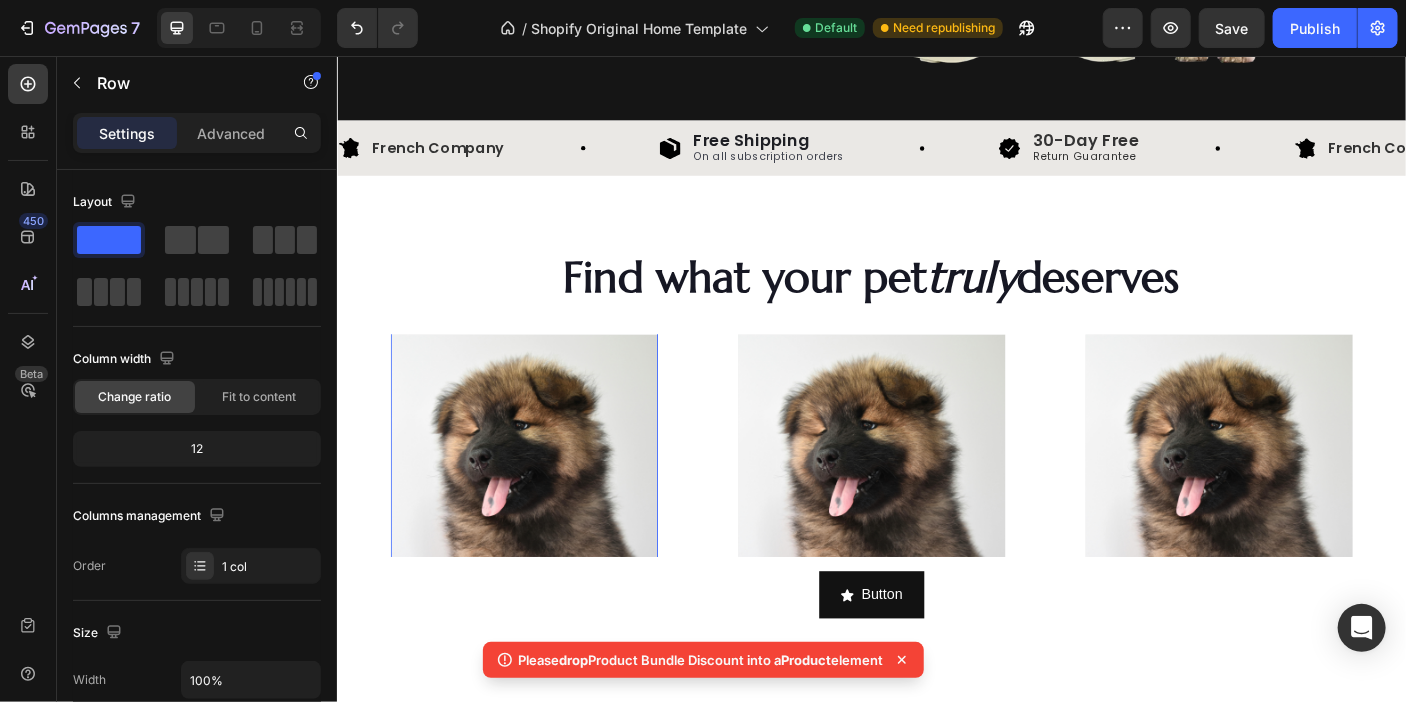 click on "Shop now Button Row Hero Banner Button Button" at bounding box center [936, 527] 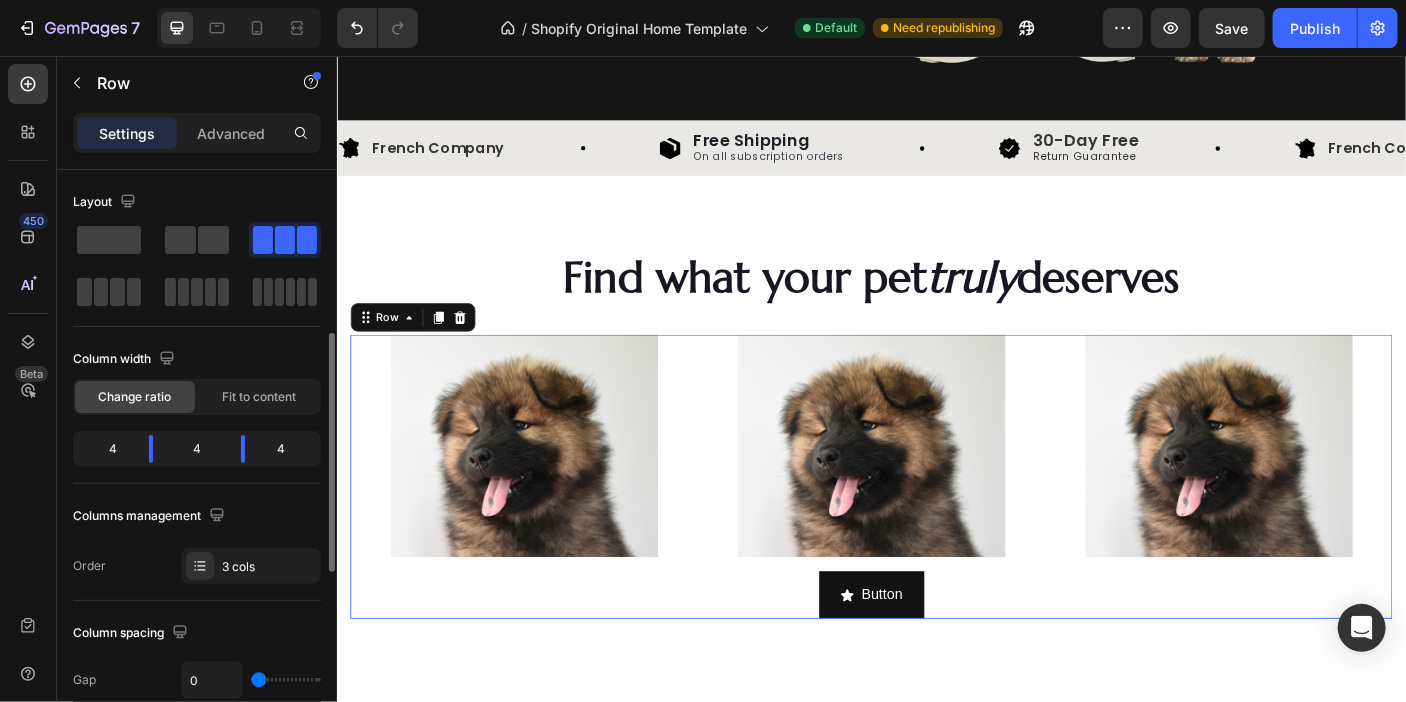 scroll, scrollTop: 116, scrollLeft: 0, axis: vertical 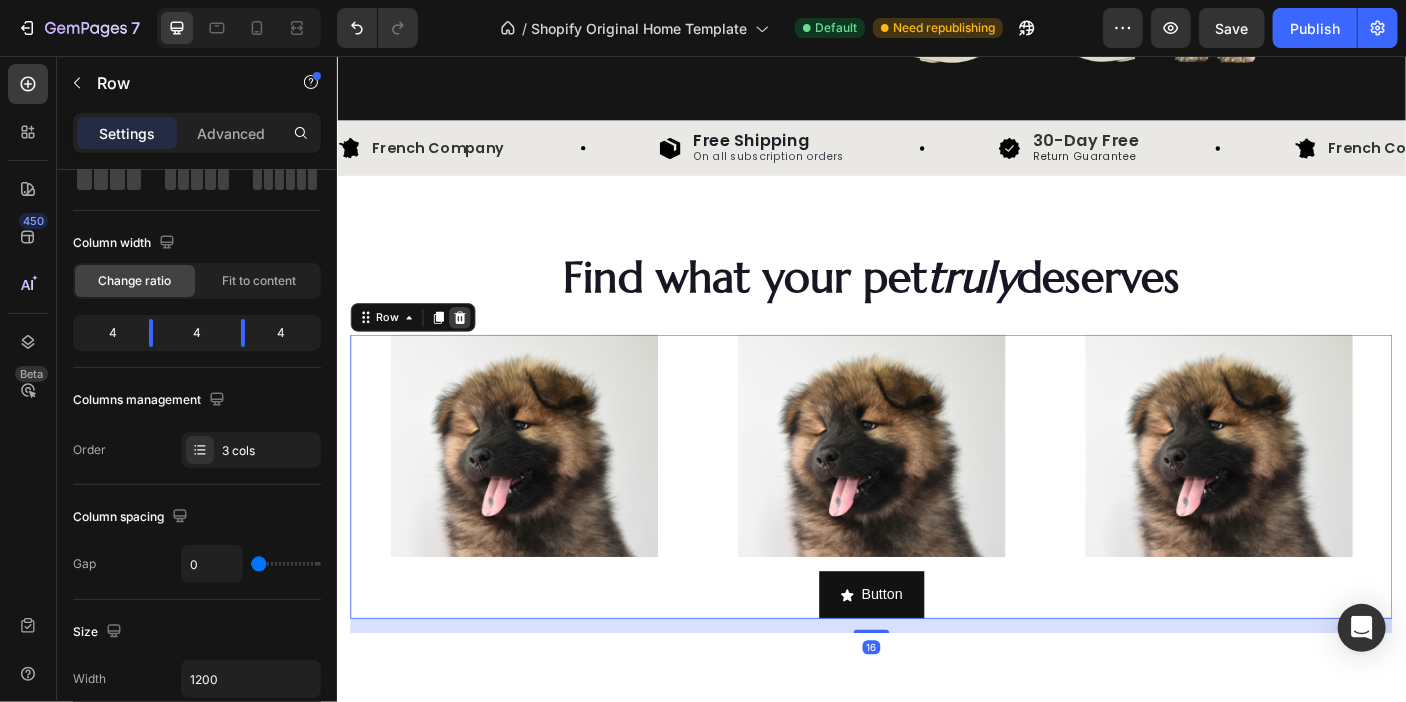 click 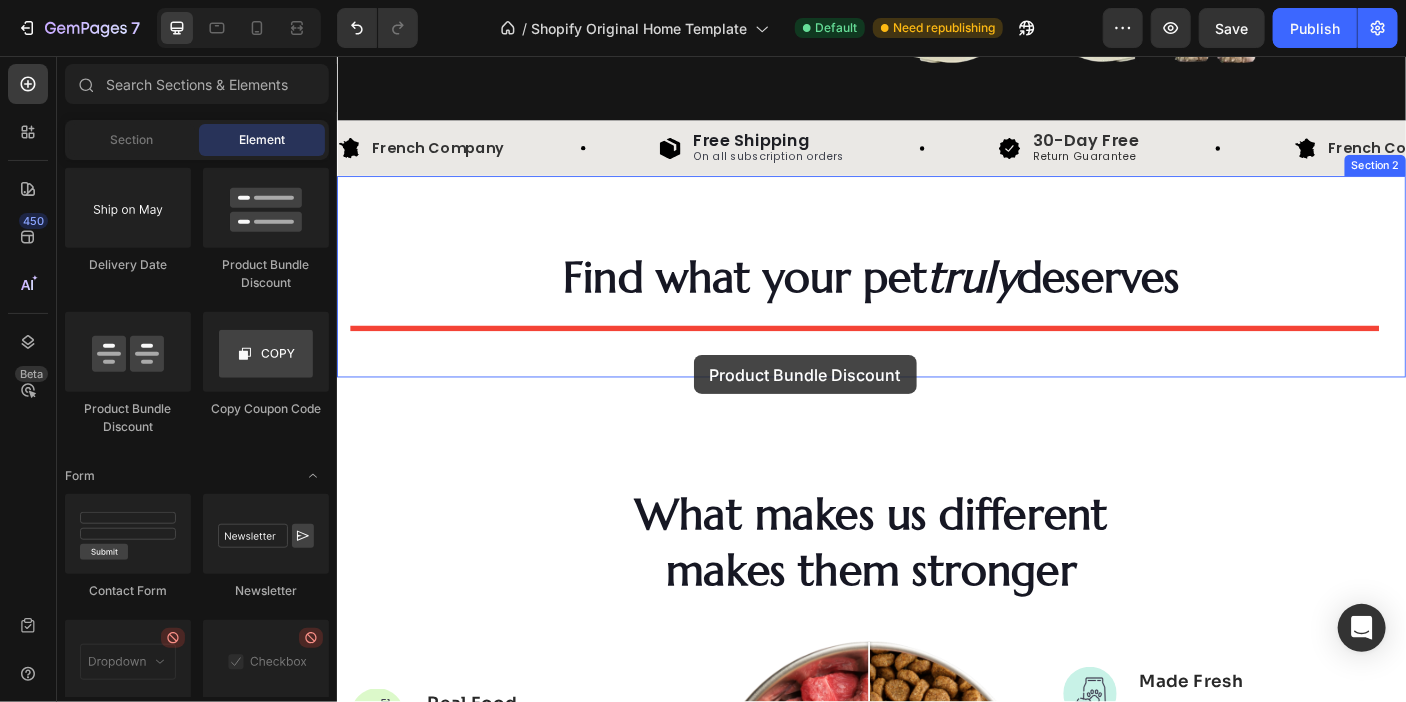 drag, startPoint x: 780, startPoint y: 428, endPoint x: 736, endPoint y: 391, distance: 57.48913 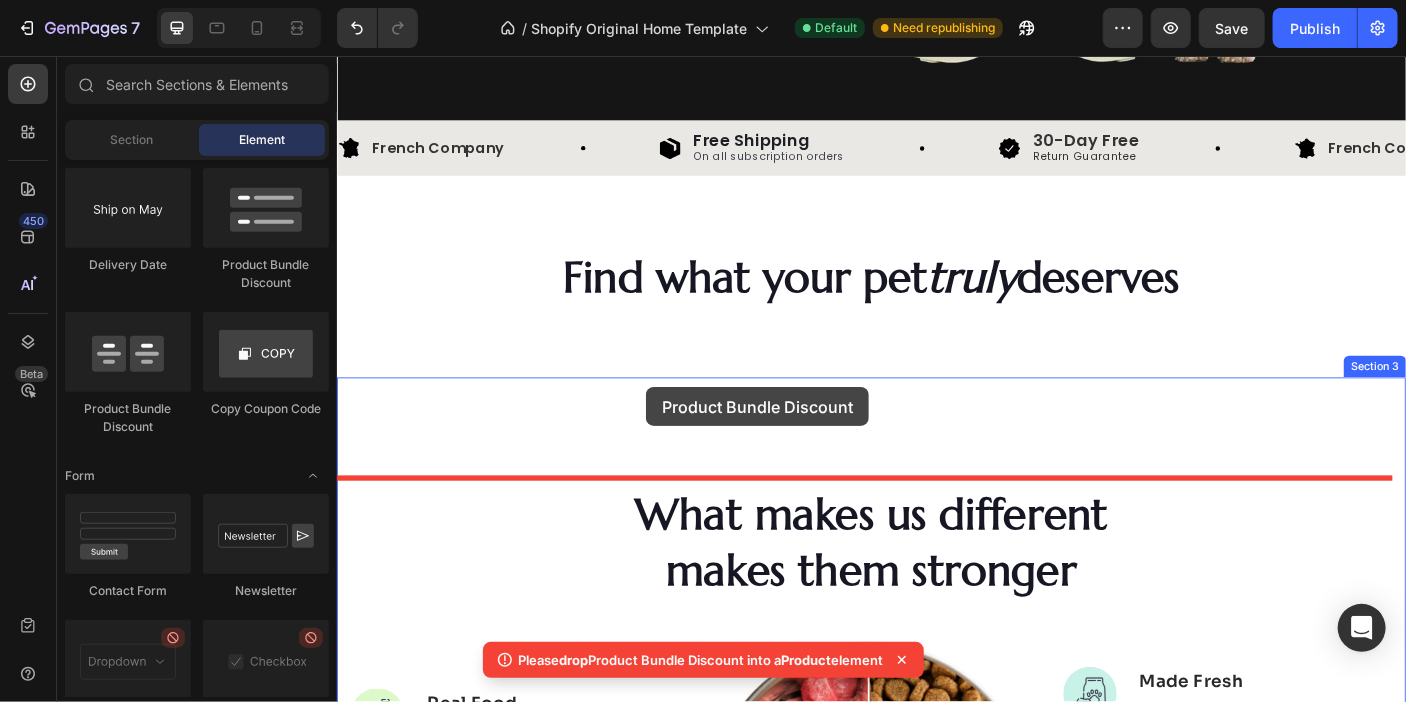 drag, startPoint x: 449, startPoint y: 459, endPoint x: 683, endPoint y: 427, distance: 236.1779 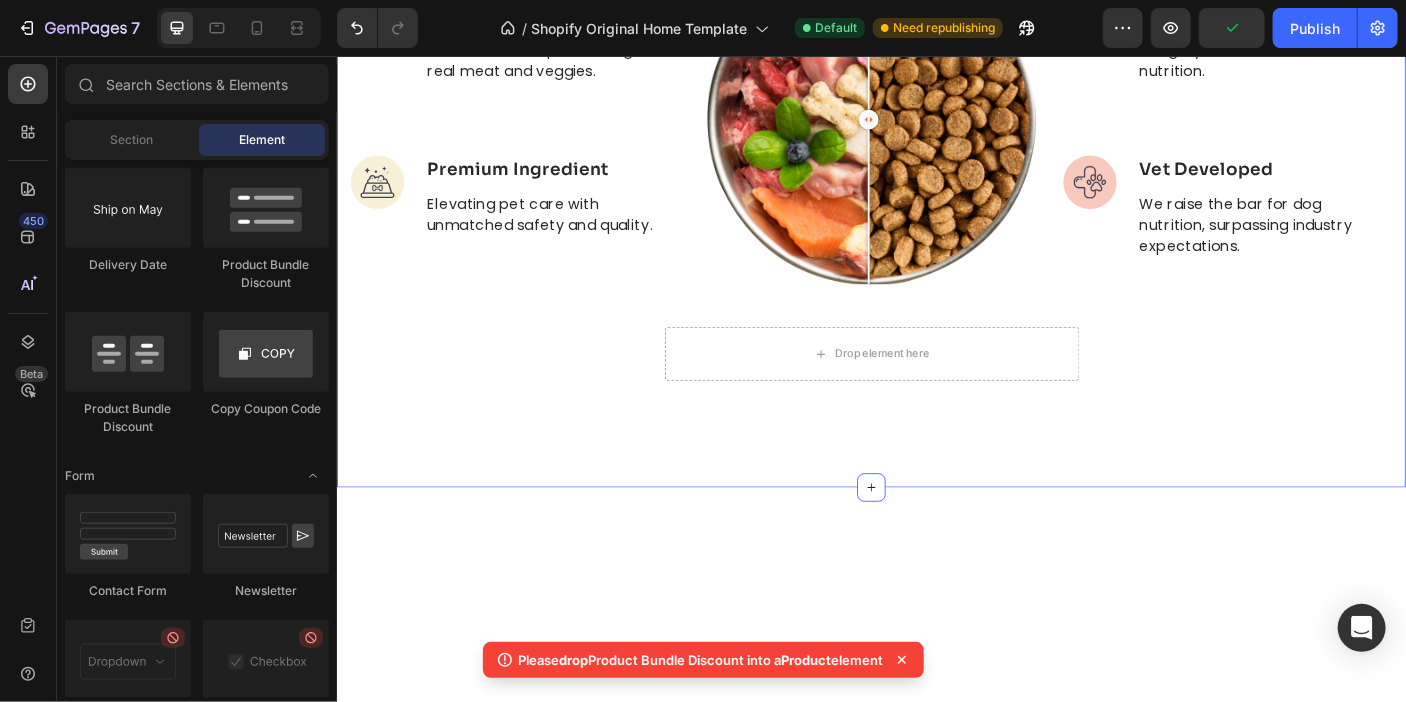 scroll, scrollTop: 739, scrollLeft: 0, axis: vertical 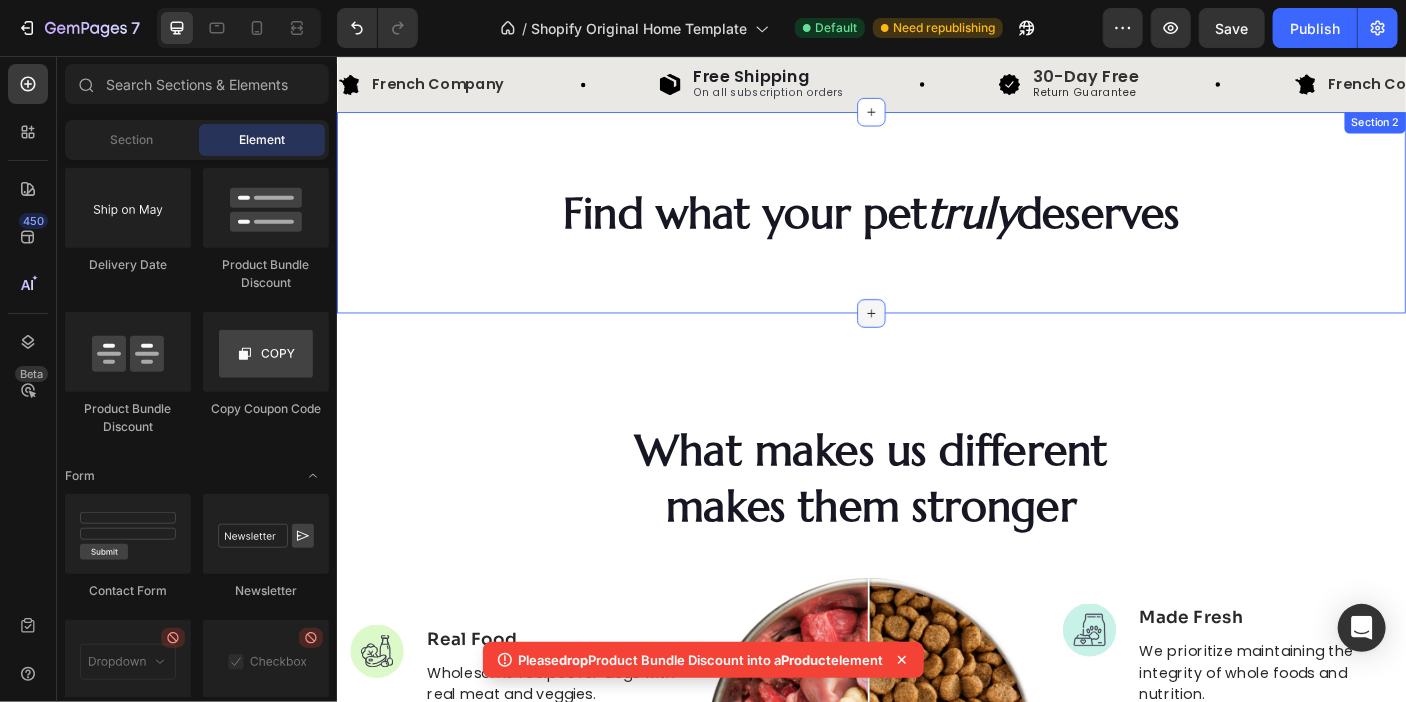 click 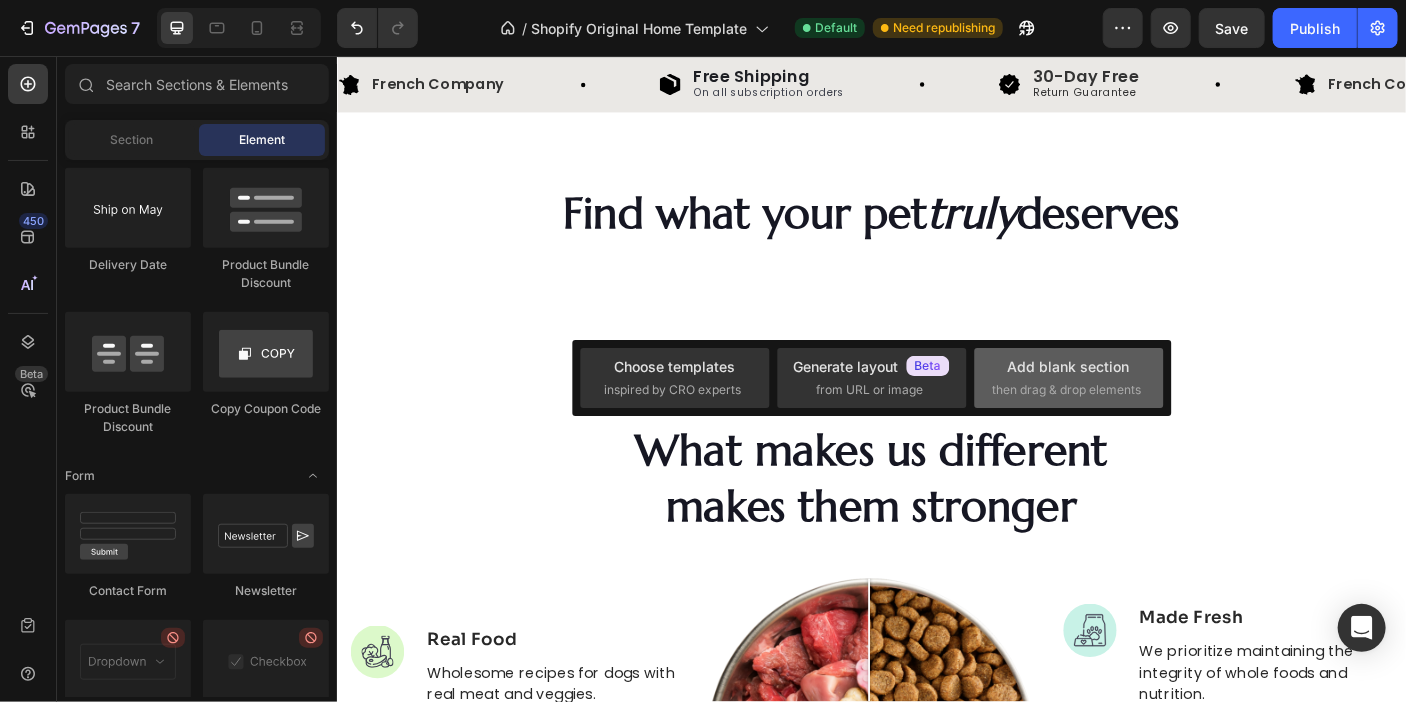 click on "Add blank section" at bounding box center (1069, 366) 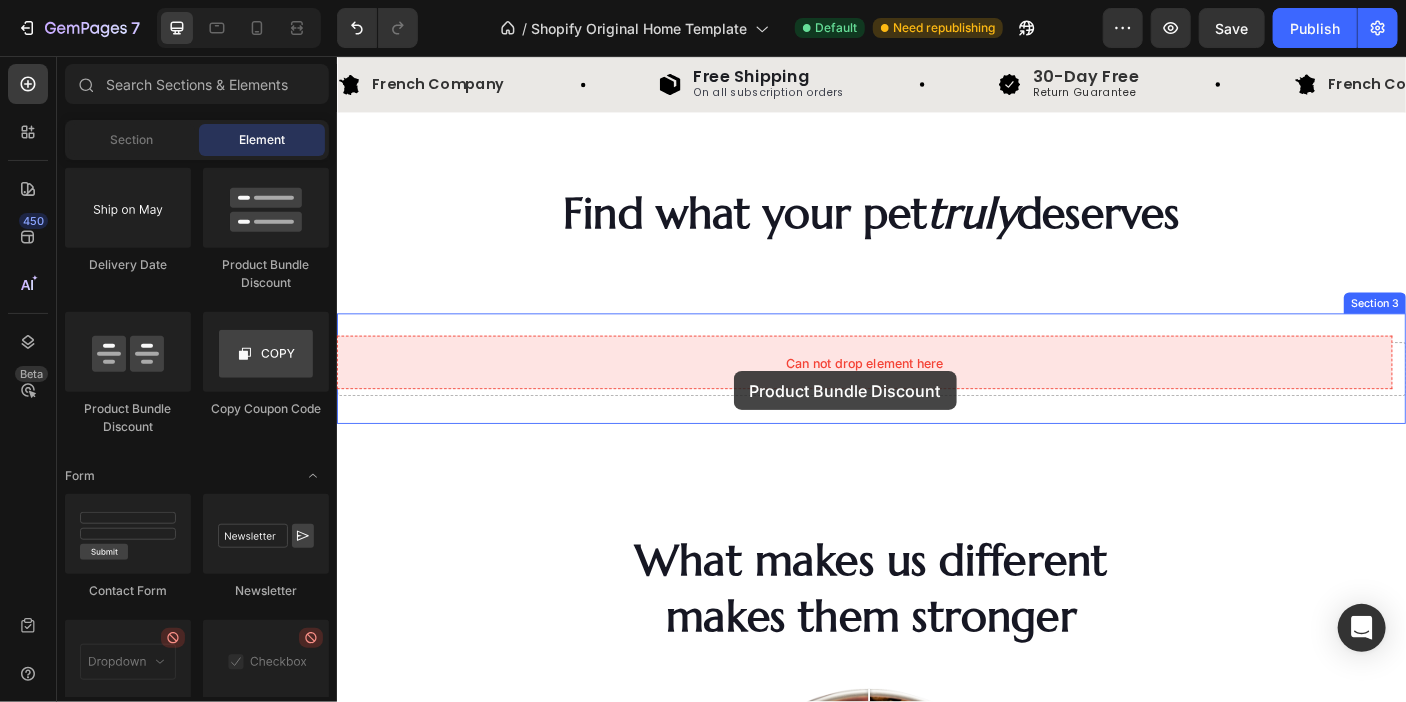 drag, startPoint x: 661, startPoint y: 415, endPoint x: 781, endPoint y: 409, distance: 120.14991 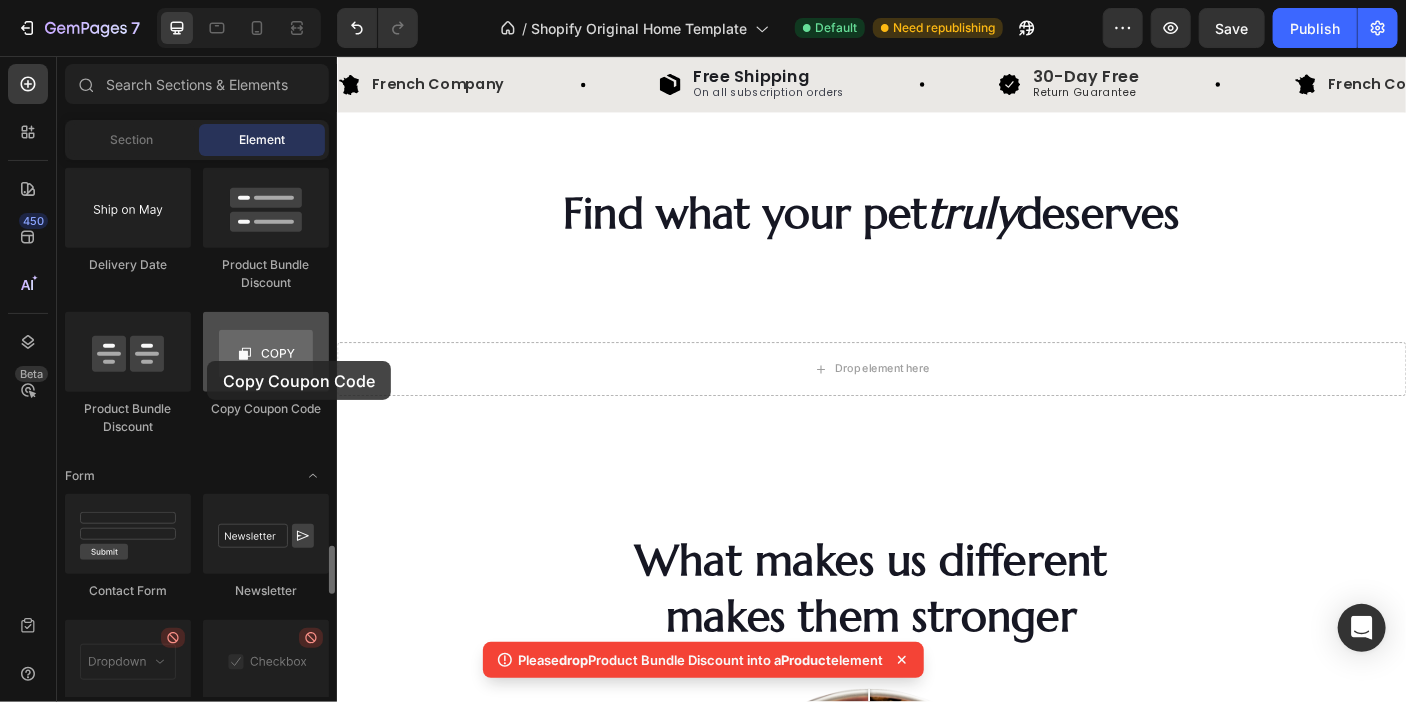 drag, startPoint x: 290, startPoint y: 351, endPoint x: 237, endPoint y: 354, distance: 53.08484 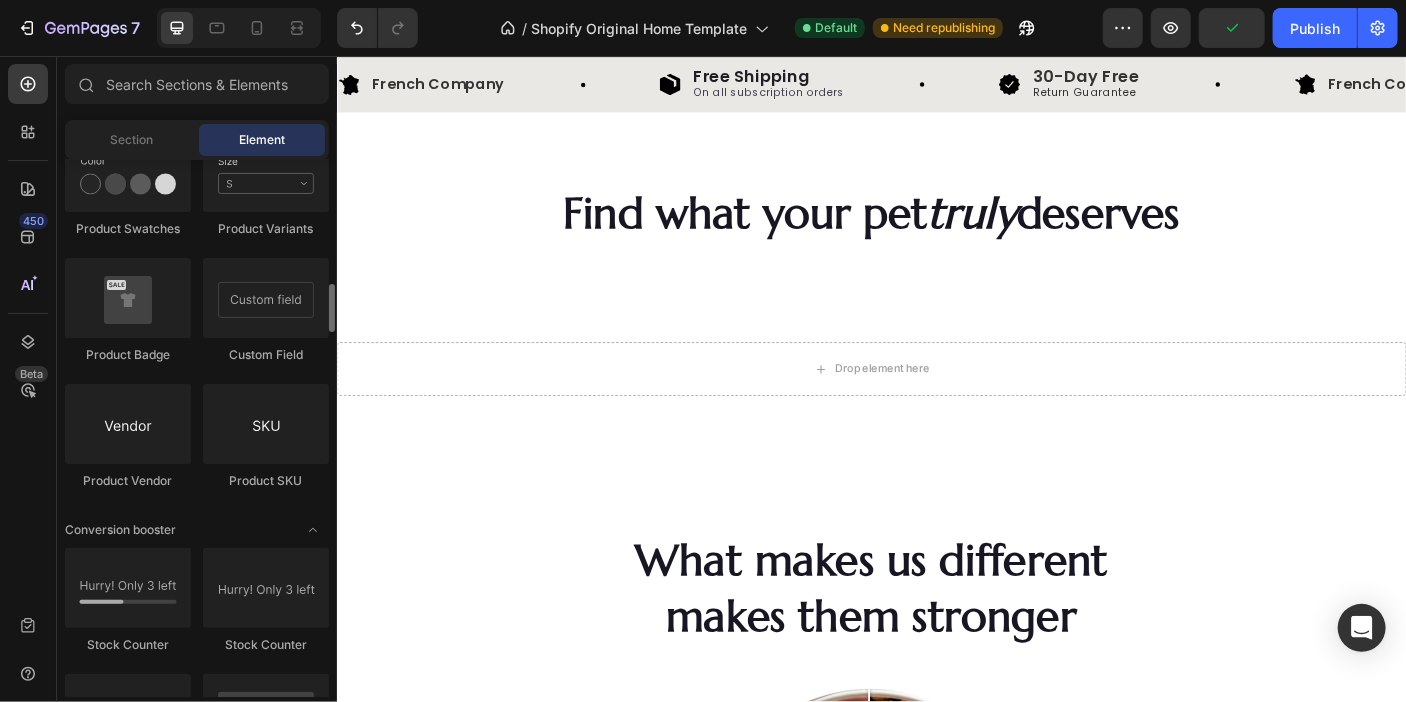 scroll, scrollTop: 3408, scrollLeft: 0, axis: vertical 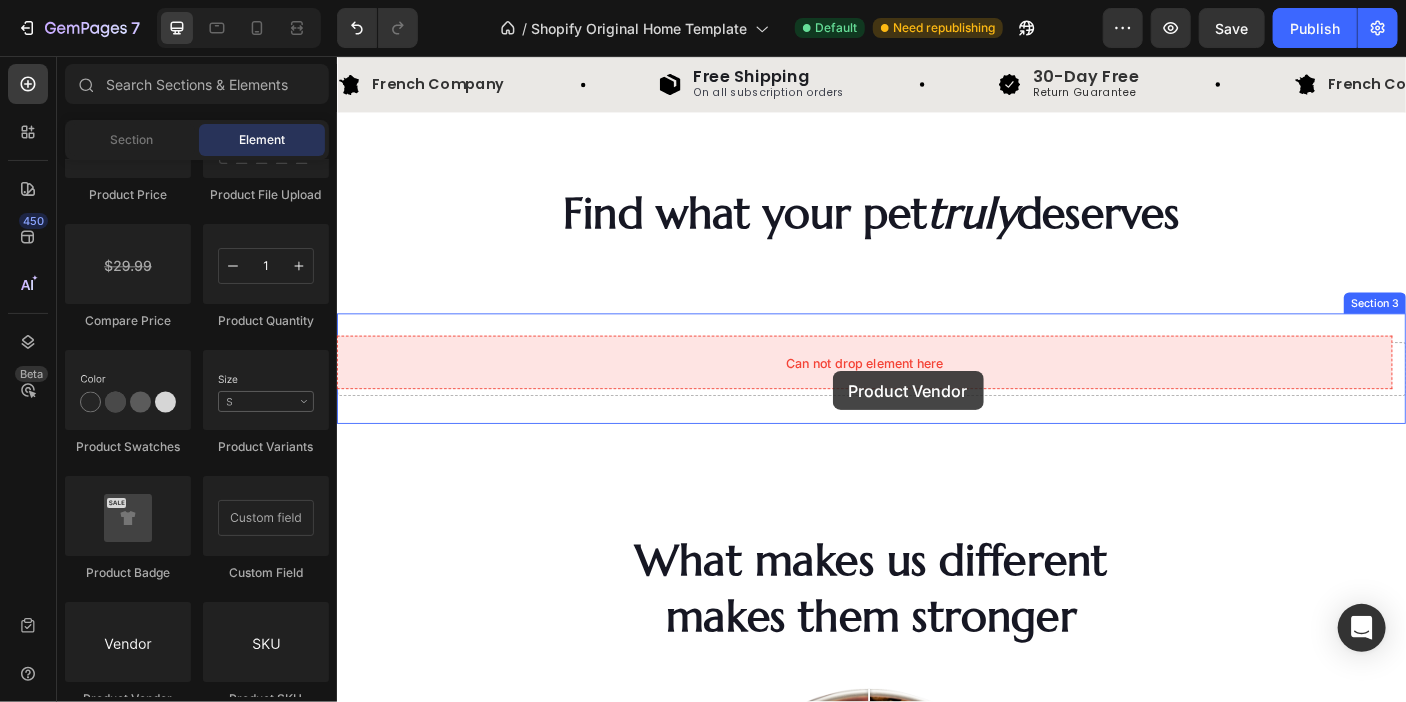 drag, startPoint x: 493, startPoint y: 680, endPoint x: 892, endPoint y: 409, distance: 482.32977 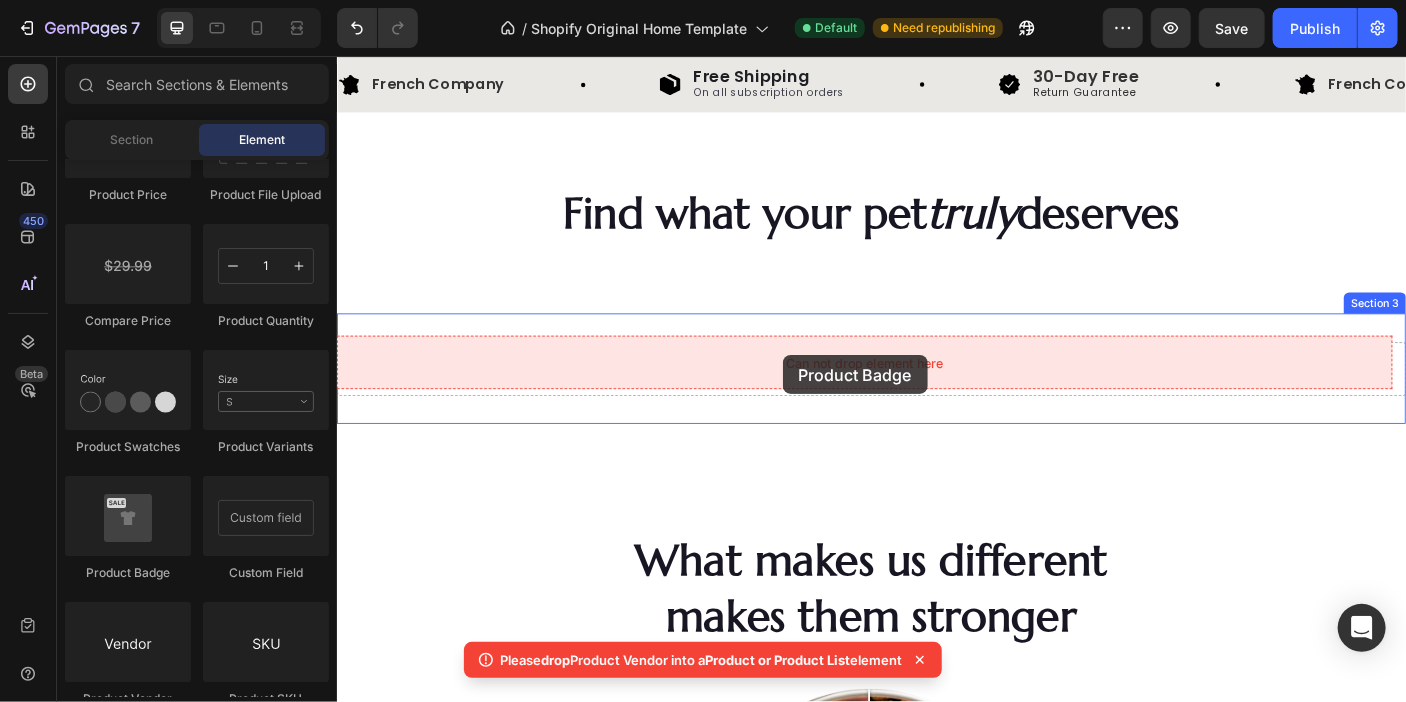 drag, startPoint x: 487, startPoint y: 564, endPoint x: 836, endPoint y: 391, distance: 389.52536 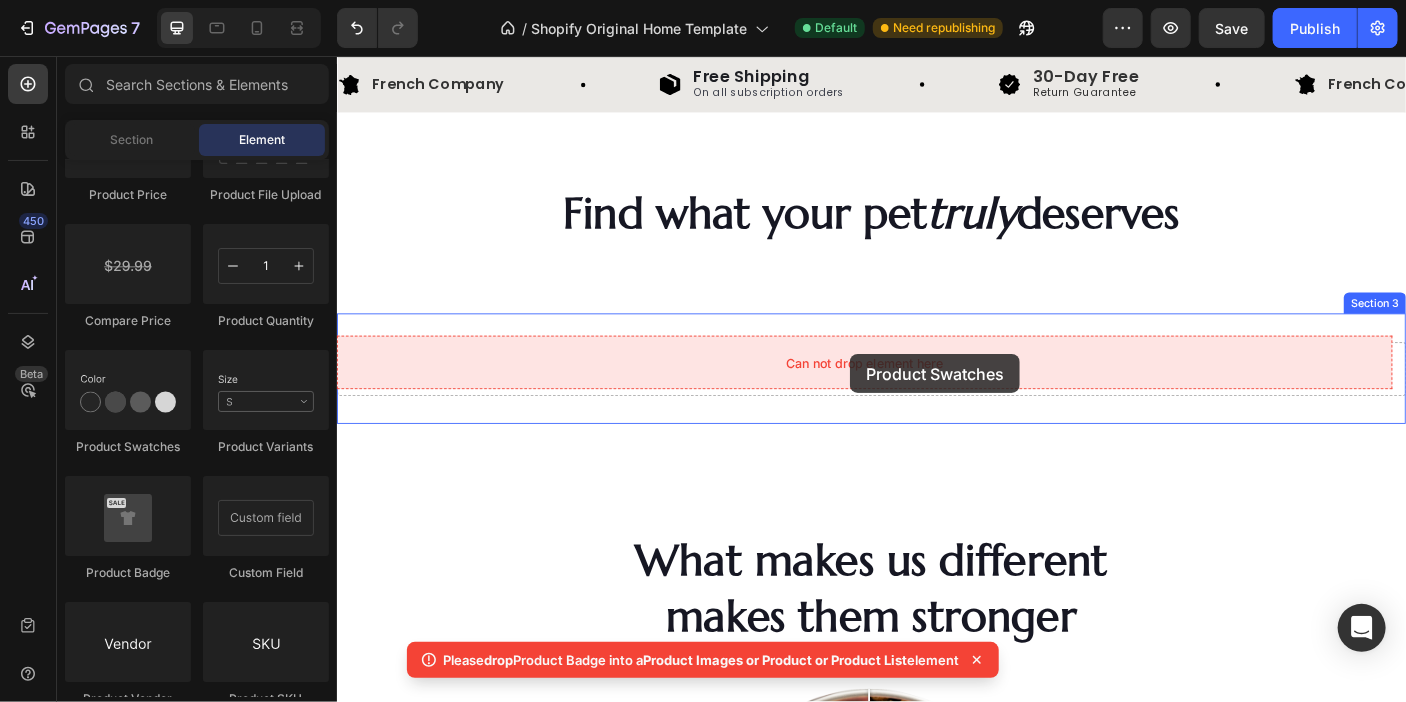 drag, startPoint x: 487, startPoint y: 456, endPoint x: 912, endPoint y: 390, distance: 430.09418 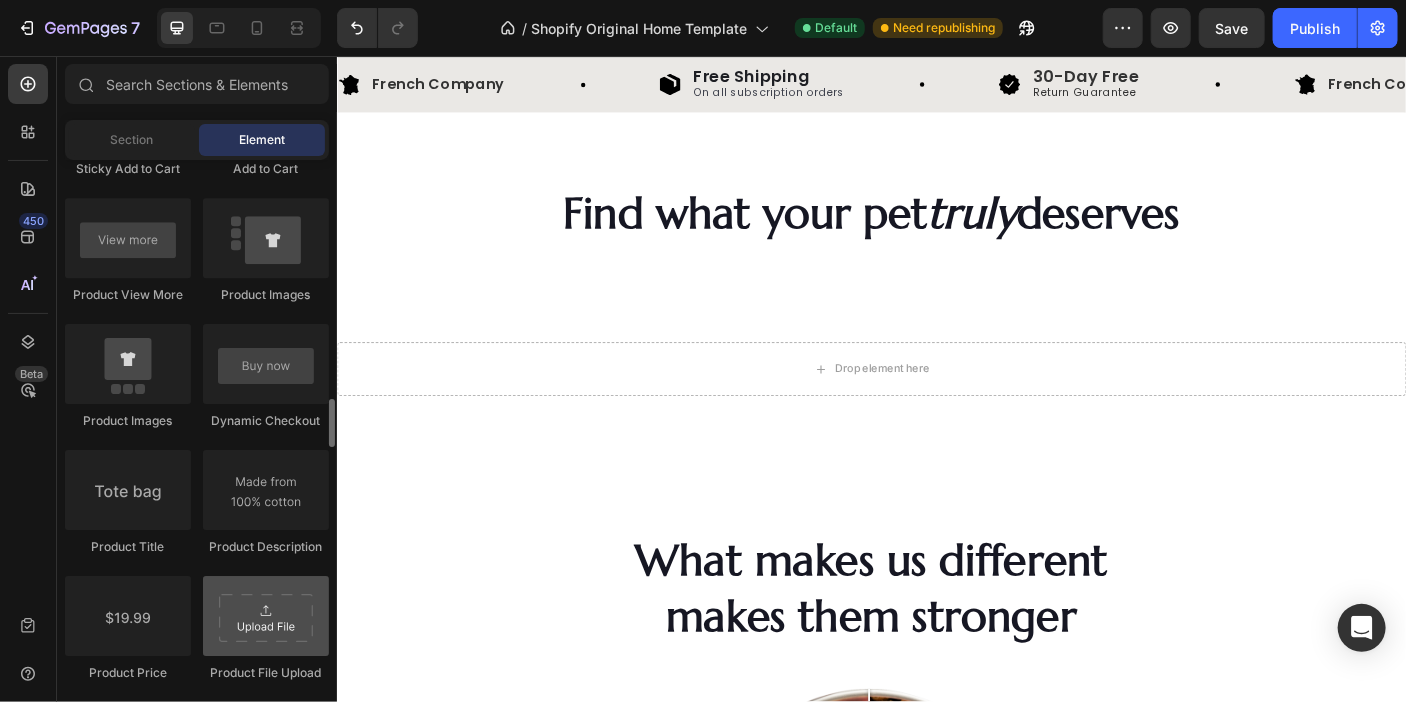 scroll, scrollTop: 2898, scrollLeft: 0, axis: vertical 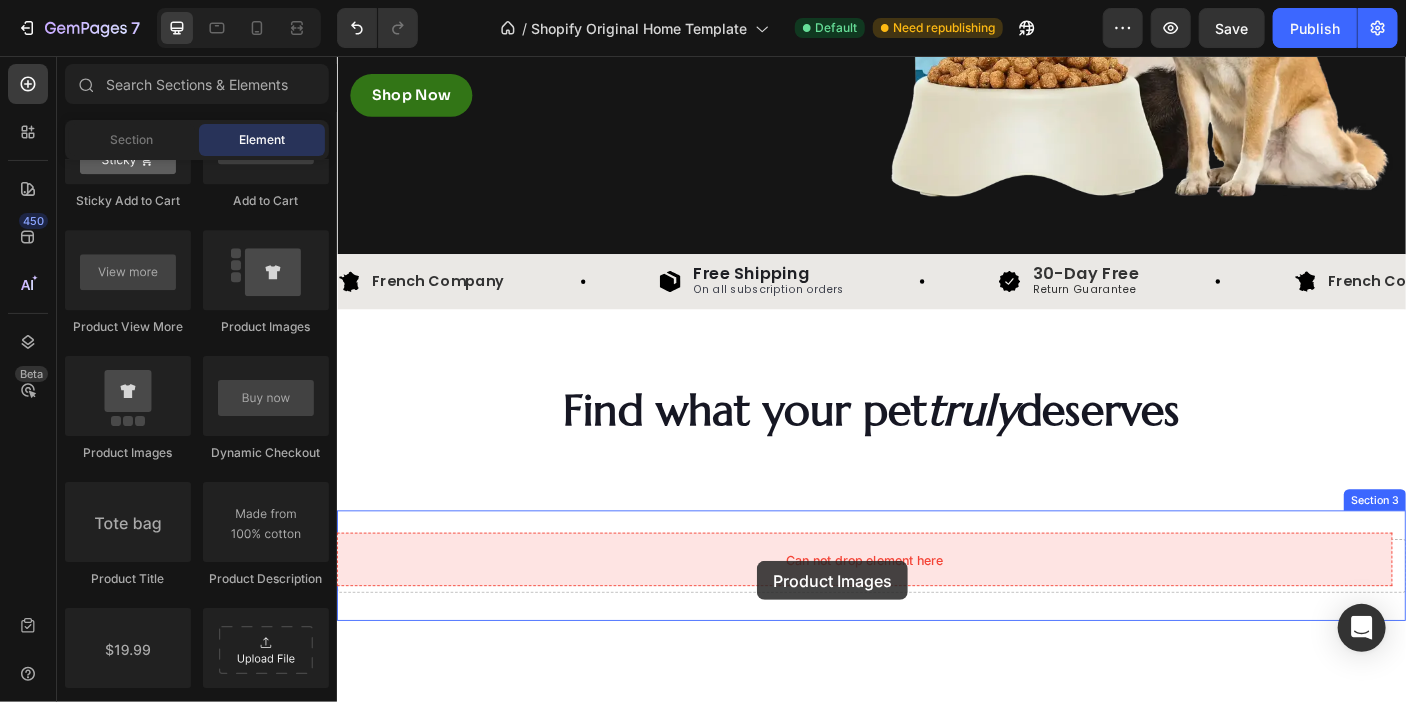 drag, startPoint x: 498, startPoint y: 464, endPoint x: 807, endPoint y: 622, distance: 347.05188 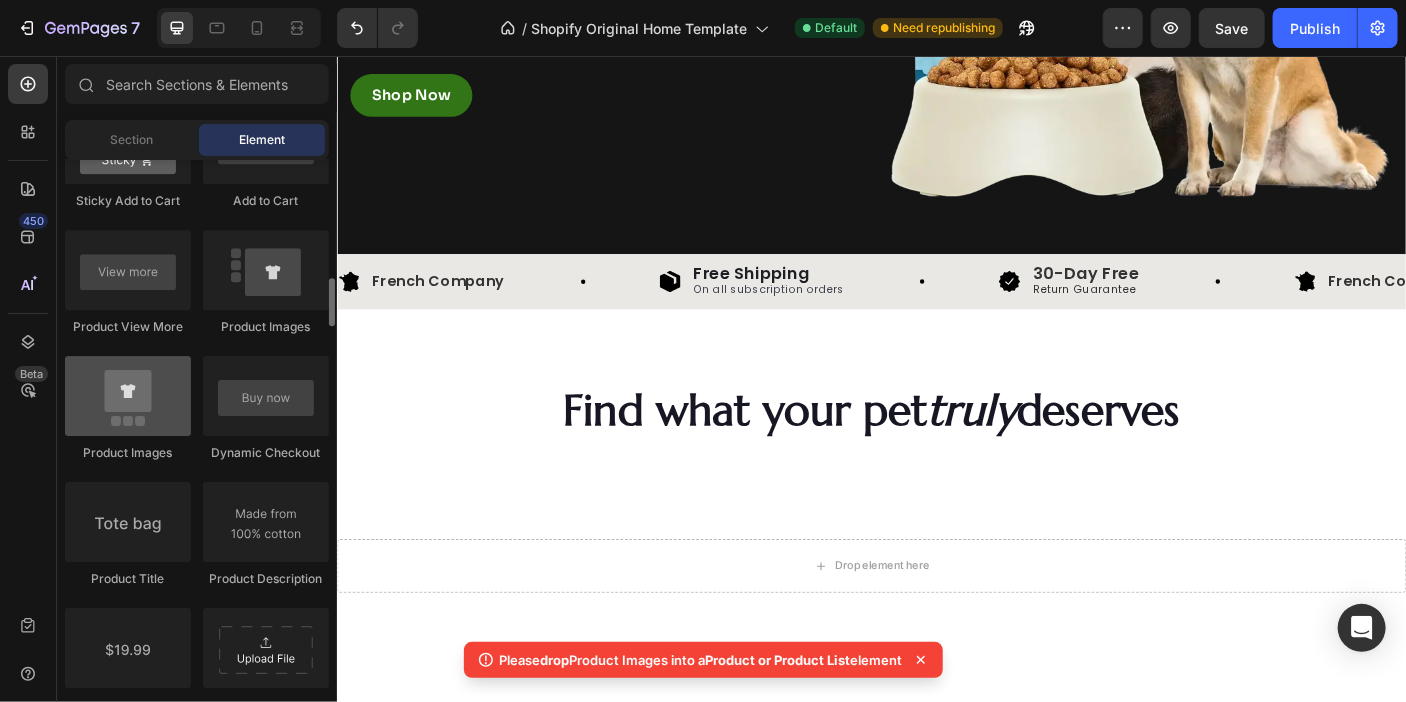 scroll, scrollTop: 2726, scrollLeft: 0, axis: vertical 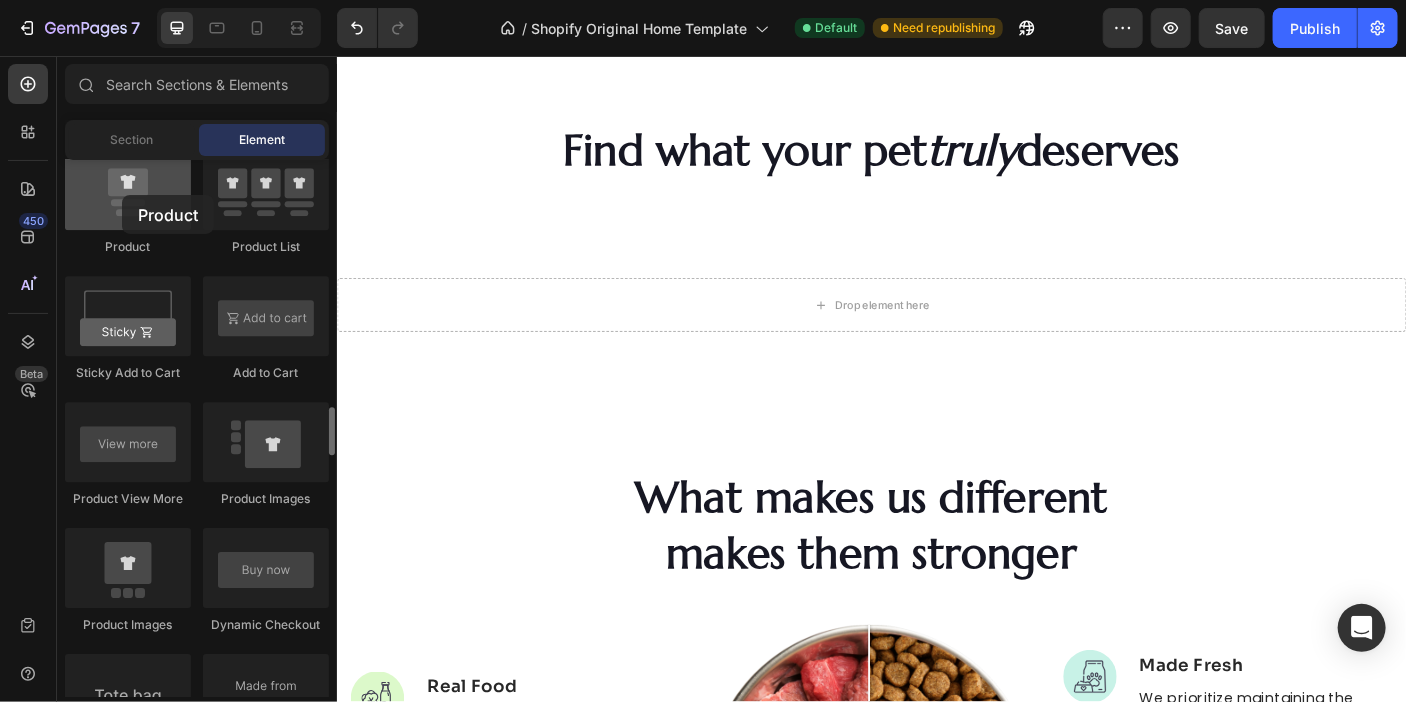 drag, startPoint x: 240, startPoint y: 249, endPoint x: 122, endPoint y: 195, distance: 129.76903 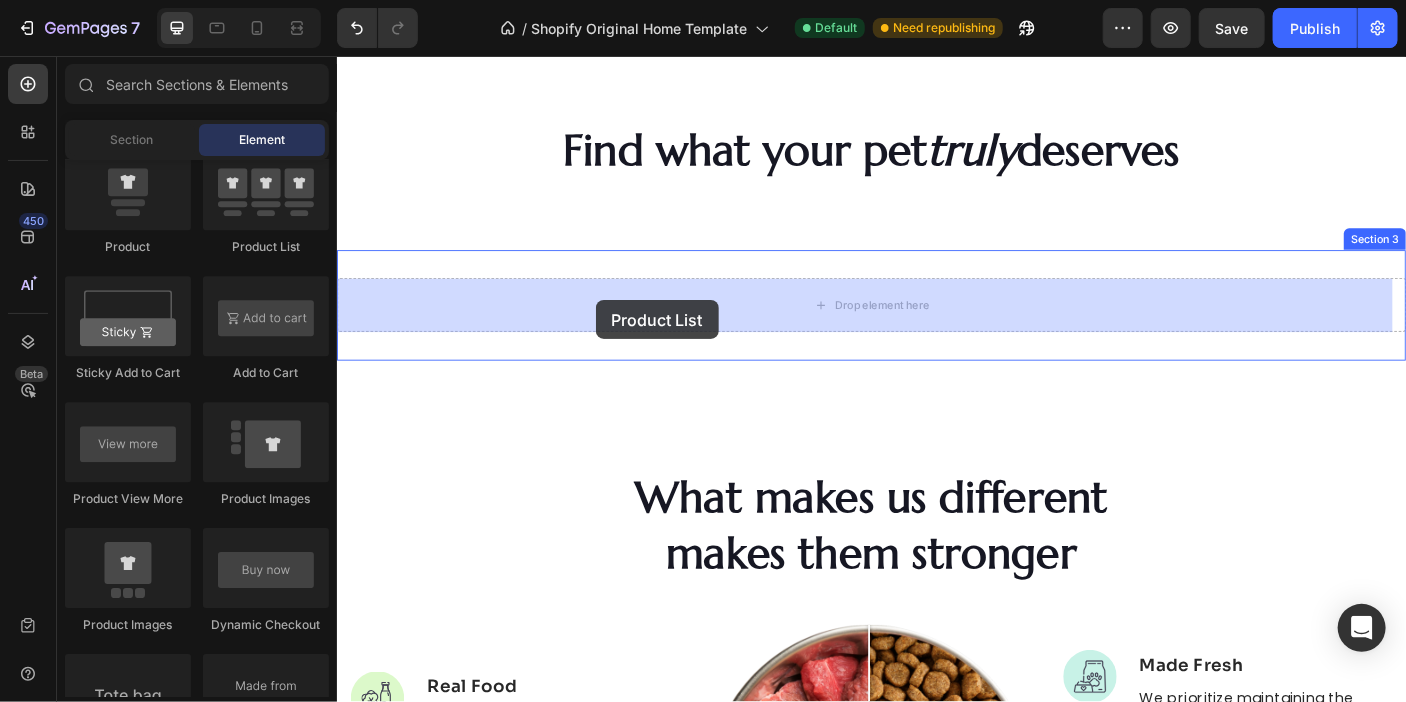 drag, startPoint x: 588, startPoint y: 245, endPoint x: 626, endPoint y: 329, distance: 92.19544 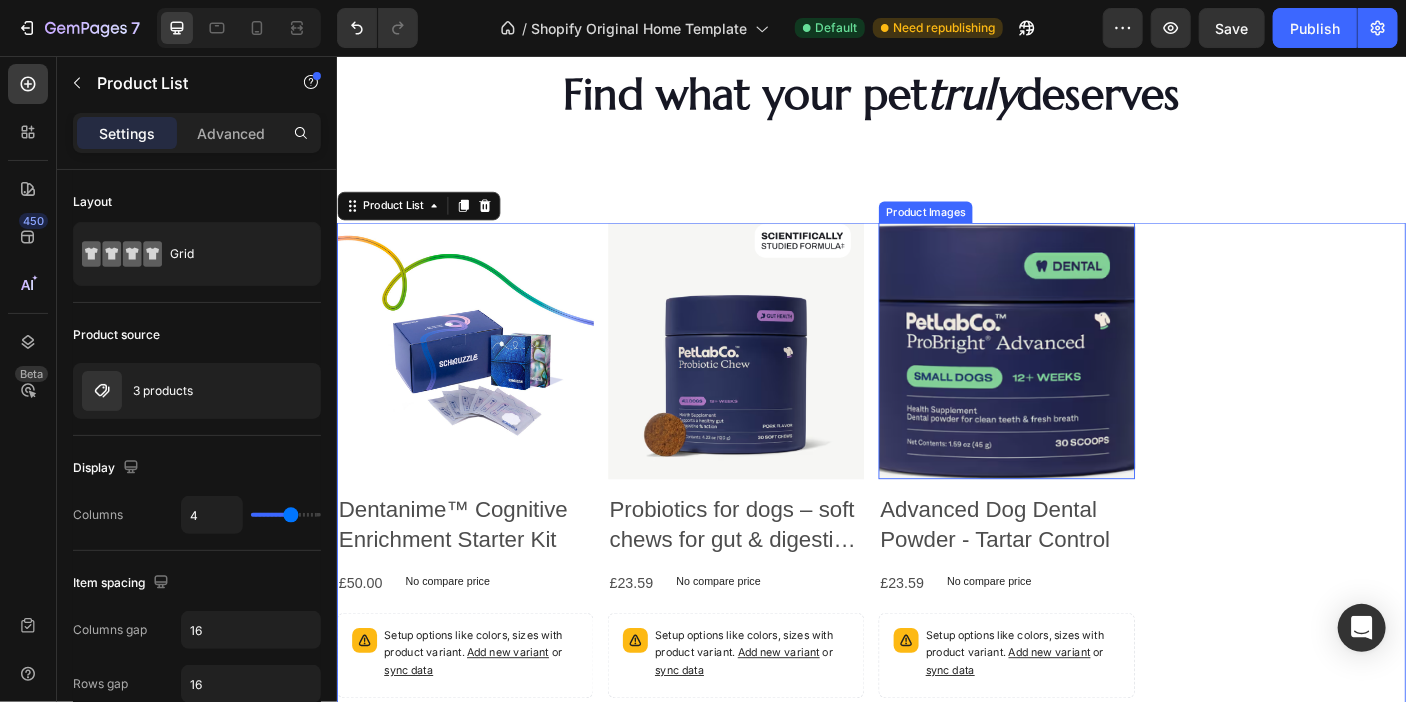 scroll, scrollTop: 859, scrollLeft: 0, axis: vertical 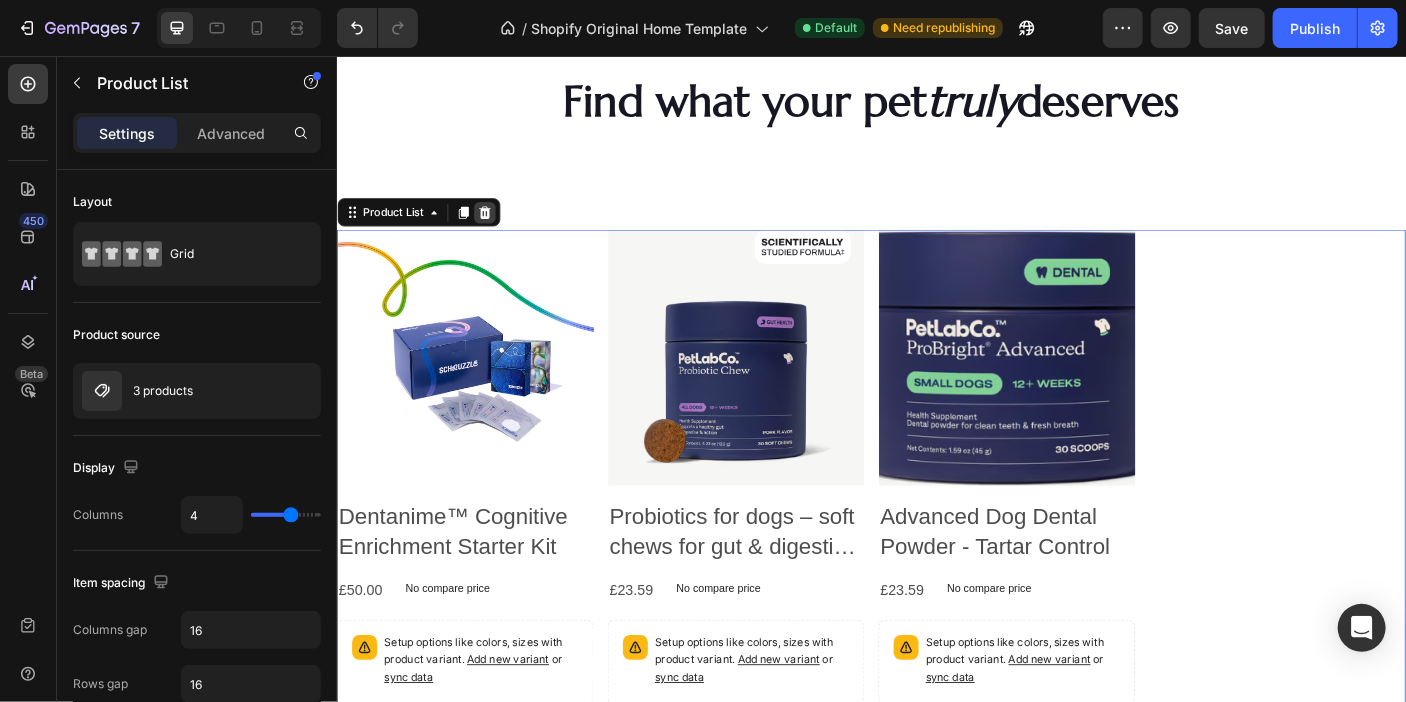 click 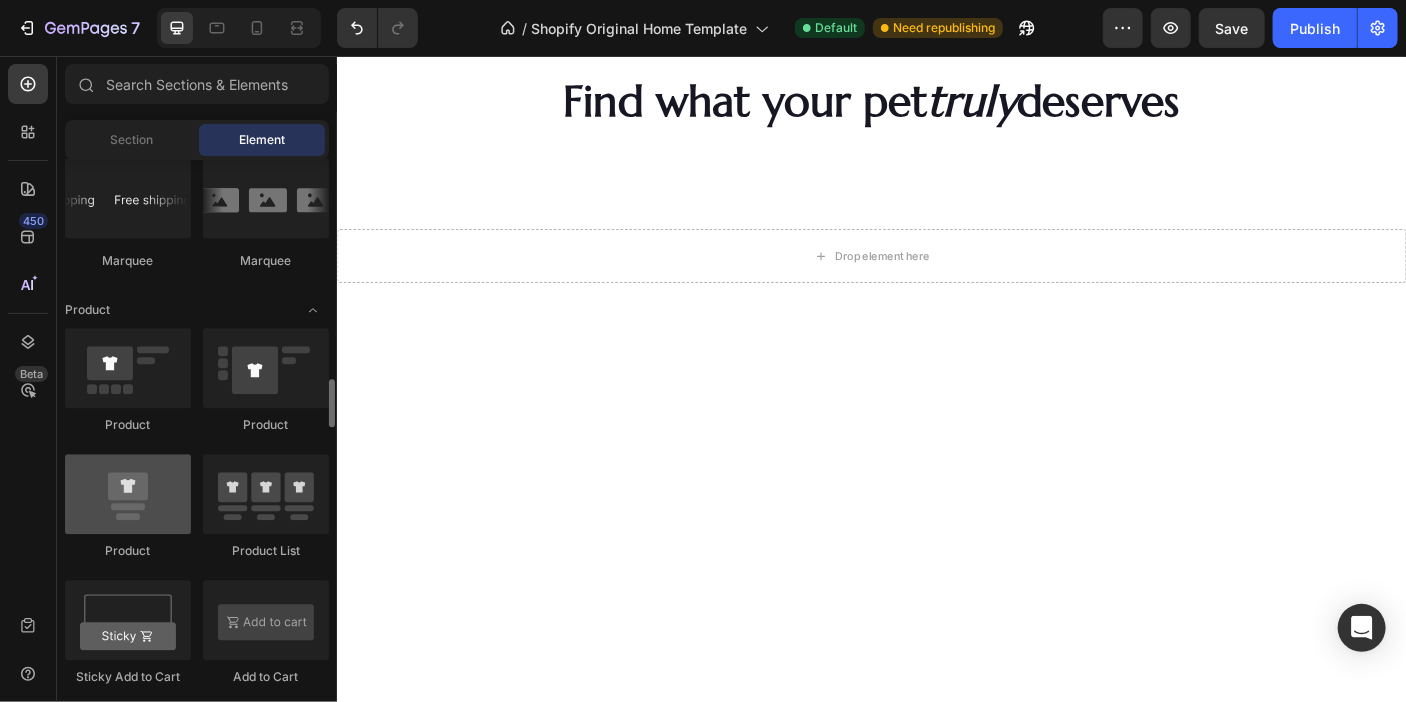 scroll, scrollTop: 2414, scrollLeft: 0, axis: vertical 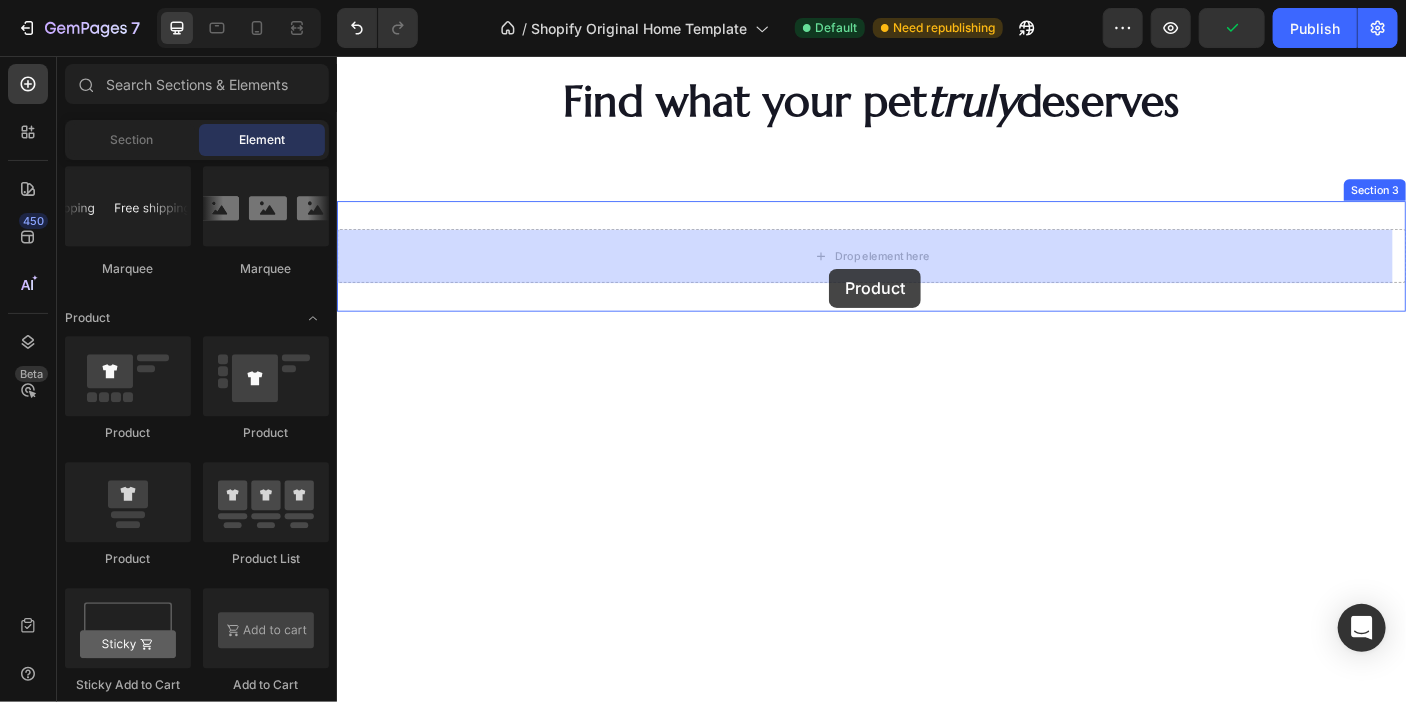 drag, startPoint x: 472, startPoint y: 441, endPoint x: 888, endPoint y: 294, distance: 441.20856 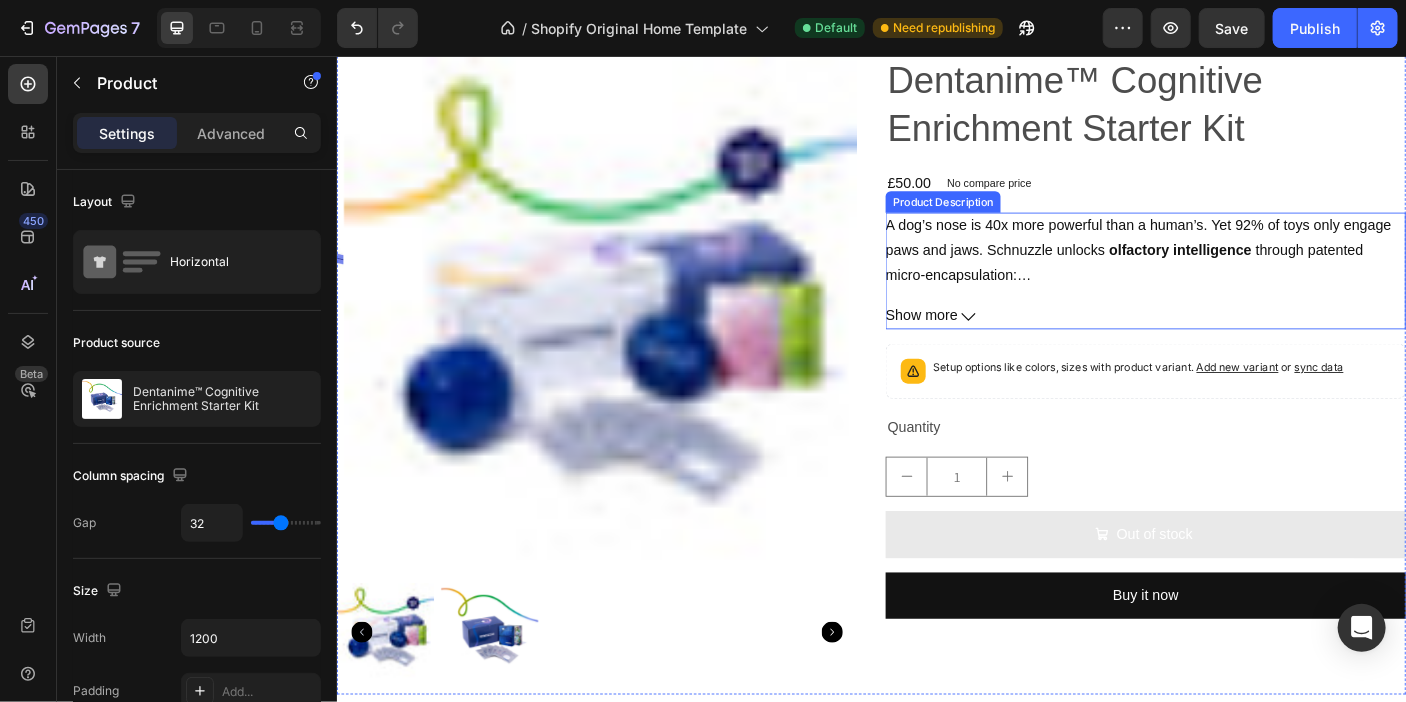 scroll, scrollTop: 664, scrollLeft: 0, axis: vertical 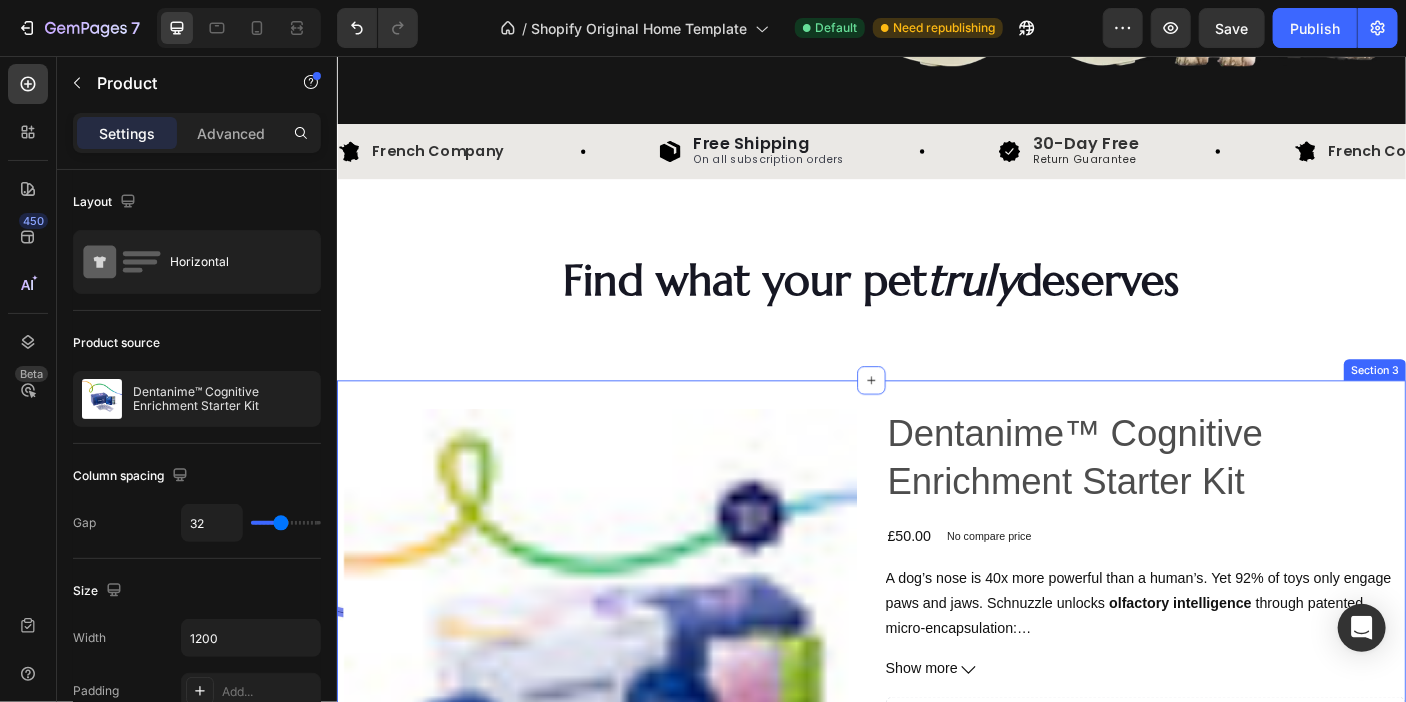 click on "Dentanime™ Cognitive Enrichment Starter Kit" at bounding box center [1244, 507] 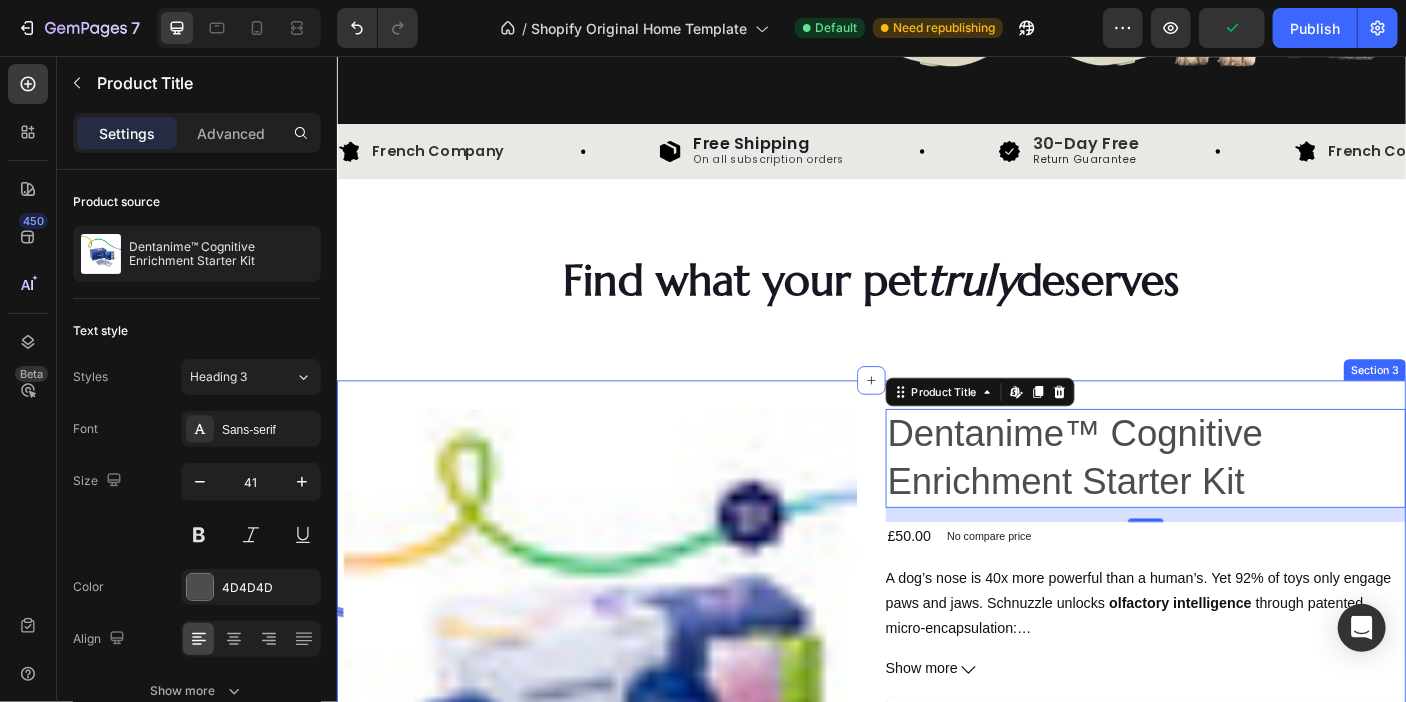 click on "Product Images Dentanime™ Cognitive Enrichment Starter Kit Product Title   Edit content in Shopify 16 £50.00 Product Price Product Price No compare price Product Price Row A dog’s nose is 40x more powerful than a human’s. Yet 92% of toys only engage paws and jaws. Schnuzzle unlocks   olfactory intelligence   through patented micro-encapsulation:
✅   Neuro-Active Disks : Release stimuli in stages to prolong engagement ✅   Pheromone-Infused : Triggers instinctive foraging behaviors ✅   Zero-Calorie Formula : Safe for all ages/weights
78% longer focus vs. standard puzzles in RSPCA trials ― University of [INSTITUTION] [INSTITUTION] Lab Show more
Product Description Setup options like colors, sizes with product variant.       Add new variant   or   sync data Product Variants & Swatches Quantity Text Block
1
Product Quantity
Out of stock Add to Cart Buy it now Dynamic Checkout Product Section 3" at bounding box center [936, 810] 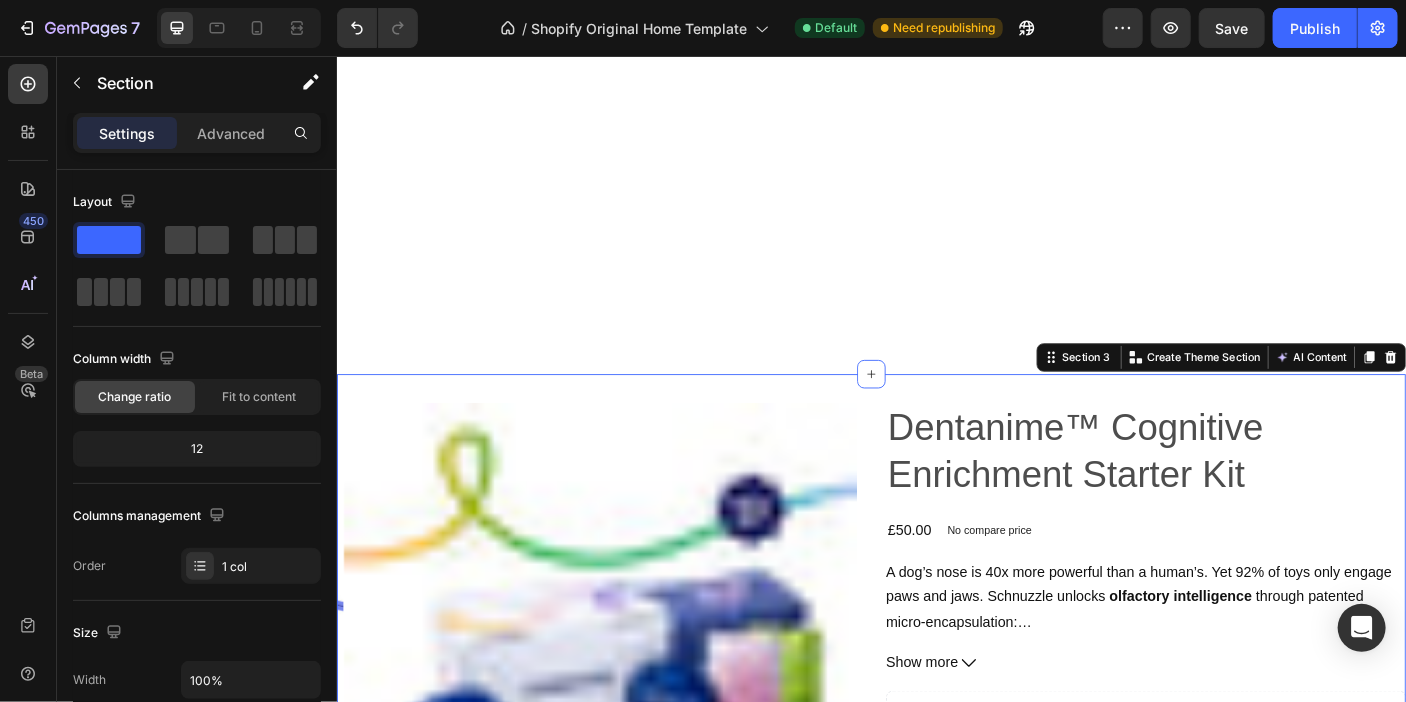 scroll, scrollTop: 1123, scrollLeft: 0, axis: vertical 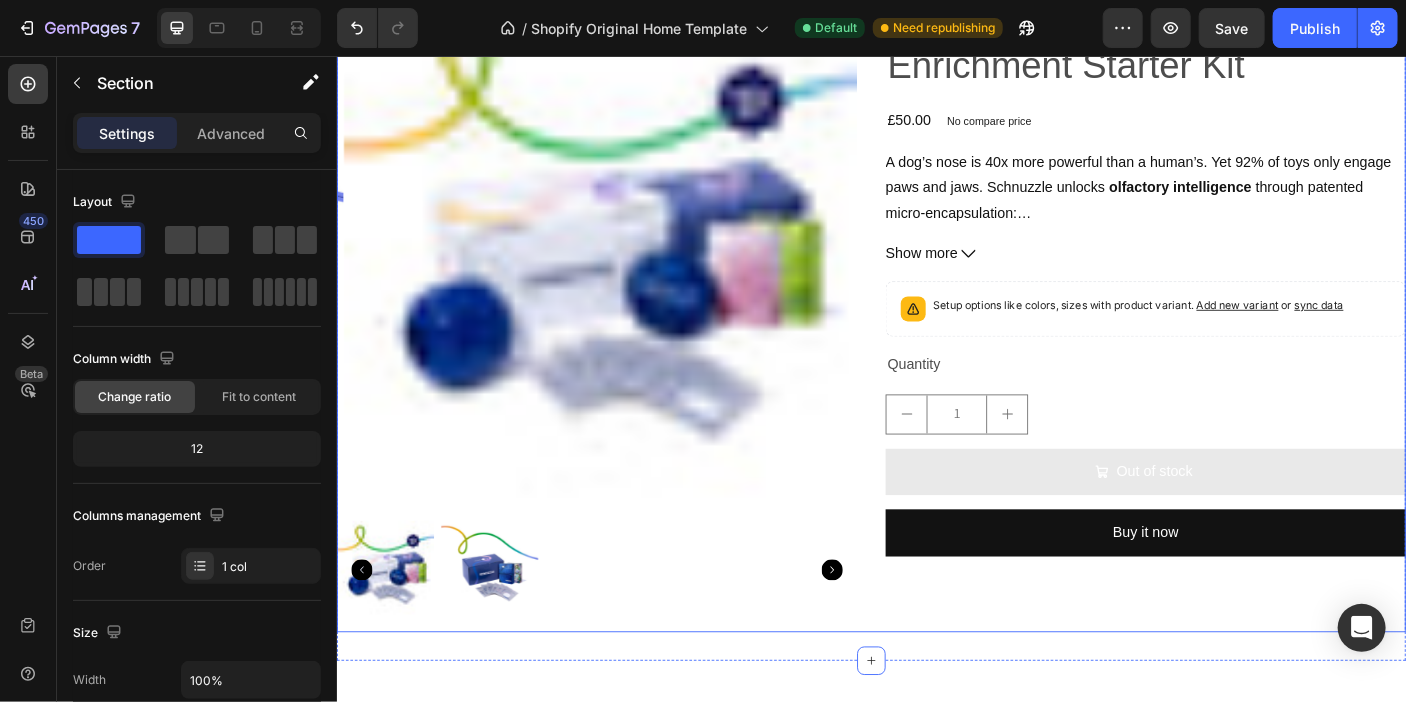 click on "Dentanime™ Cognitive Enrichment Starter Kit Product Title £50.00 Product Price Product Price No compare price Product Price Row A dog’s nose is 40x more powerful than a human’s. Yet 92% of toys only engage paws and jaws. Schnuzzle unlocks   olfactory intelligence   through patented micro-encapsulation:
✅   Neuro-Active Disks : Release stimuli in stages to prolong engagement ✅   Pheromone-Infused : Triggers instinctive foraging behaviors ✅   Zero-Calorie Formula : Safe for all ages/weights
78% longer focus vs. standard puzzles in RSPCA trials ― University of [INSTITUTION] [INSTITUTION] Lab Show more
Product Description Setup options like colors, sizes with product variant.       Add new variant   or   sync data Product Variants & Swatches Quantity Text Block
1
Product Quantity
Out of stock Add to Cart Buy it now Dynamic Checkout" at bounding box center [1244, 344] 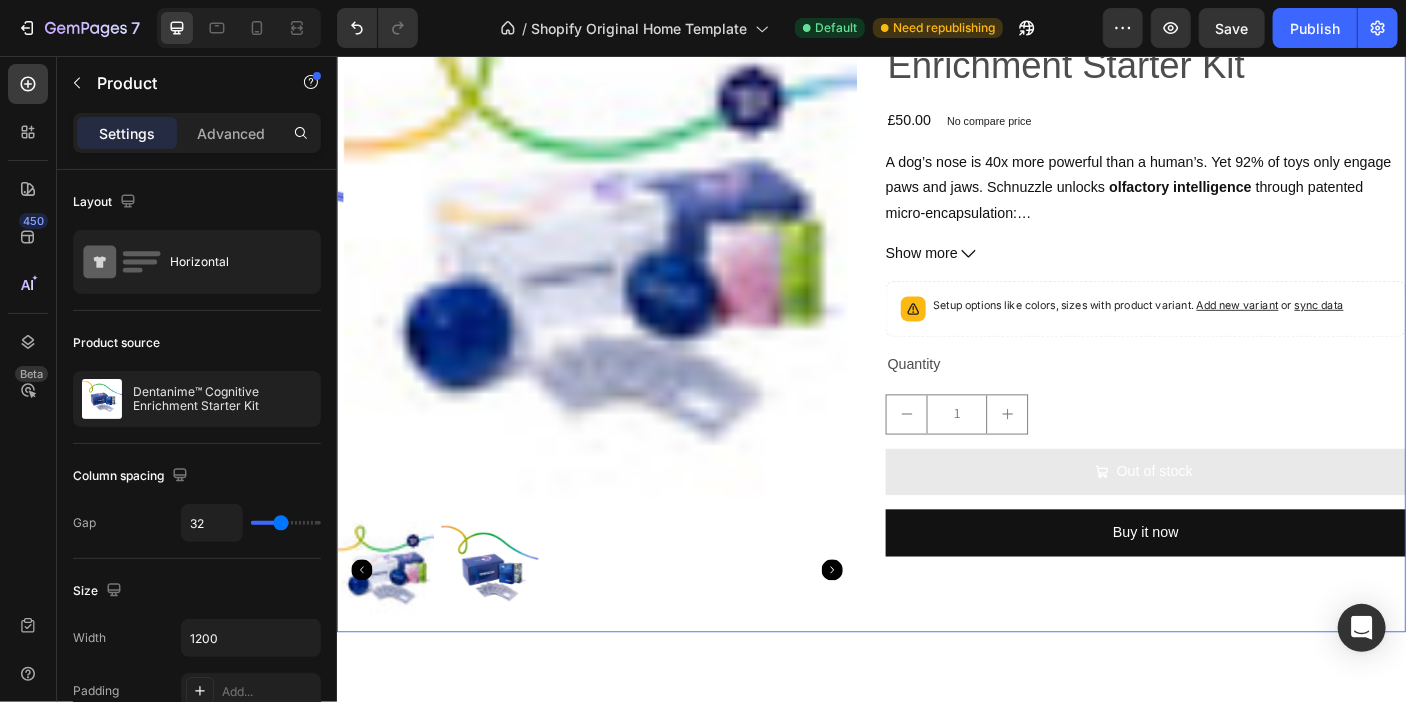 scroll, scrollTop: 936, scrollLeft: 0, axis: vertical 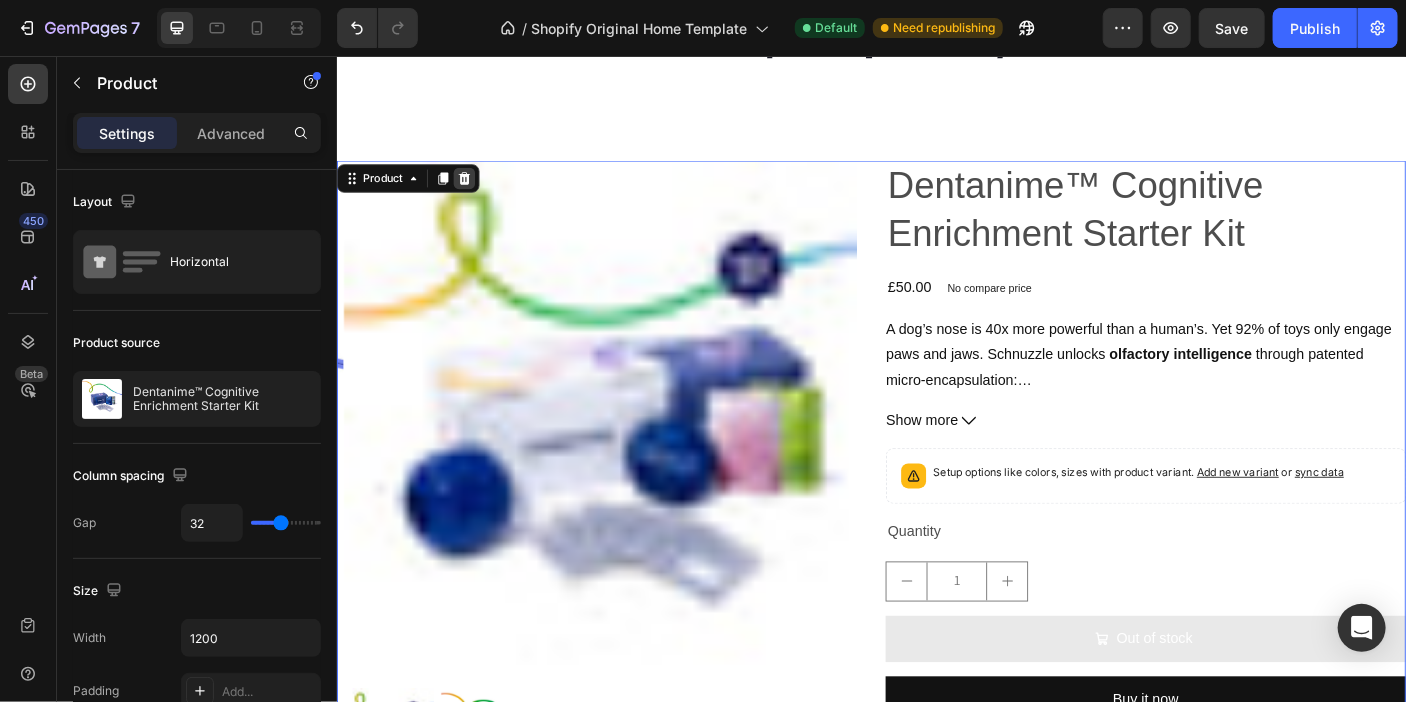 click 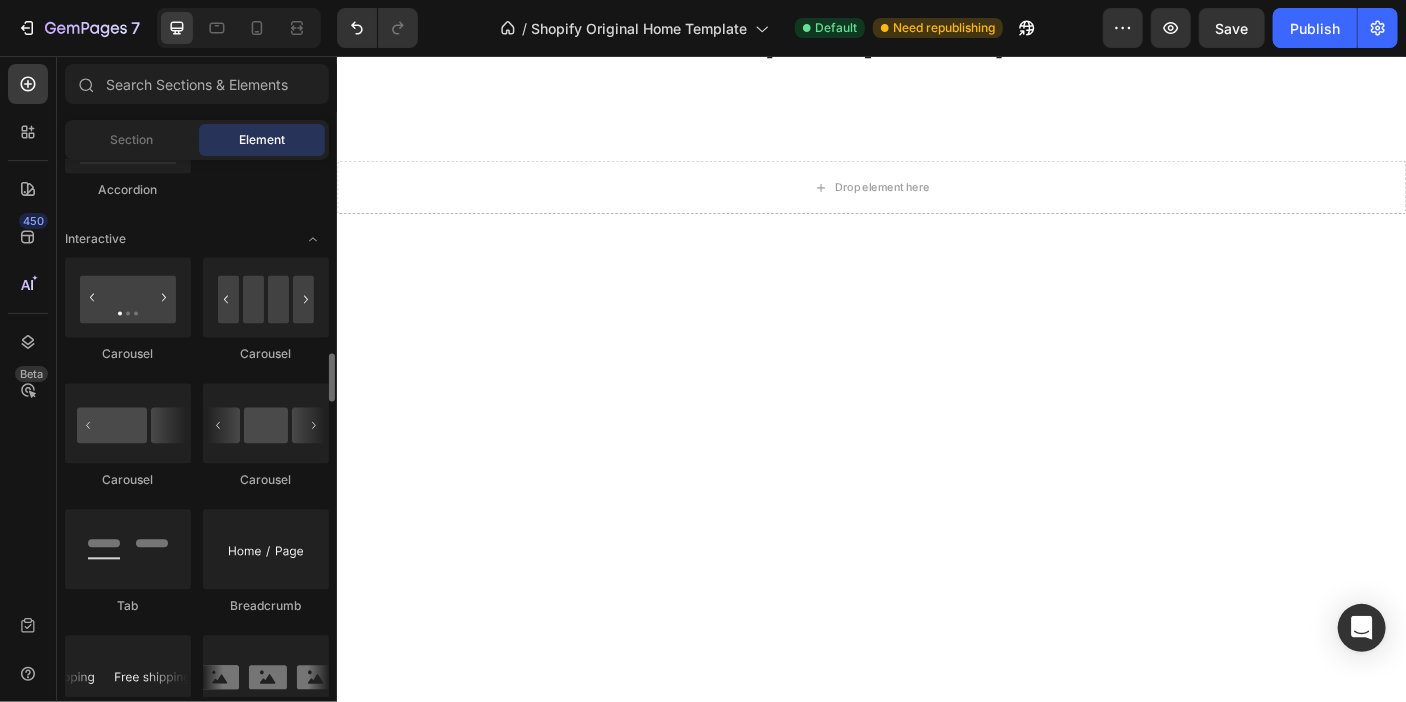 scroll, scrollTop: 1977, scrollLeft: 0, axis: vertical 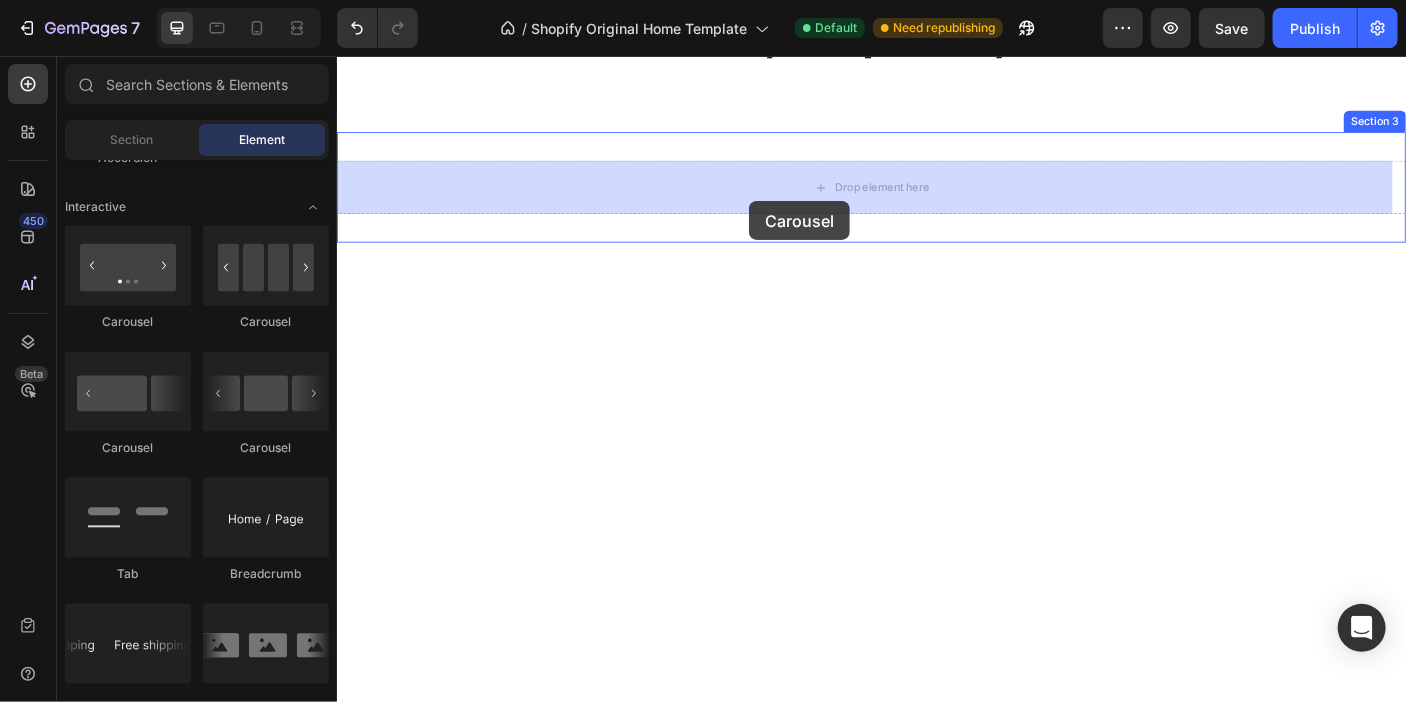 drag, startPoint x: 599, startPoint y: 444, endPoint x: 798, endPoint y: 217, distance: 301.87747 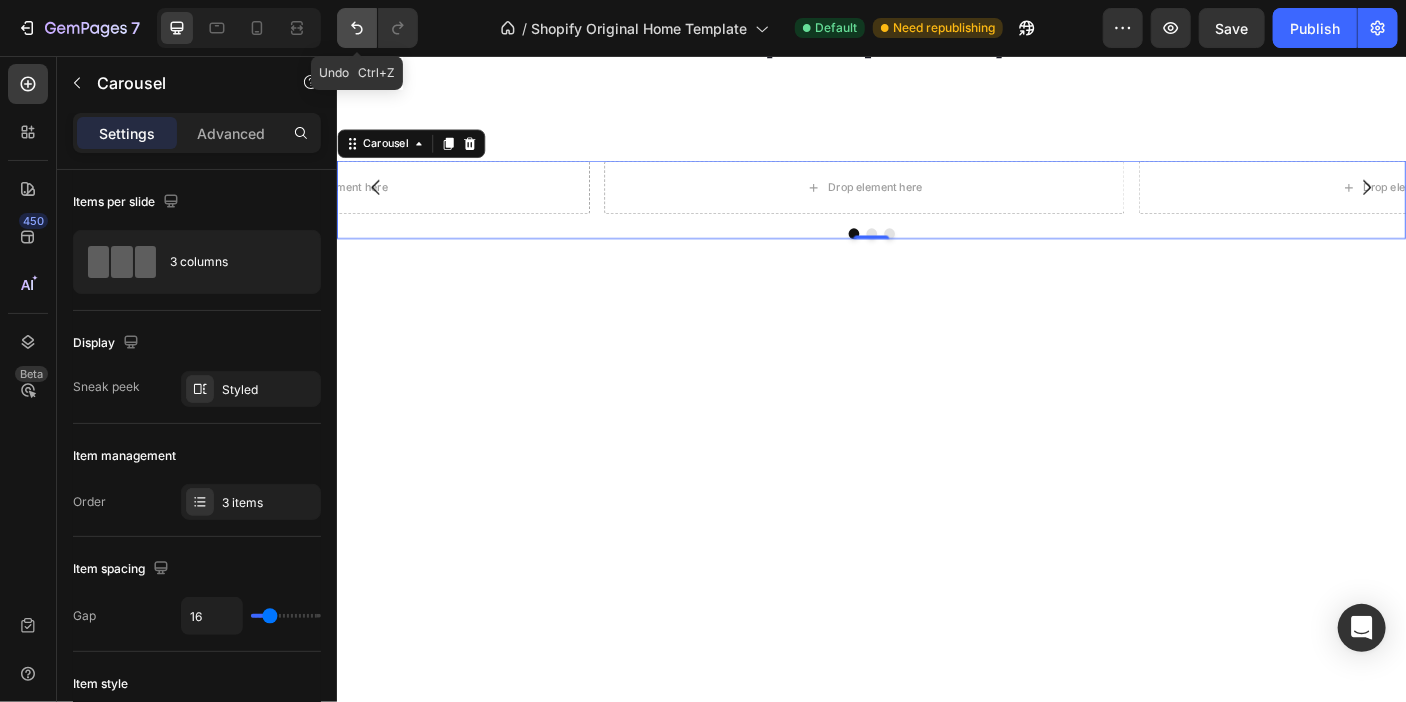 click 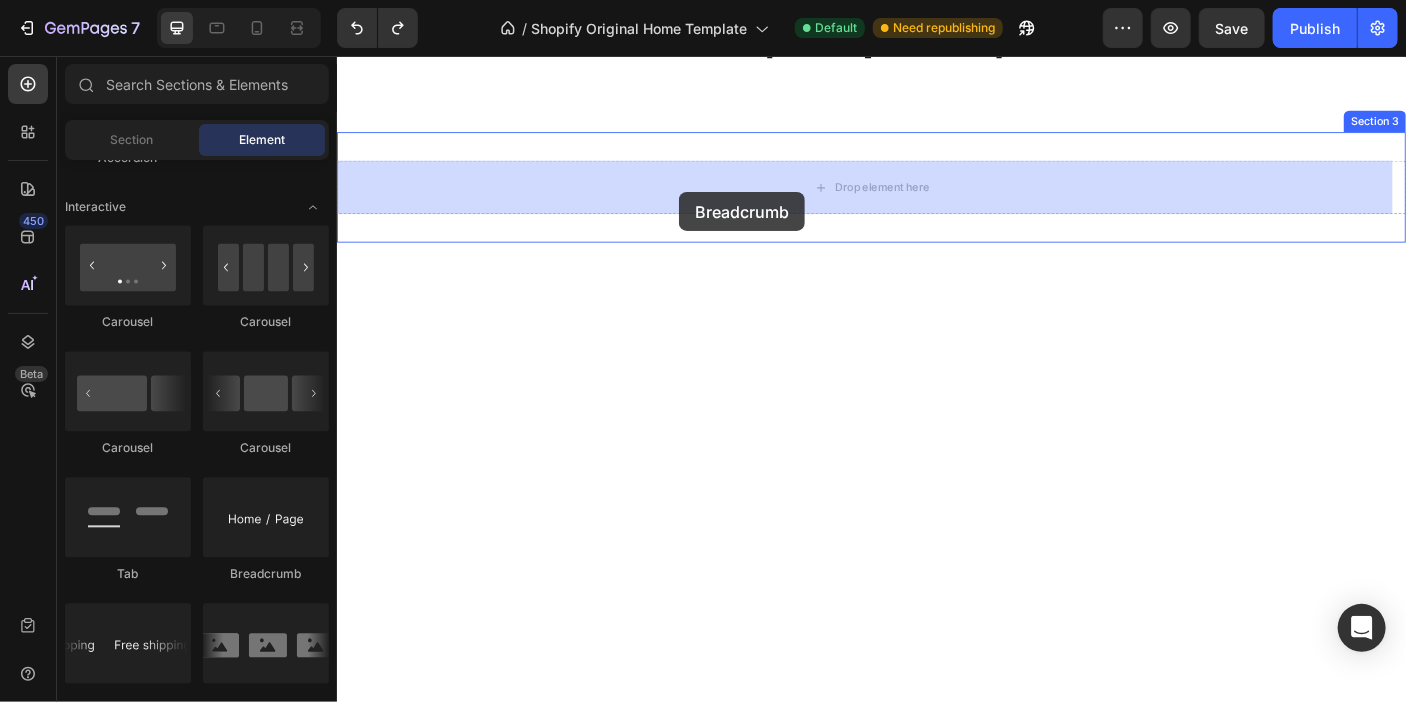 drag, startPoint x: 626, startPoint y: 587, endPoint x: 720, endPoint y: 208, distance: 390.48303 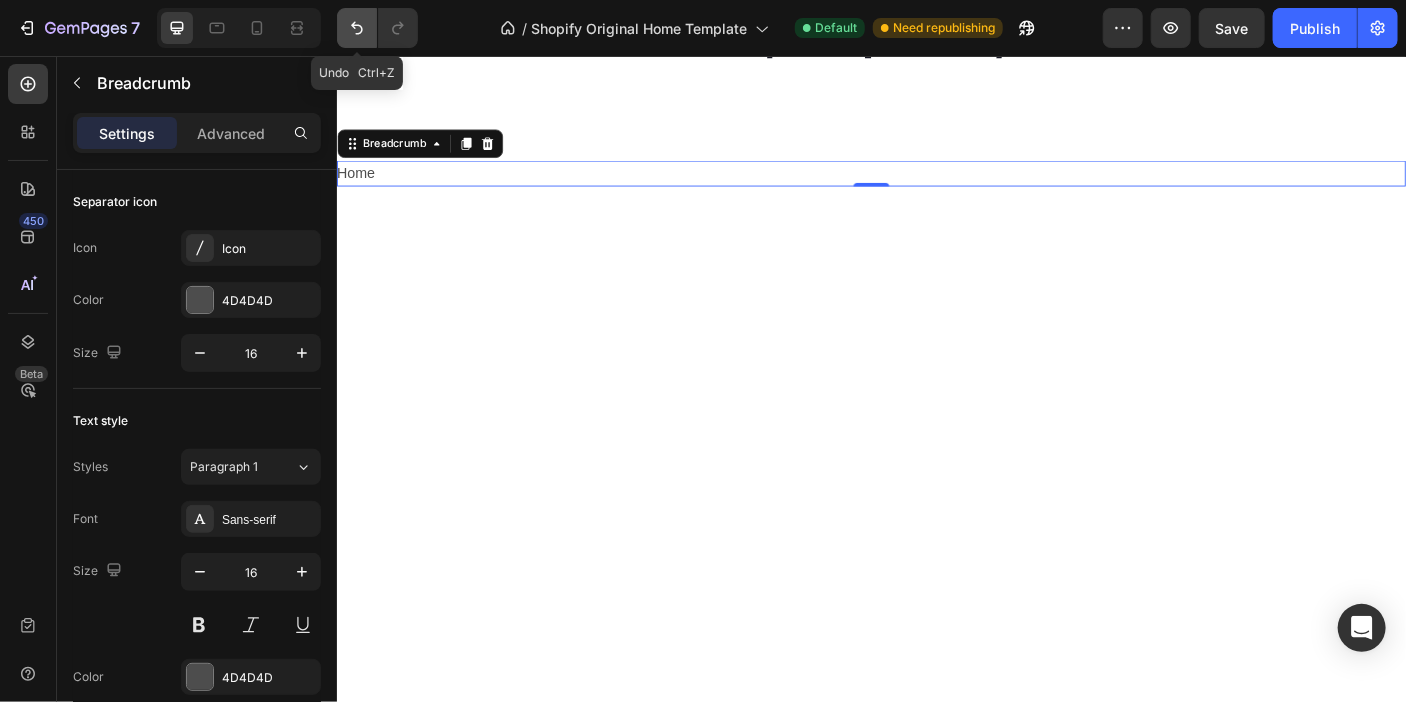 click 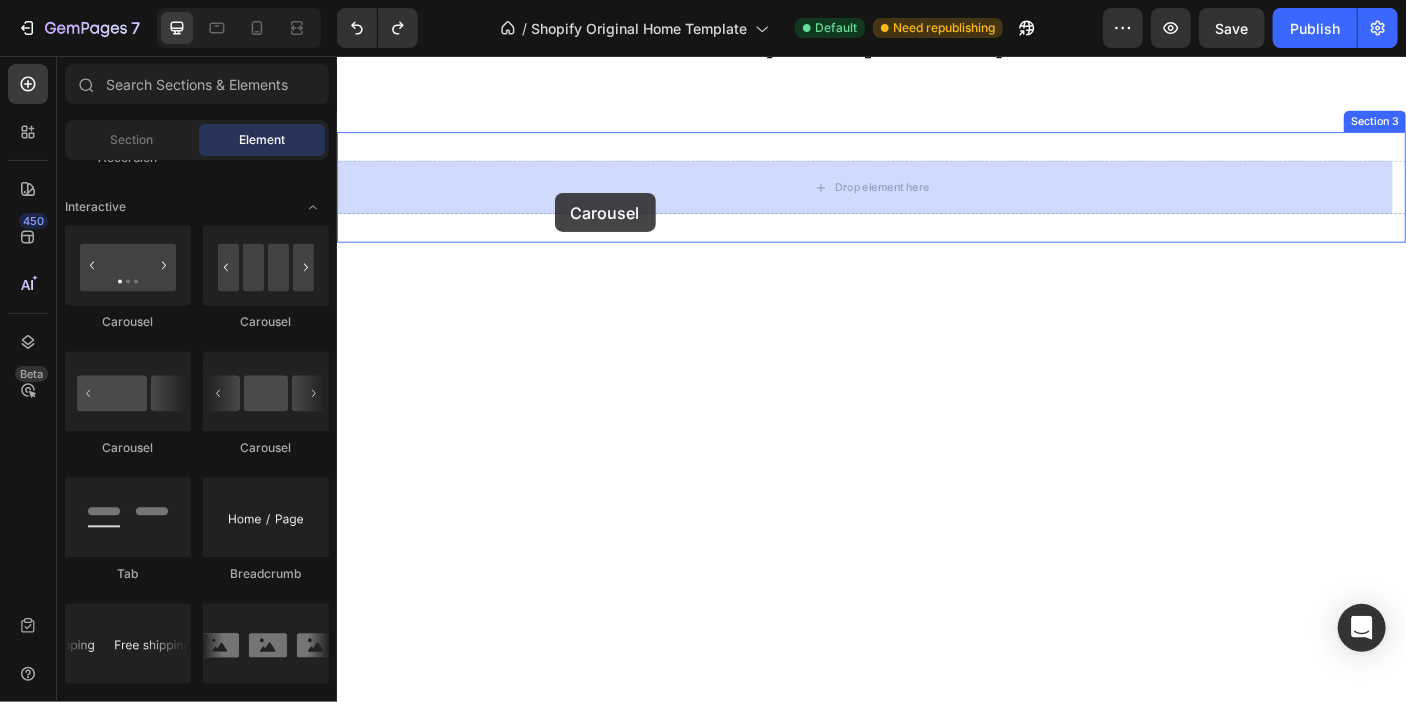 drag, startPoint x: 587, startPoint y: 348, endPoint x: 580, endPoint y: 209, distance: 139.17615 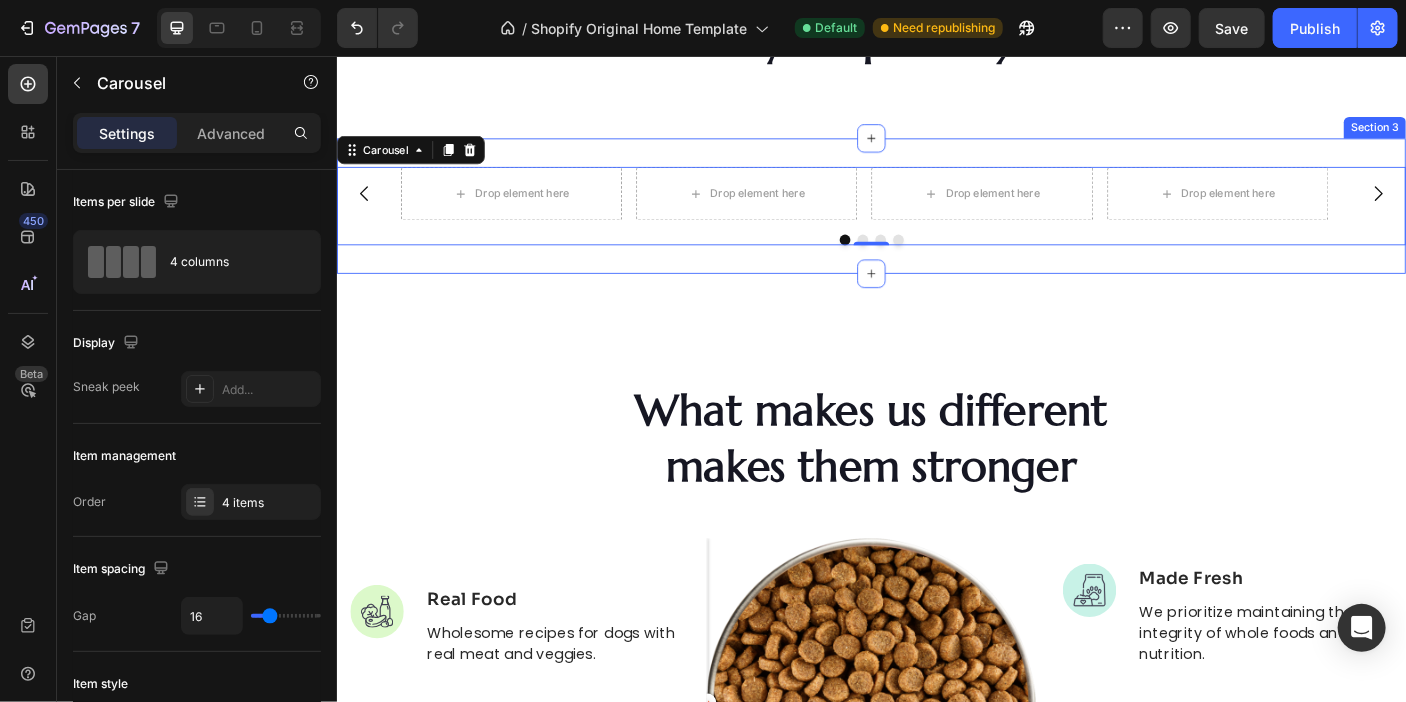 scroll, scrollTop: 781, scrollLeft: 0, axis: vertical 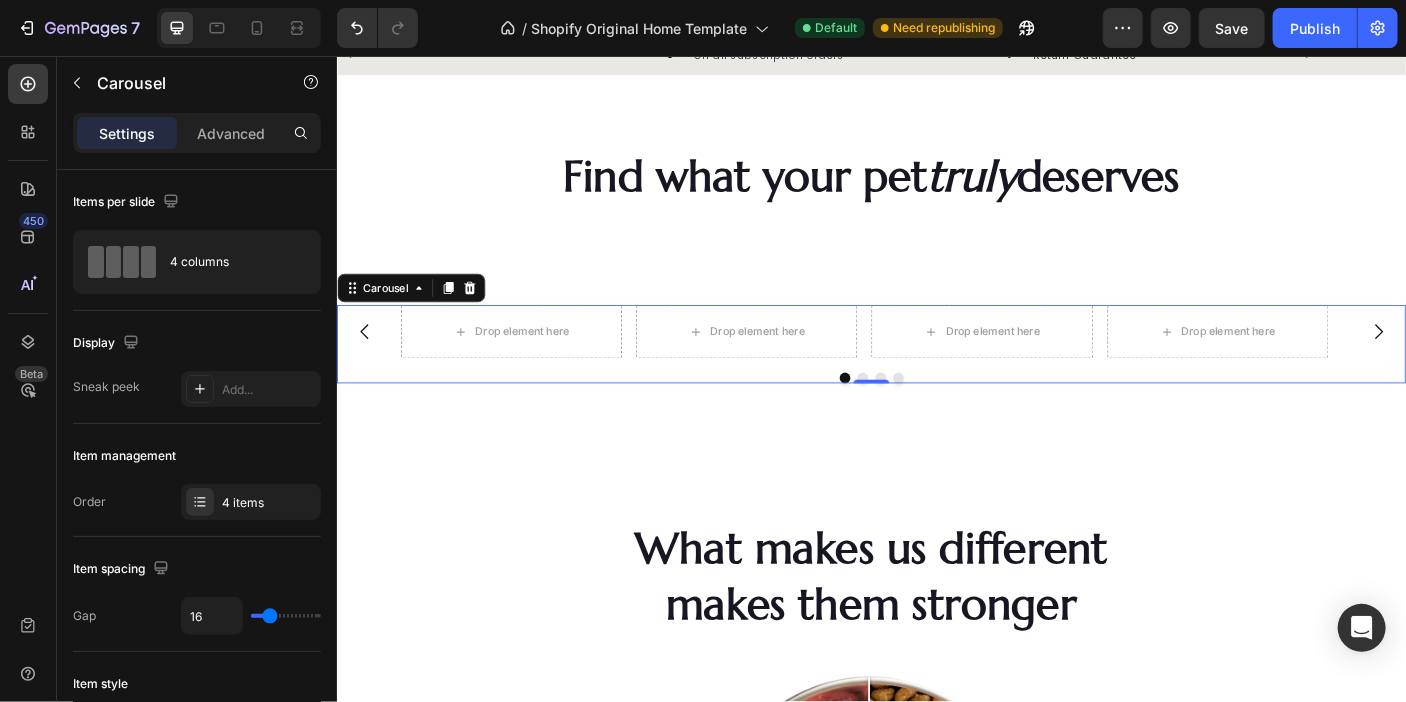 click at bounding box center (906, 417) 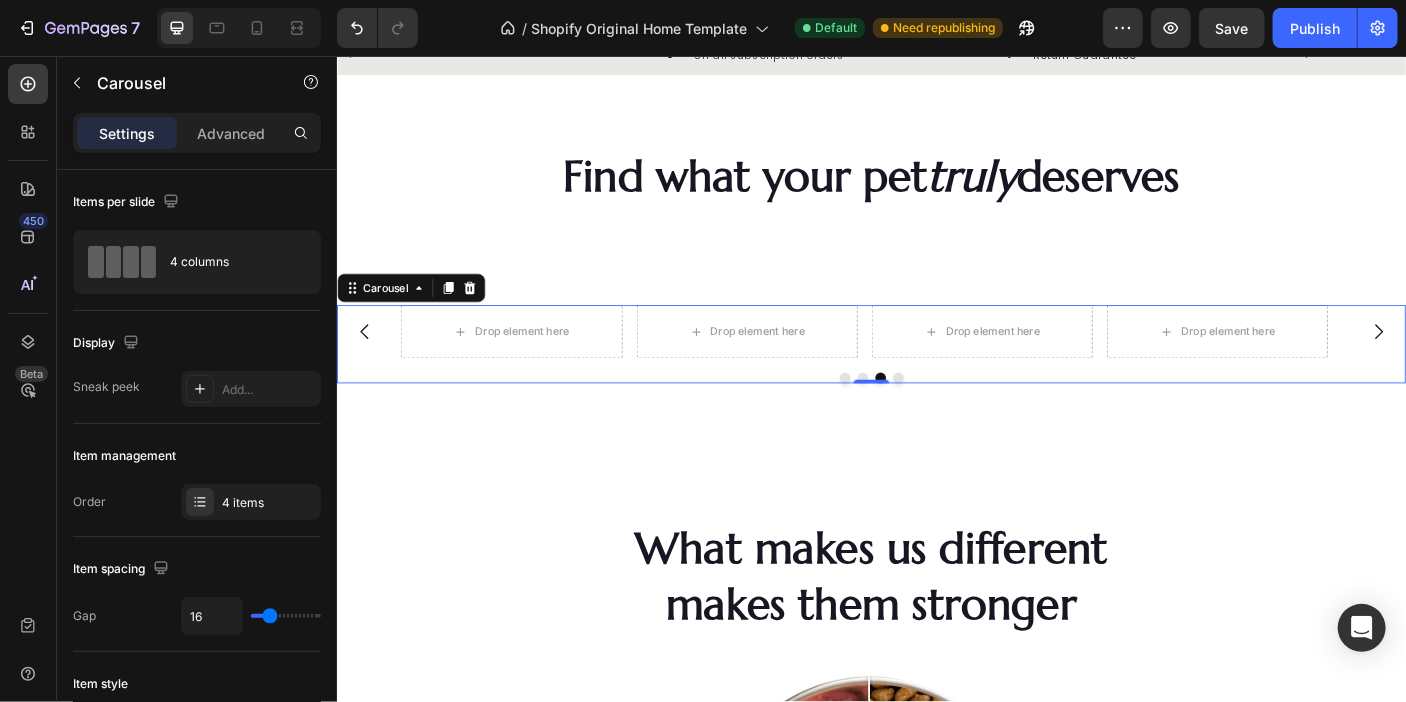 click at bounding box center [906, 417] 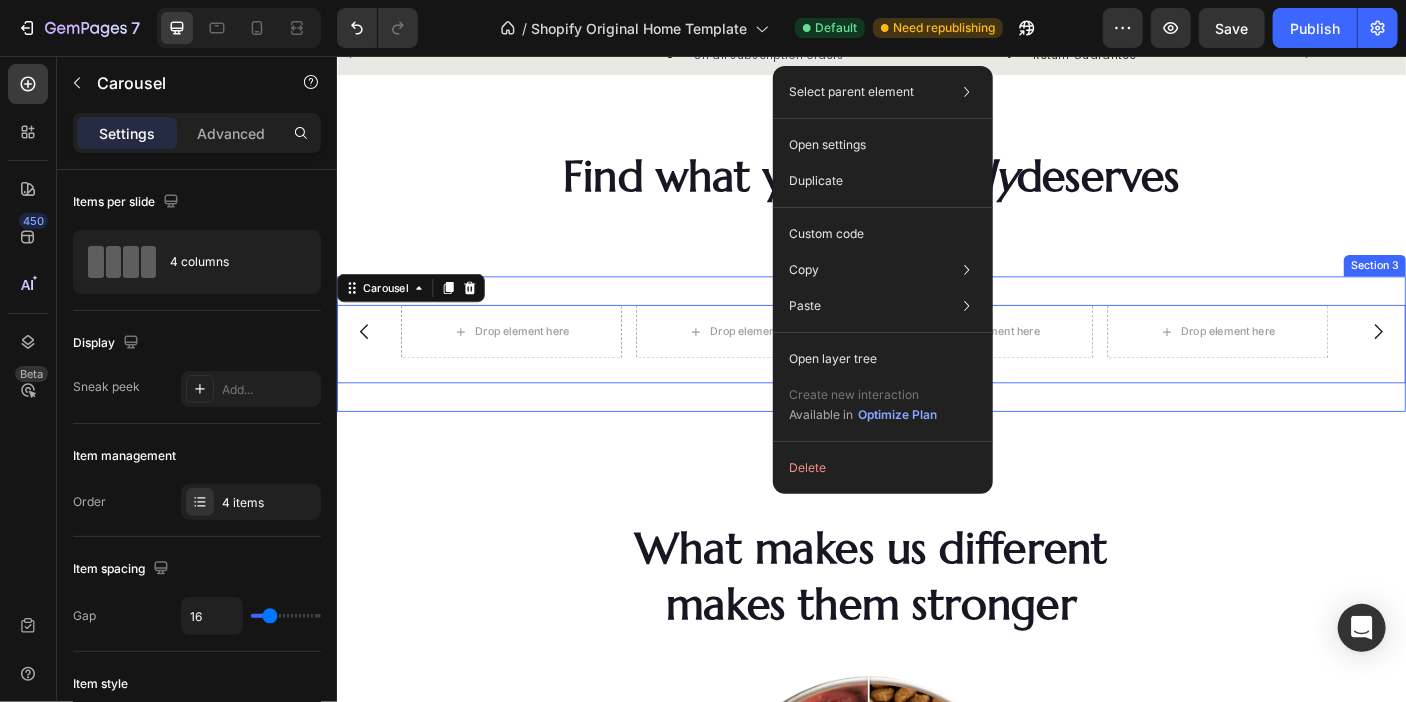click on "Drop element here
Drop element here
Drop element here
Drop element here
Carousel   0 Section 3" at bounding box center (936, 379) 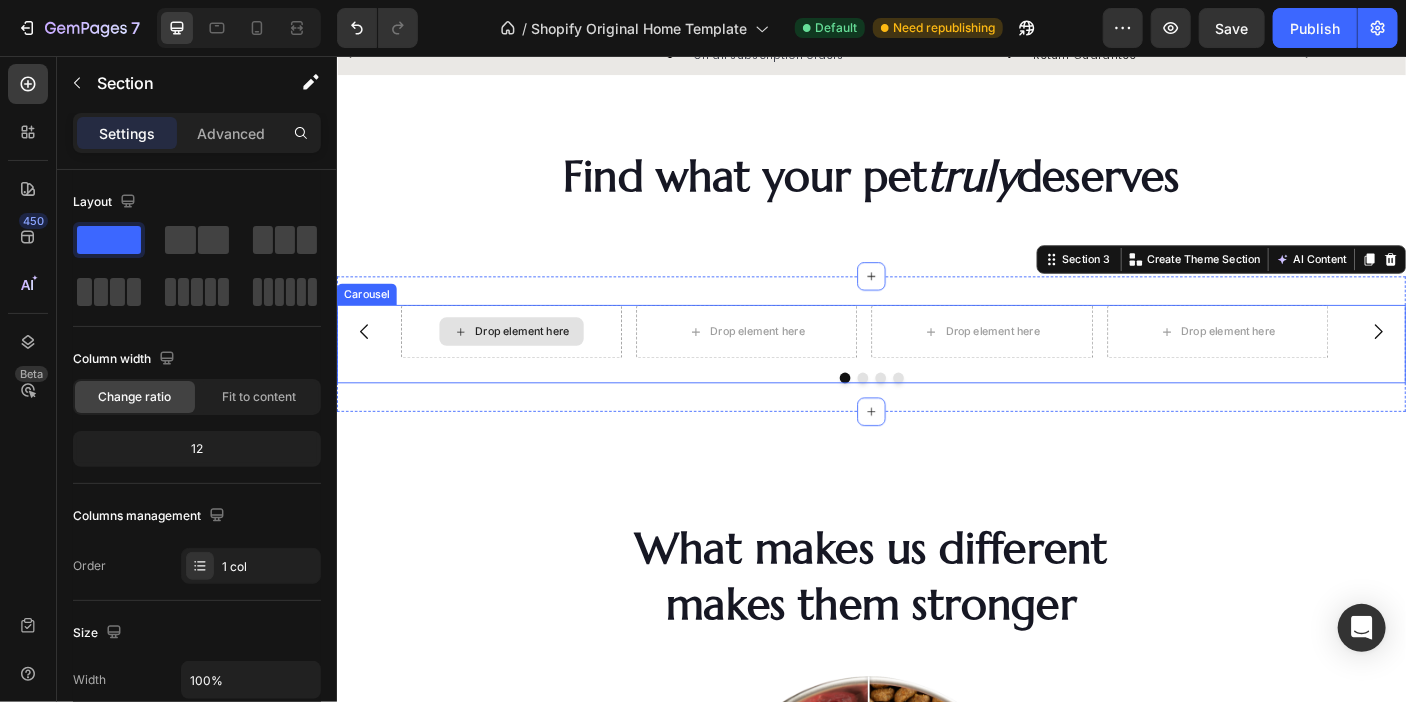 click on "Drop element here
Drop element here
Drop element here
Drop element here
Carousel" at bounding box center (936, 379) 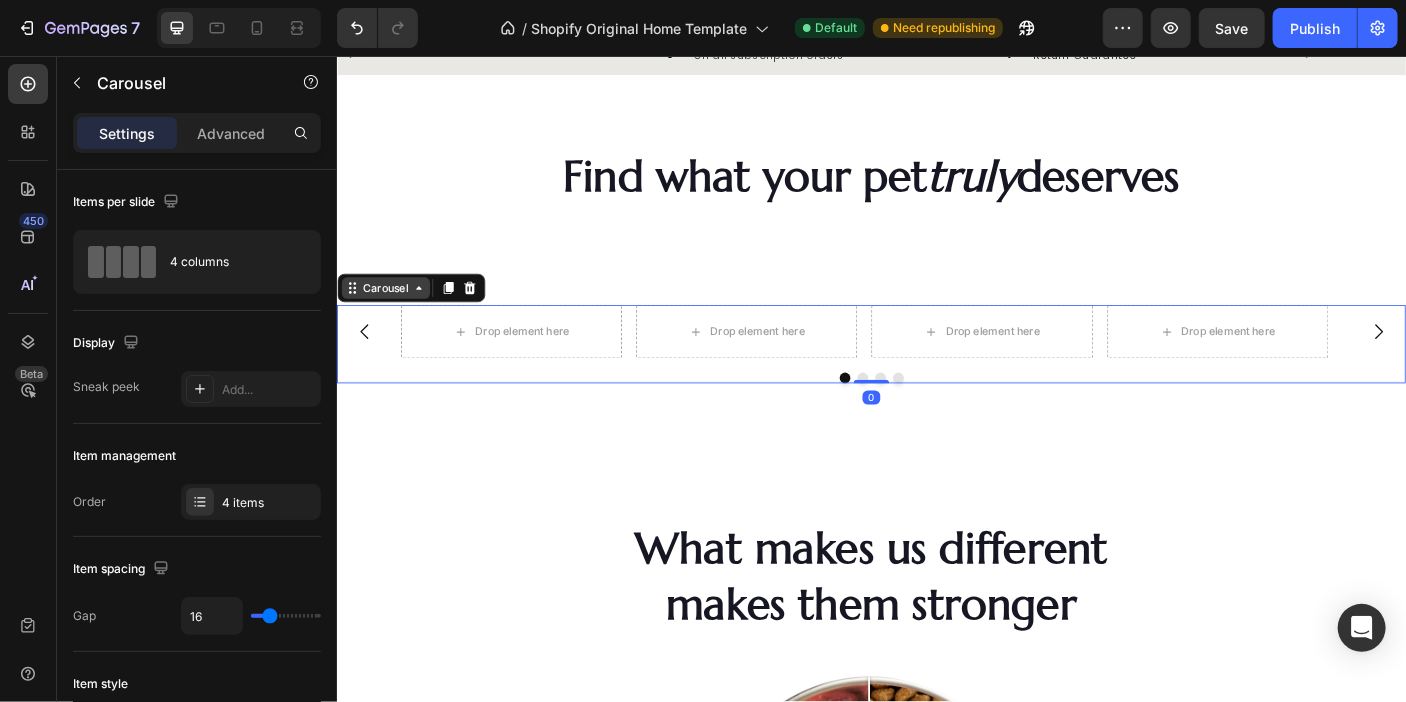click on "Carousel" at bounding box center [390, 316] 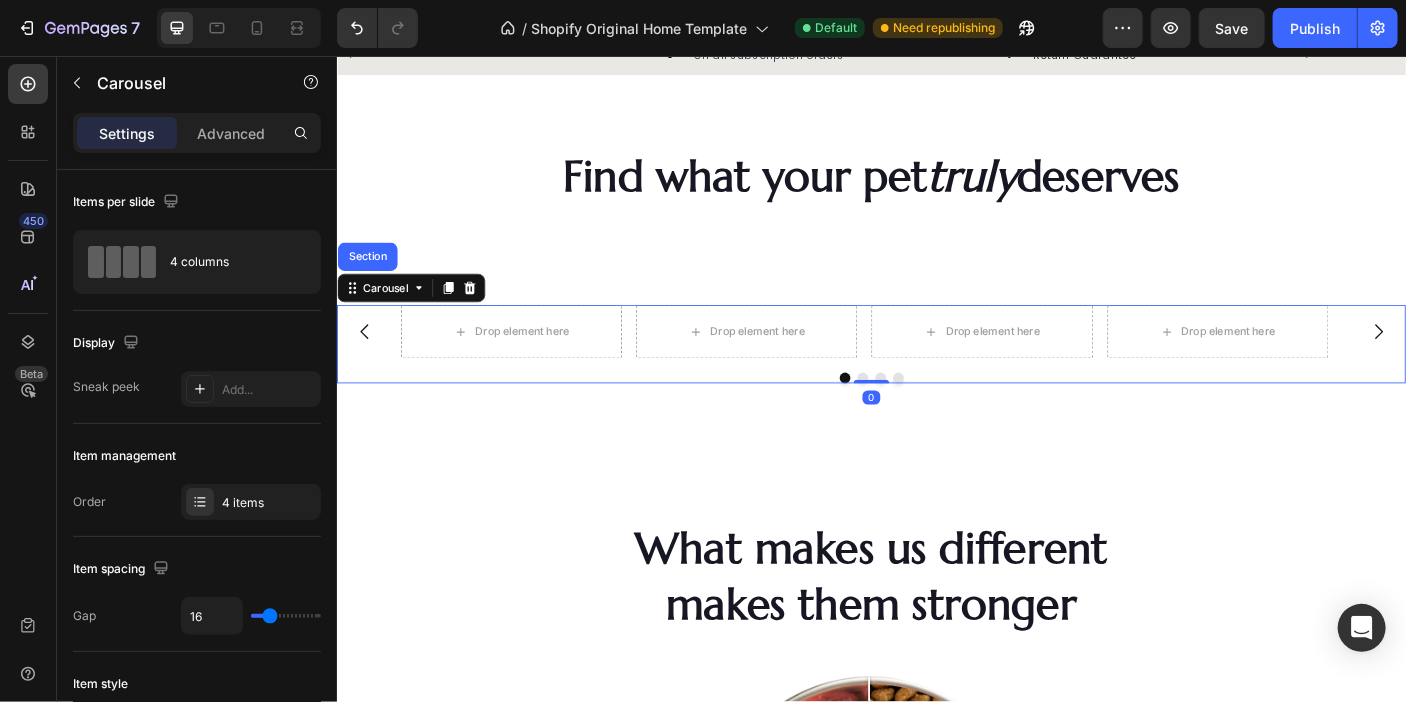 click on "Carousel Section" at bounding box center [419, 316] 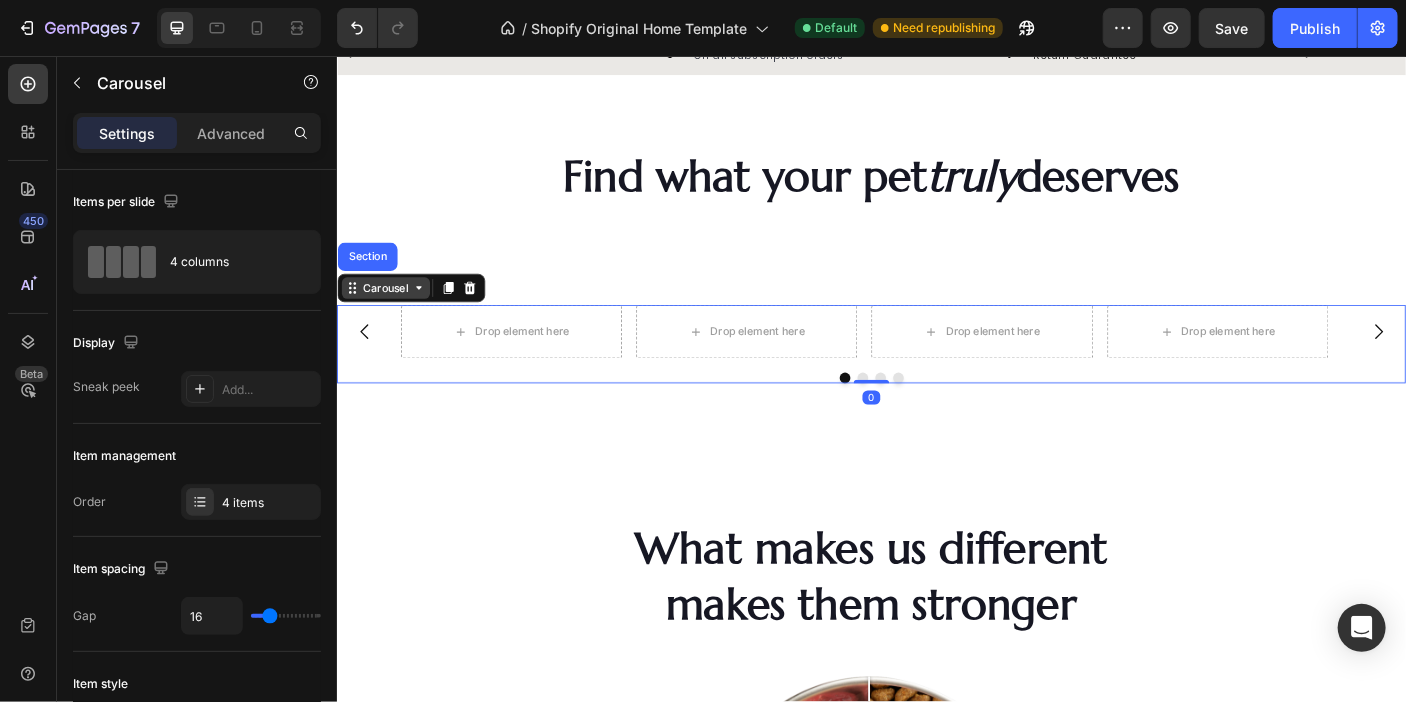 click 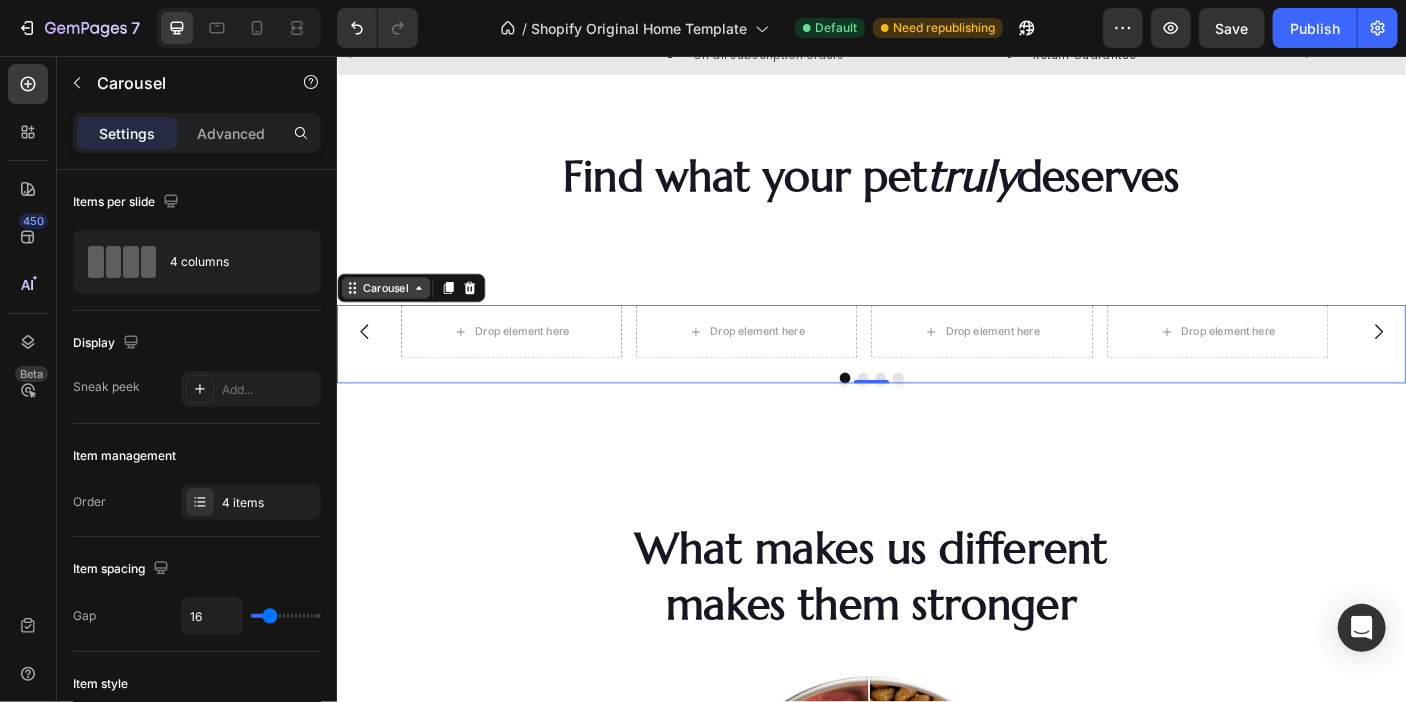 click 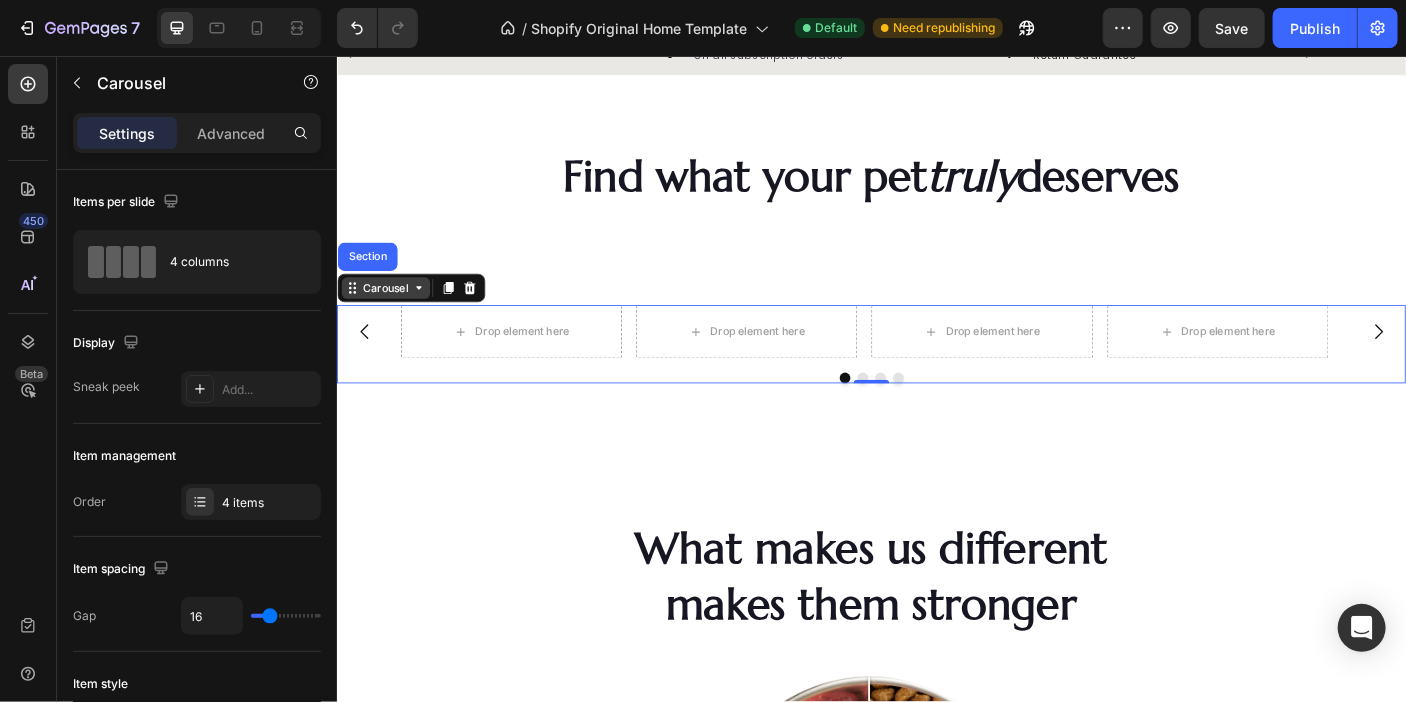 click 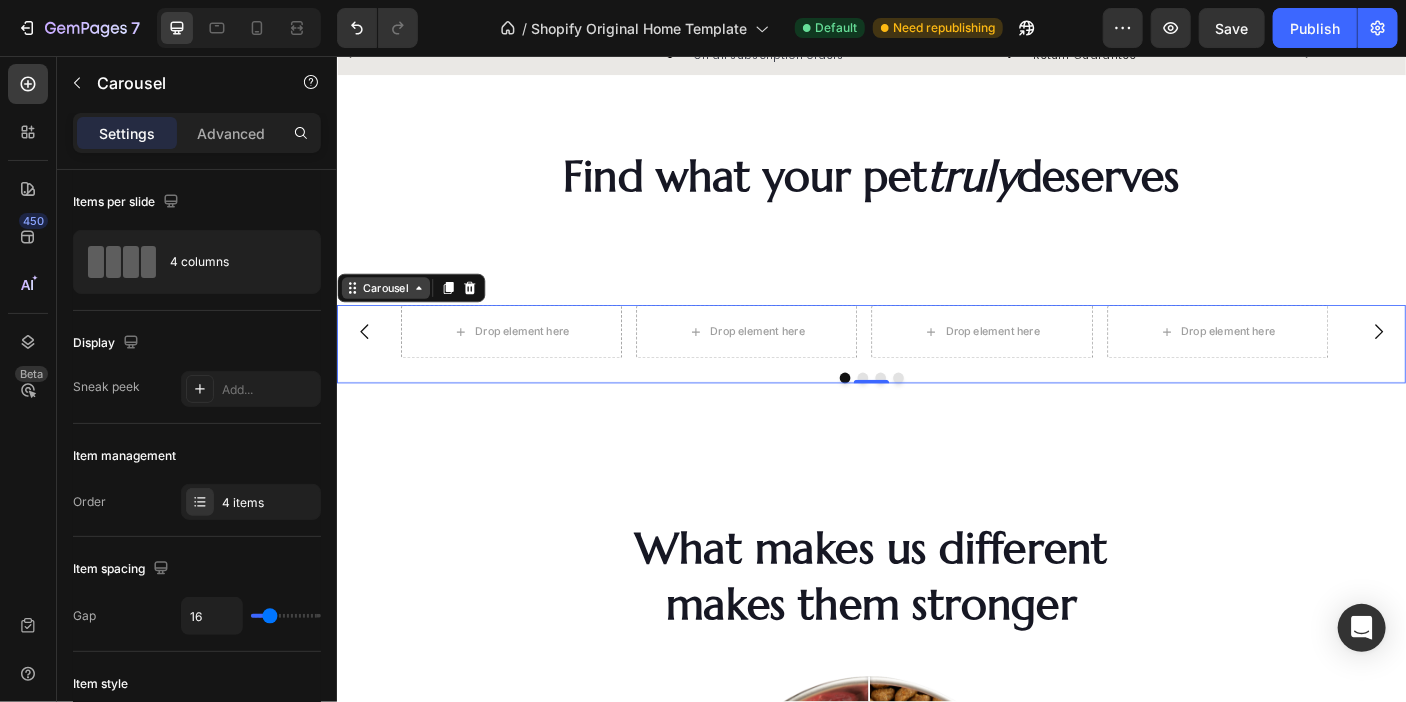 click 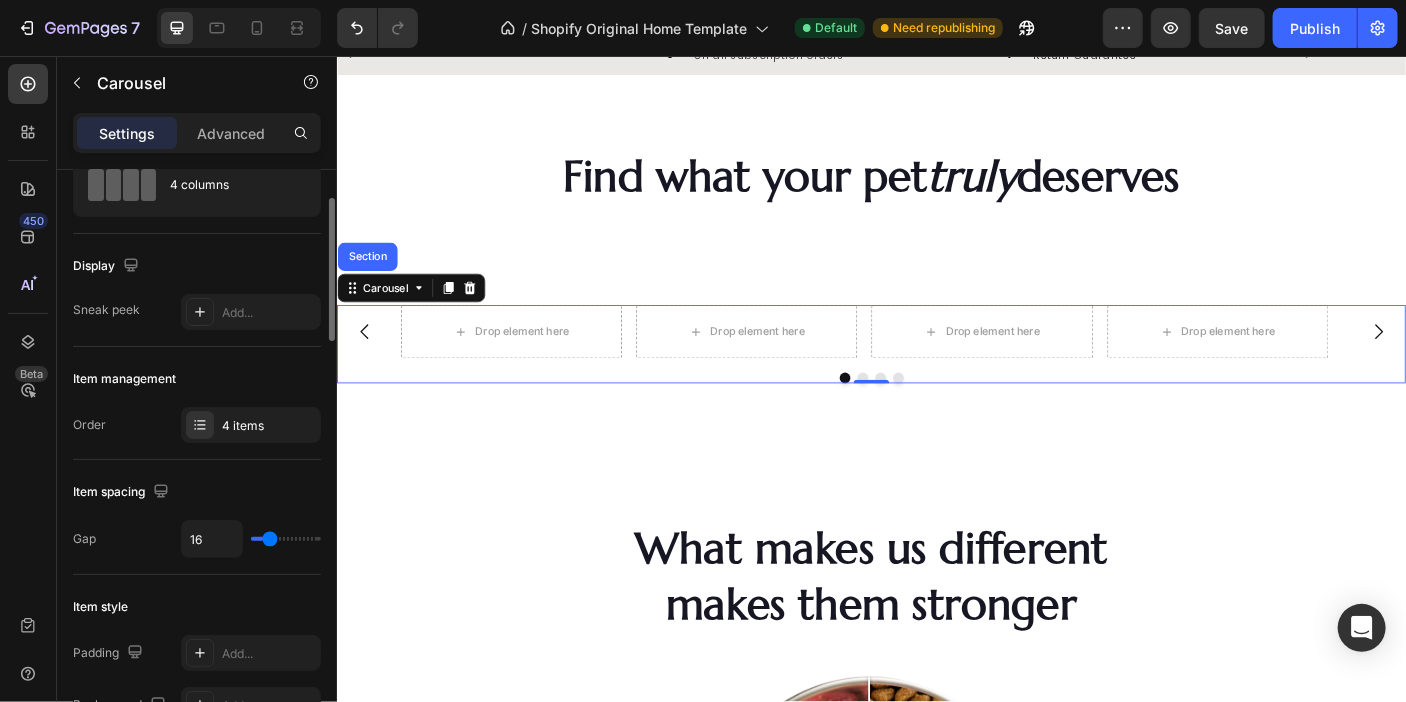 scroll, scrollTop: 156, scrollLeft: 0, axis: vertical 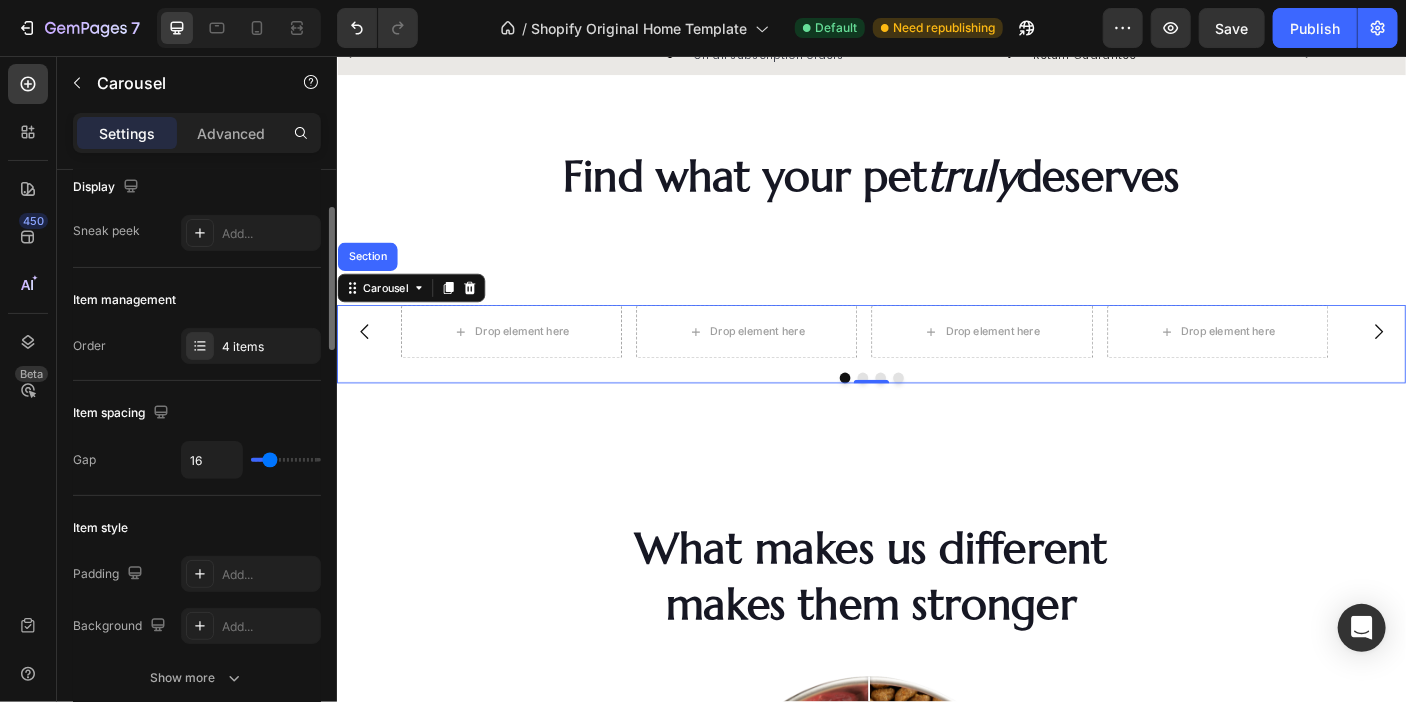 click on "4 items" at bounding box center [269, 347] 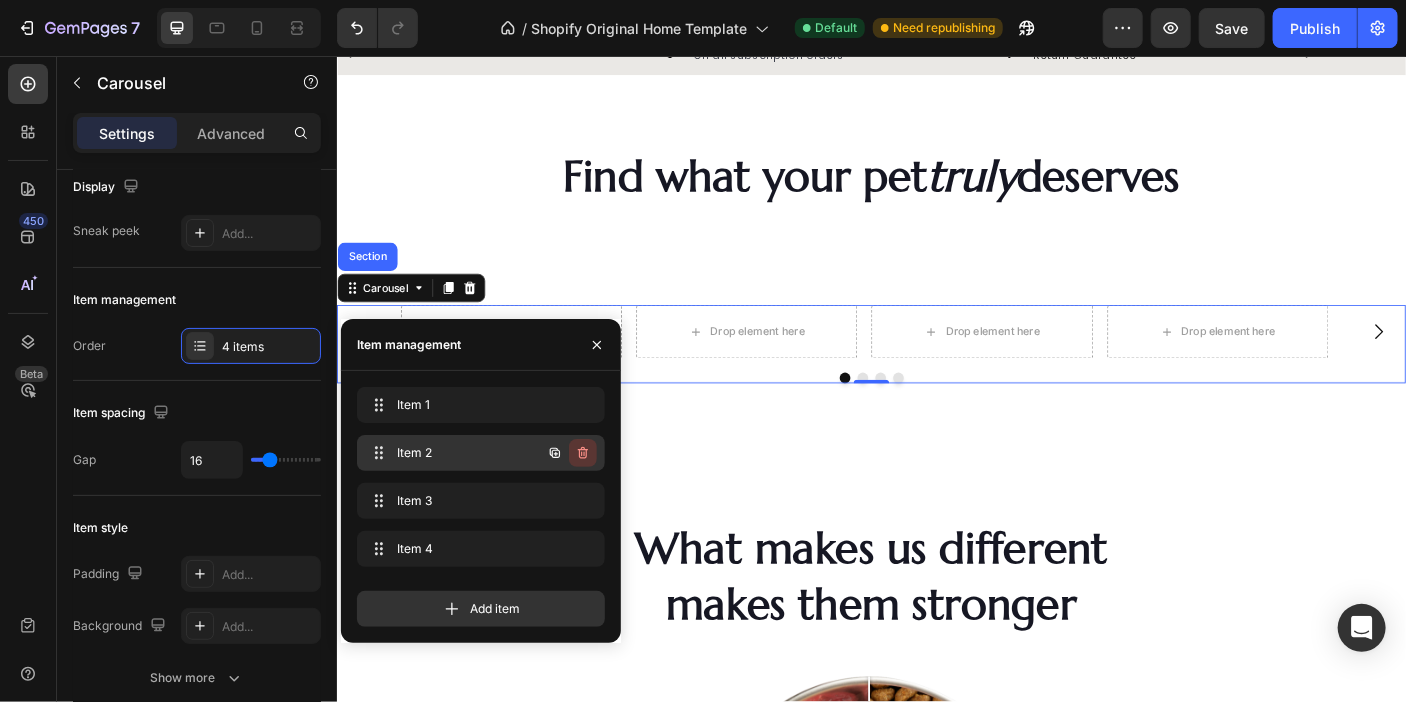 click 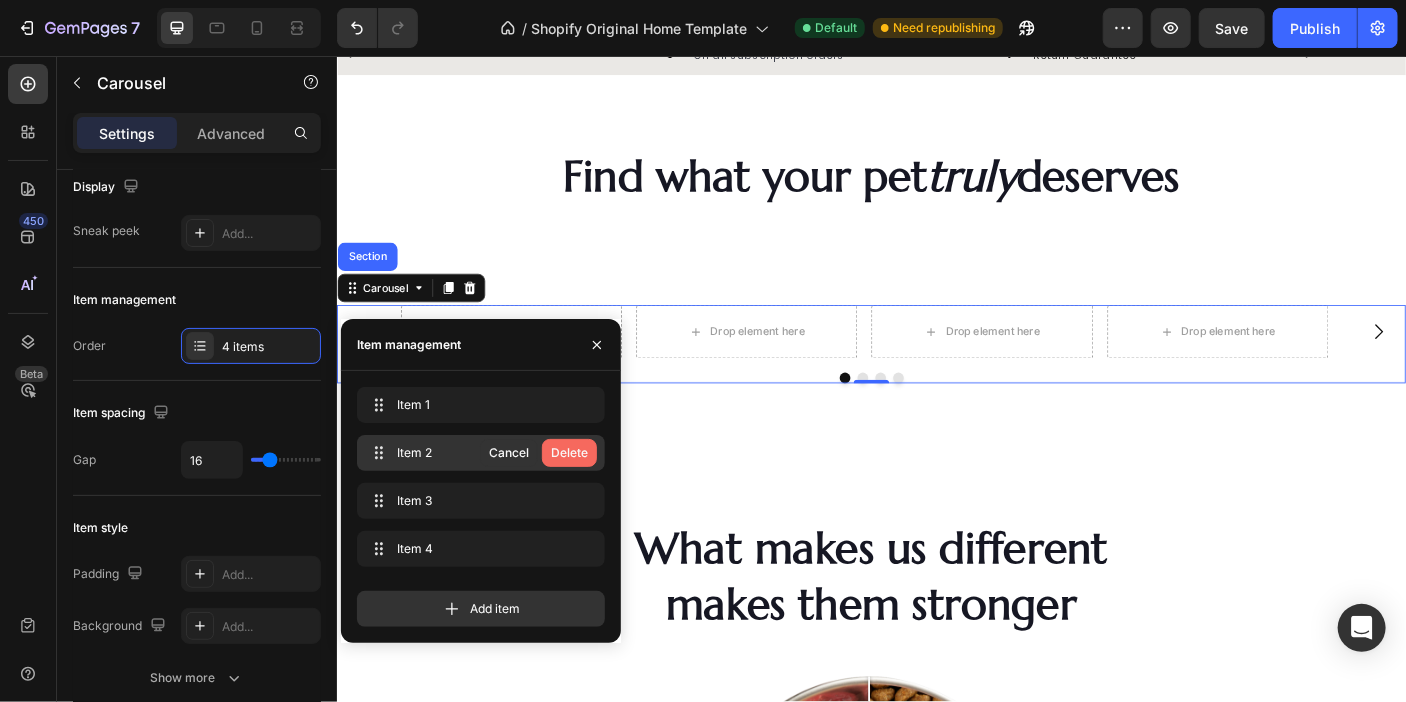 click on "Delete" at bounding box center (569, 453) 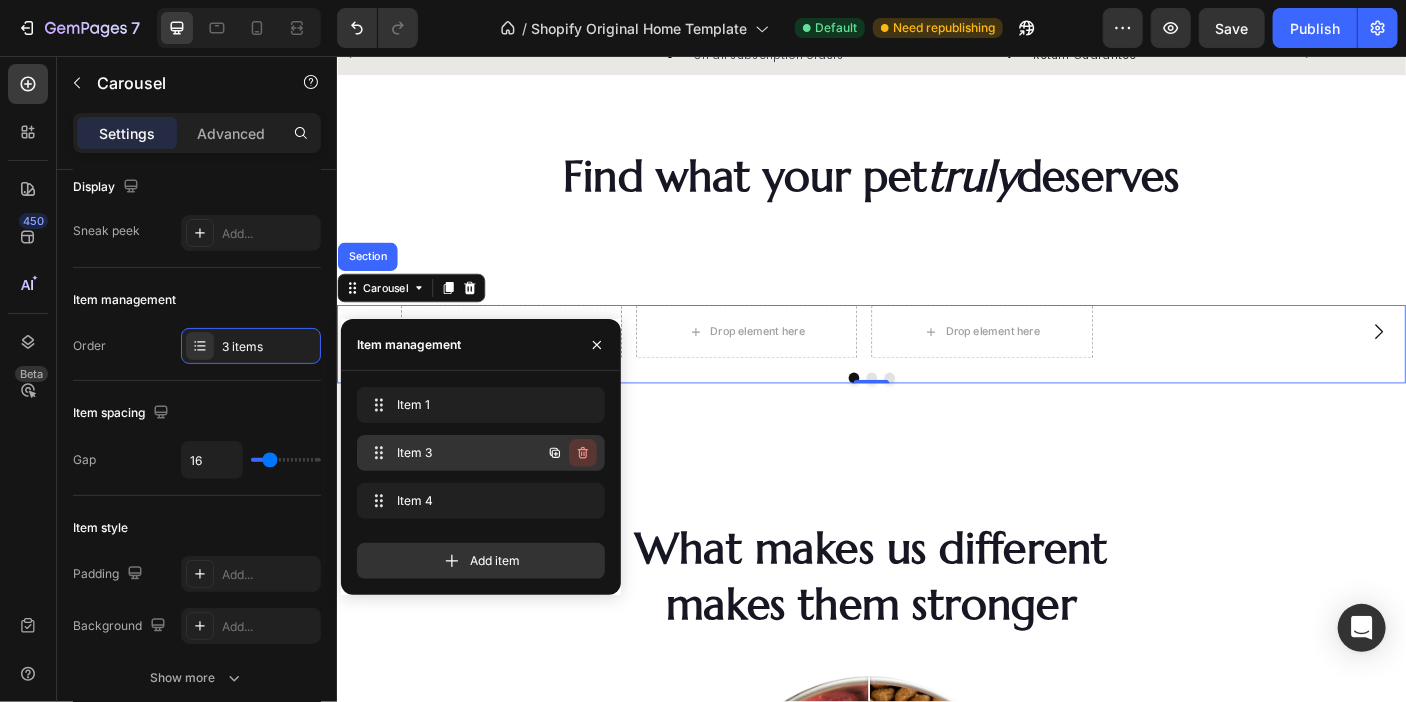 click 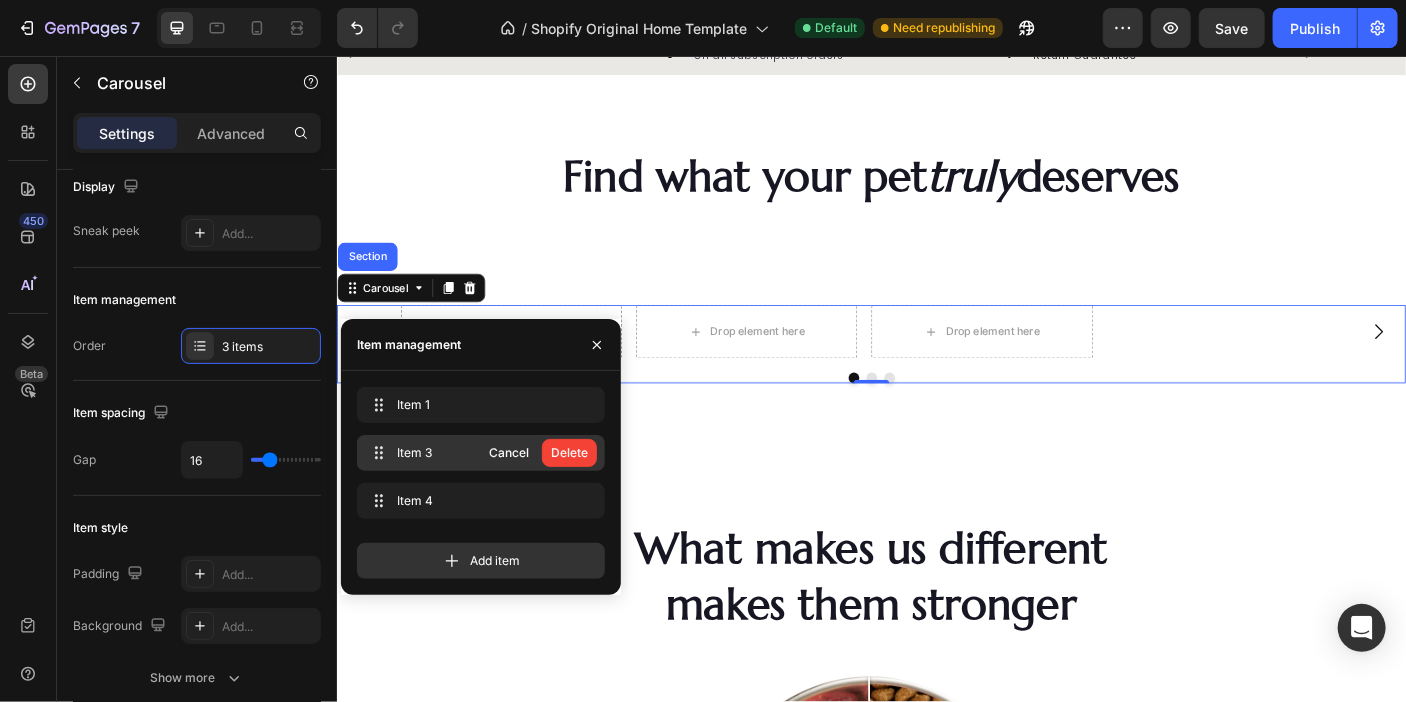 click on "Delete" at bounding box center (569, 453) 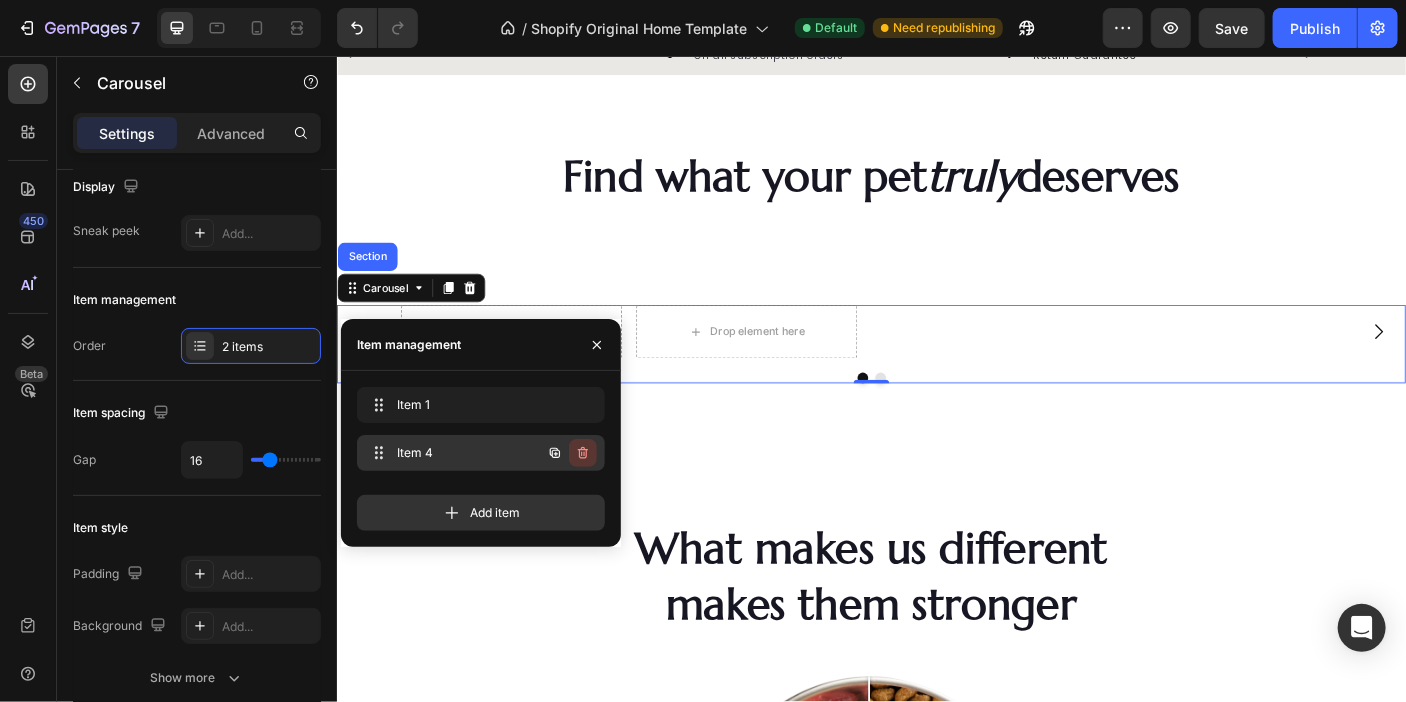 click 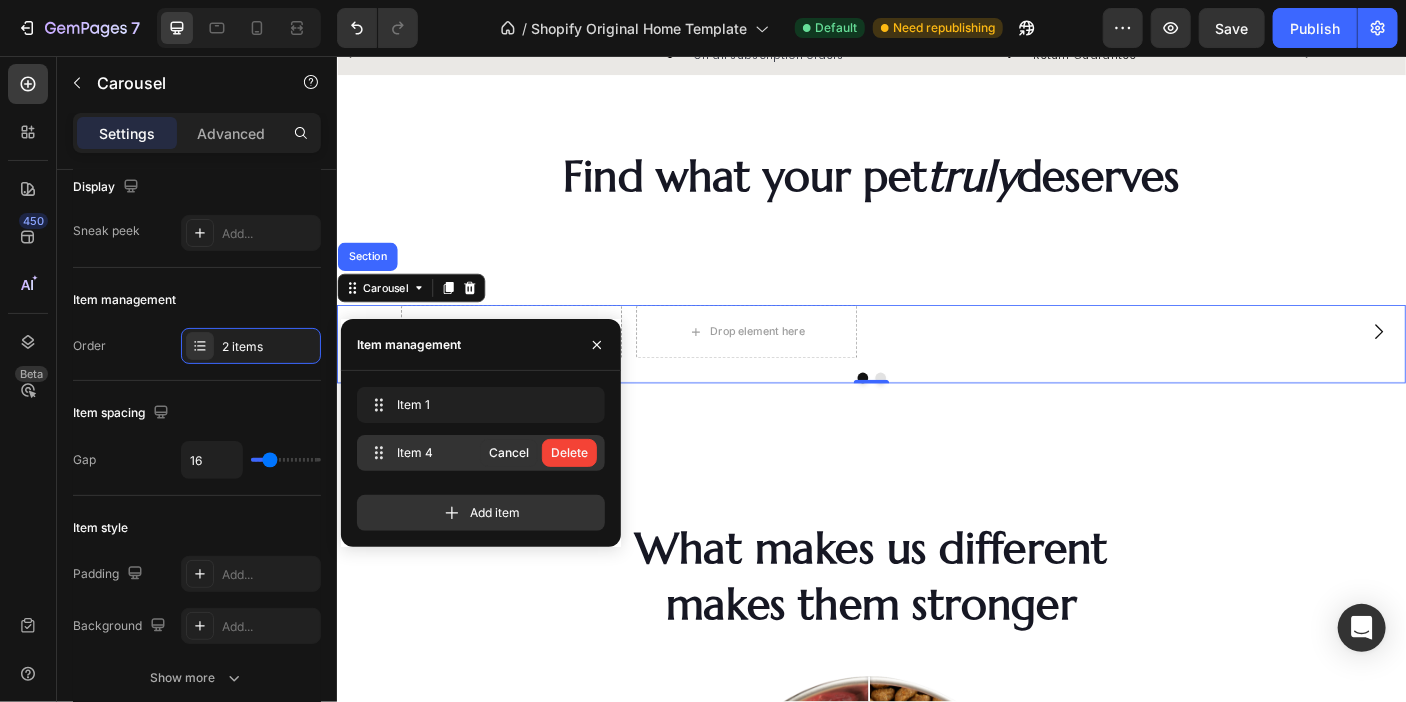 click on "Delete" at bounding box center (569, 453) 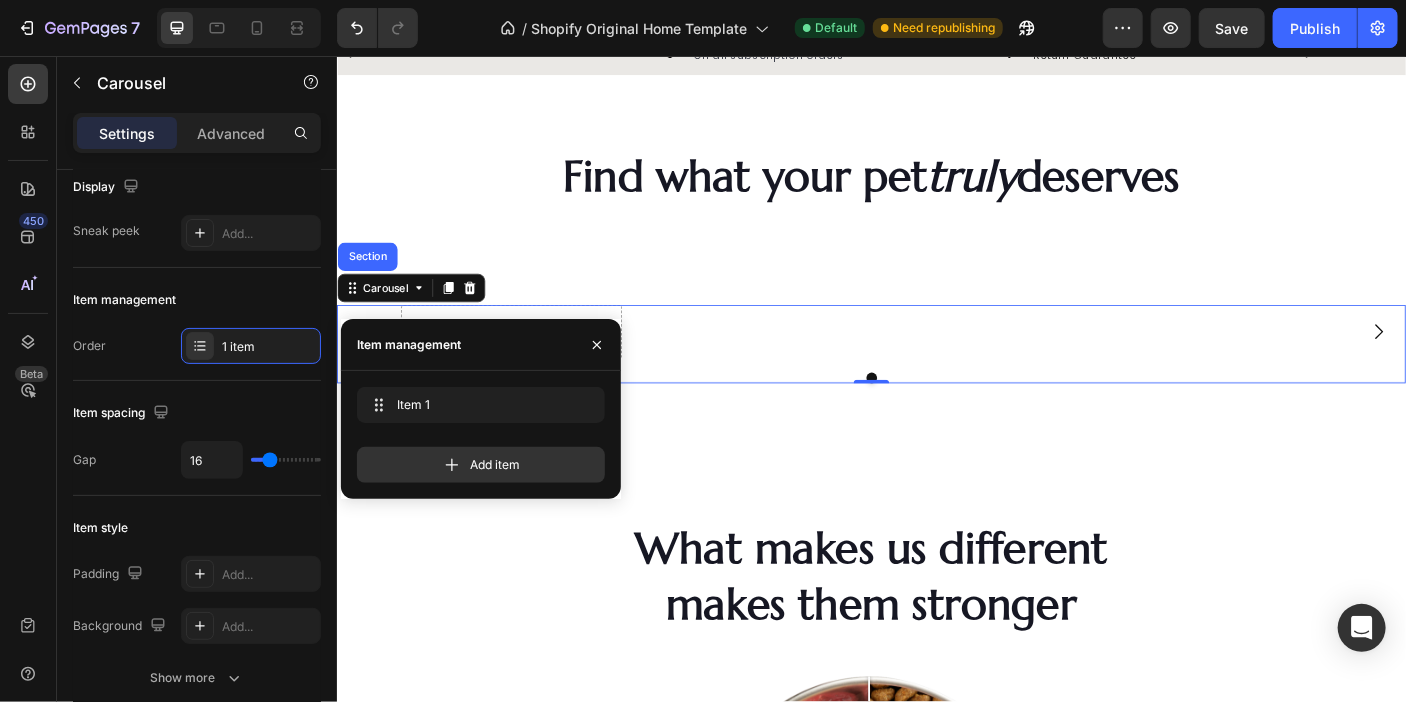click at bounding box center (597, 344) 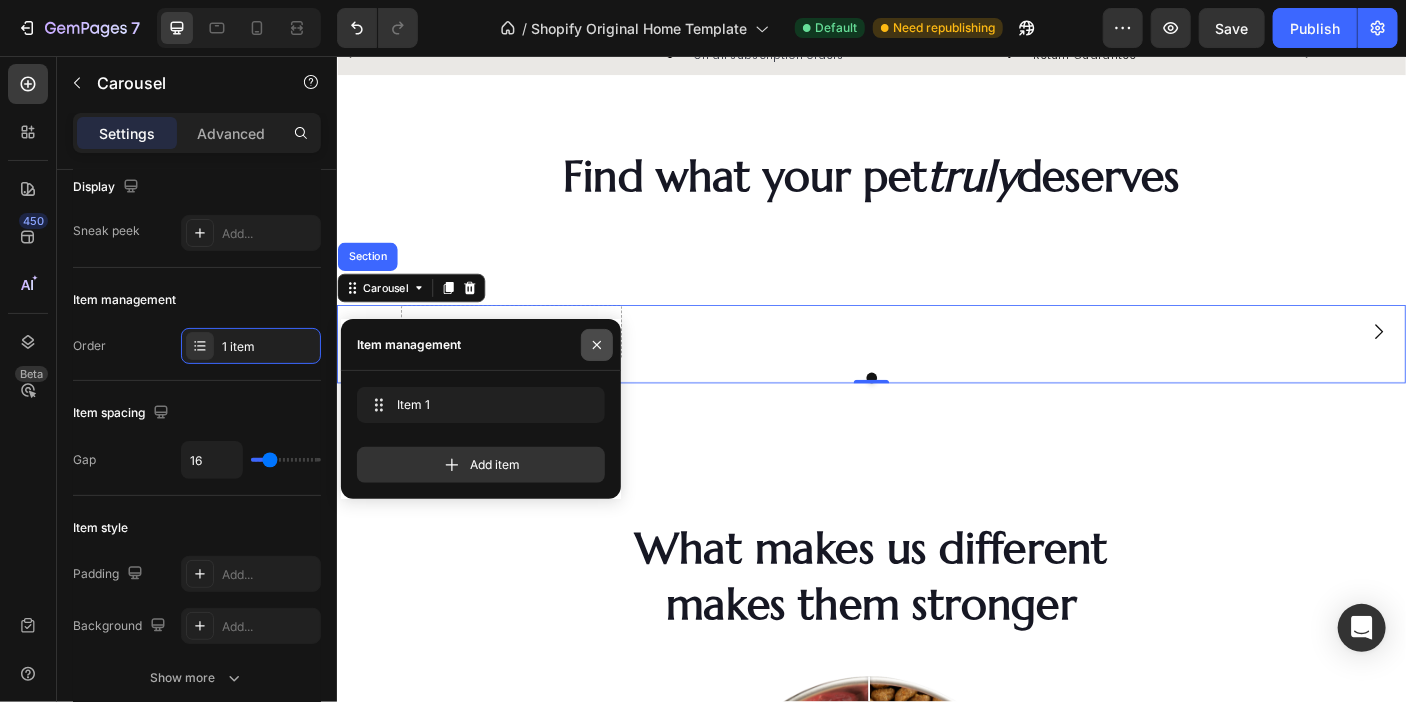 click at bounding box center (597, 345) 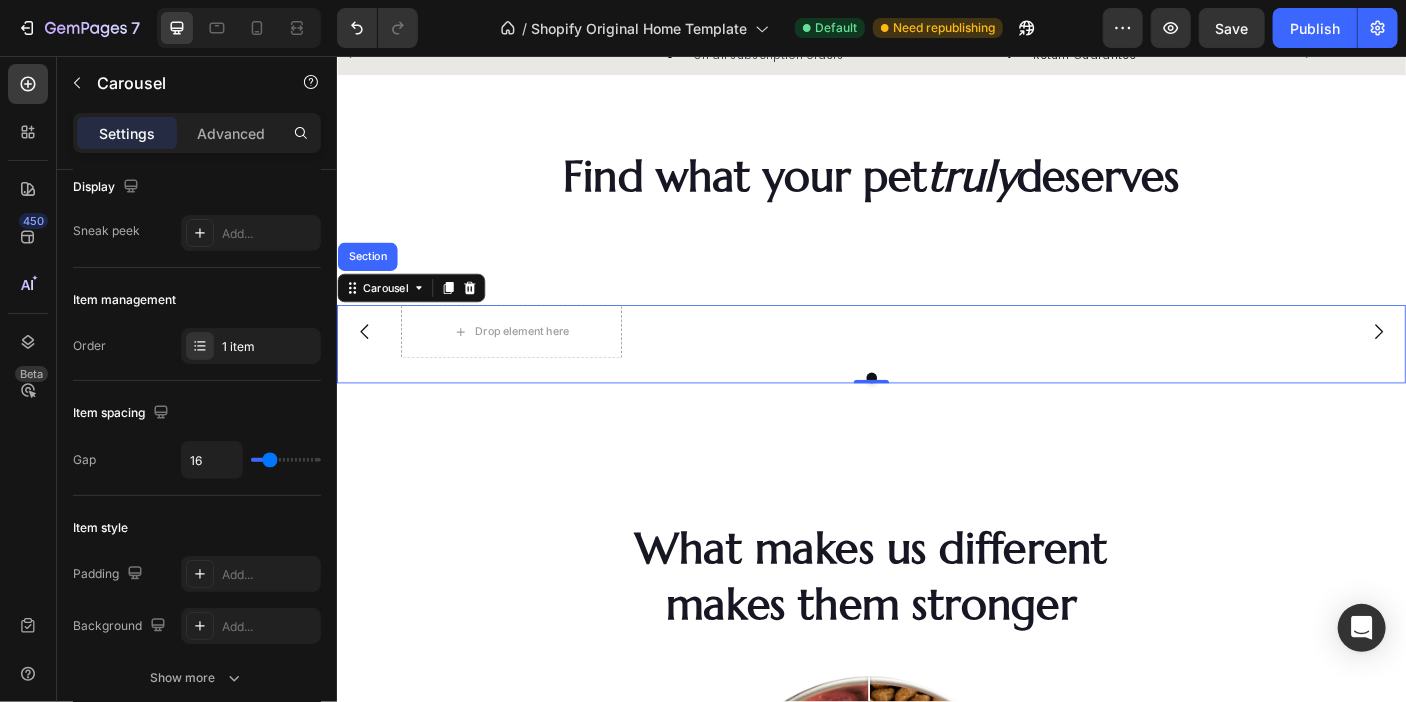 click 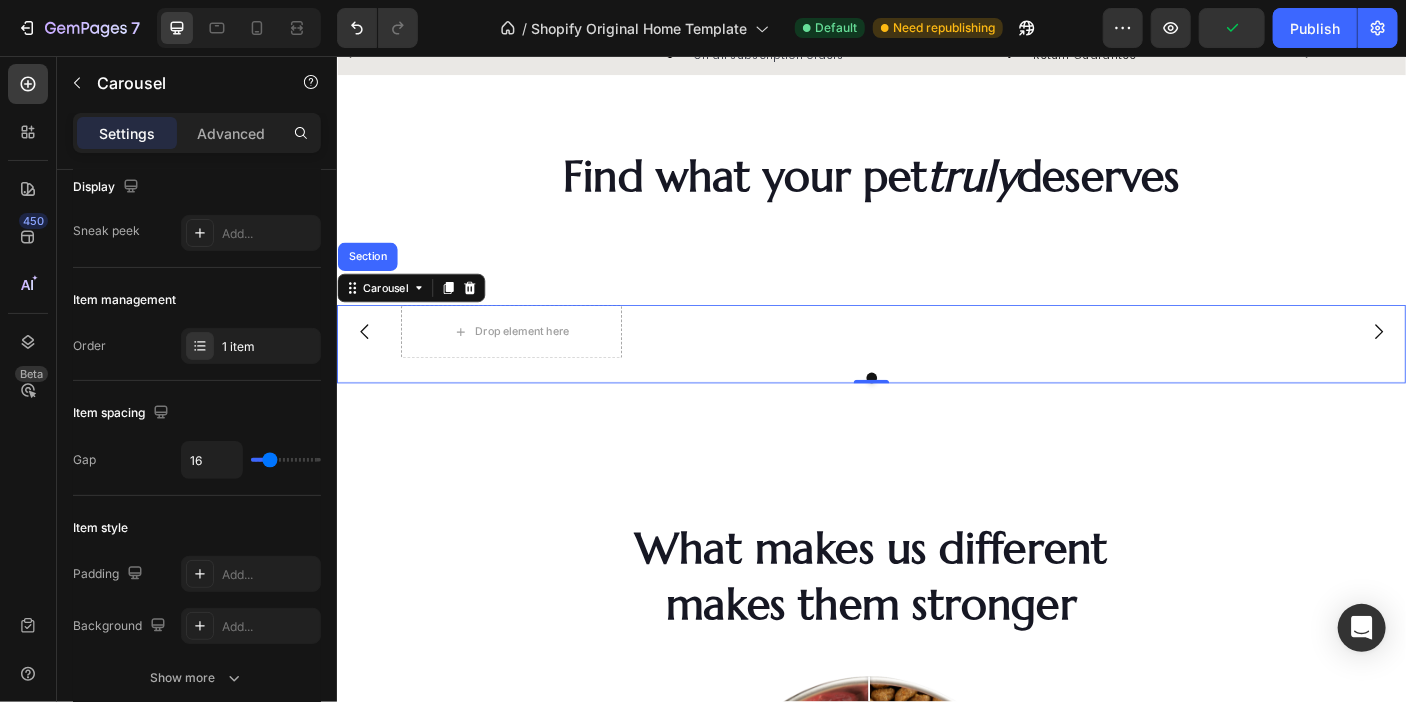 click 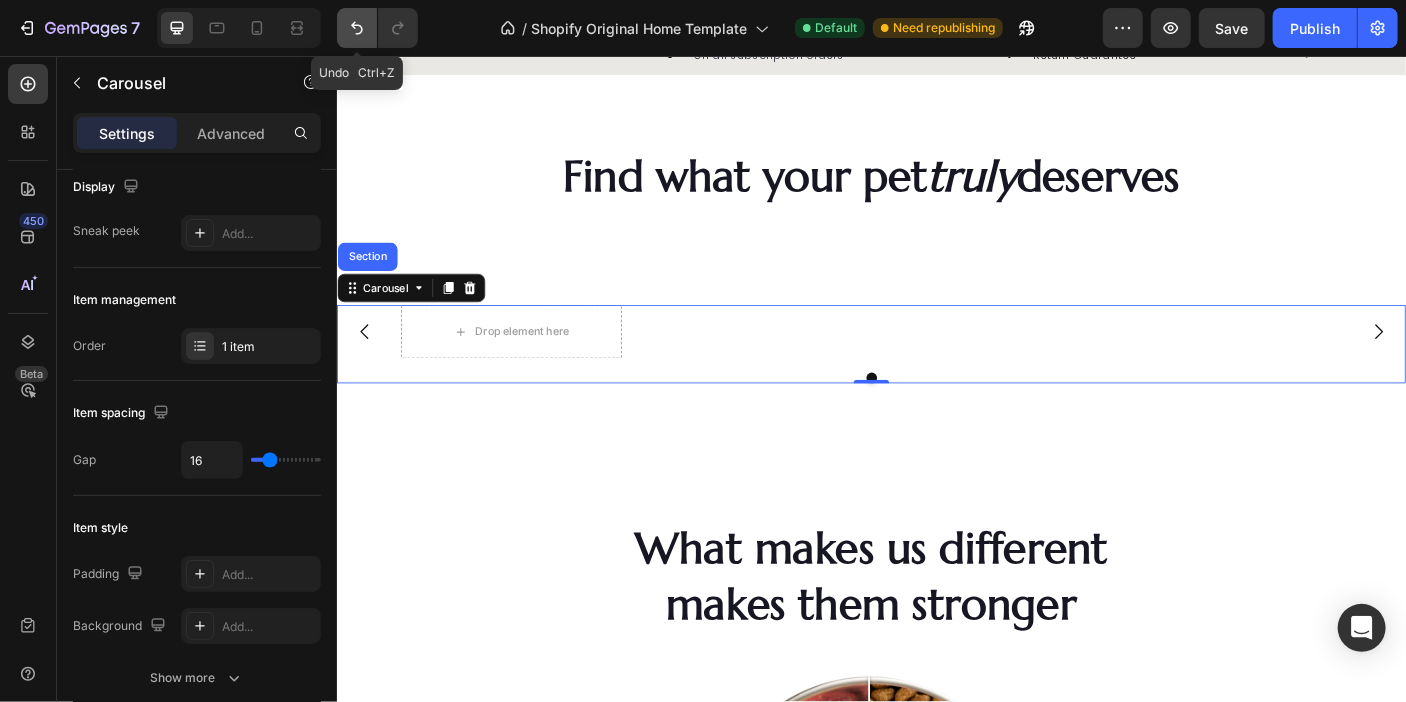 click 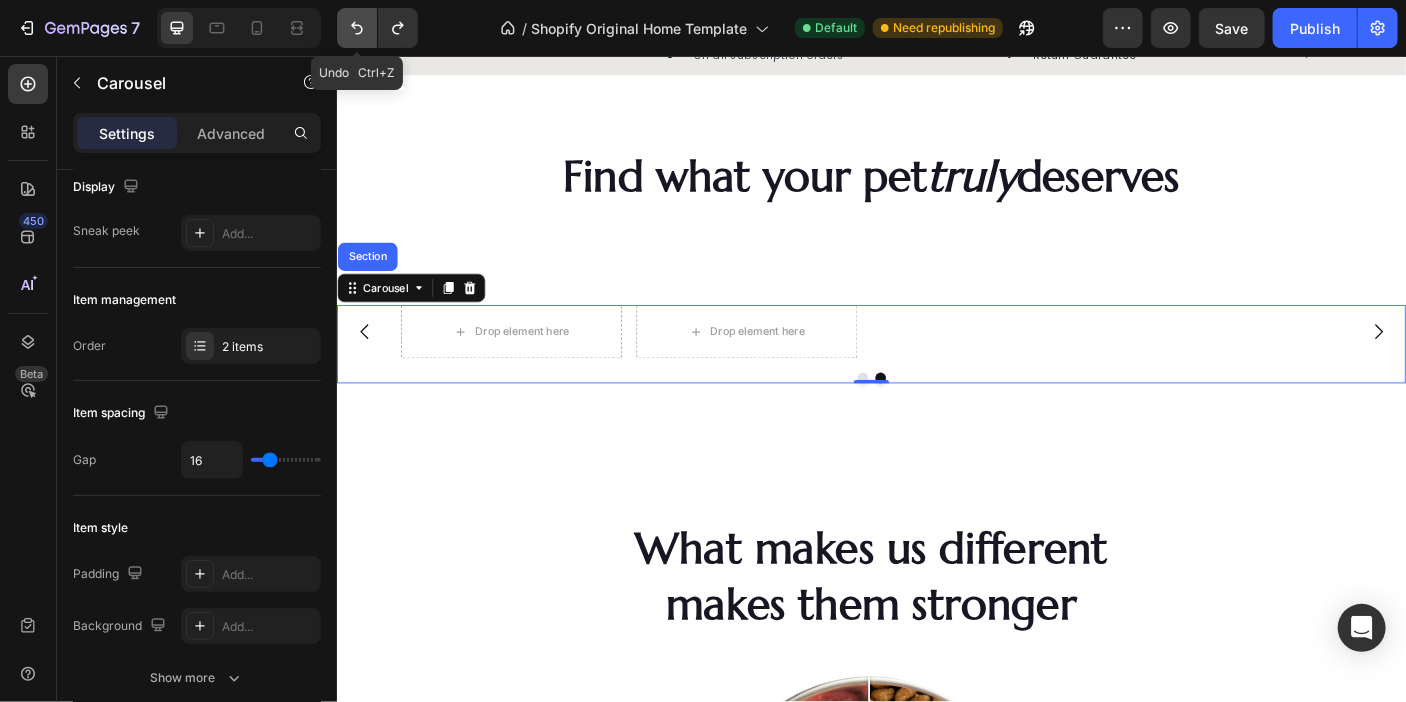 click 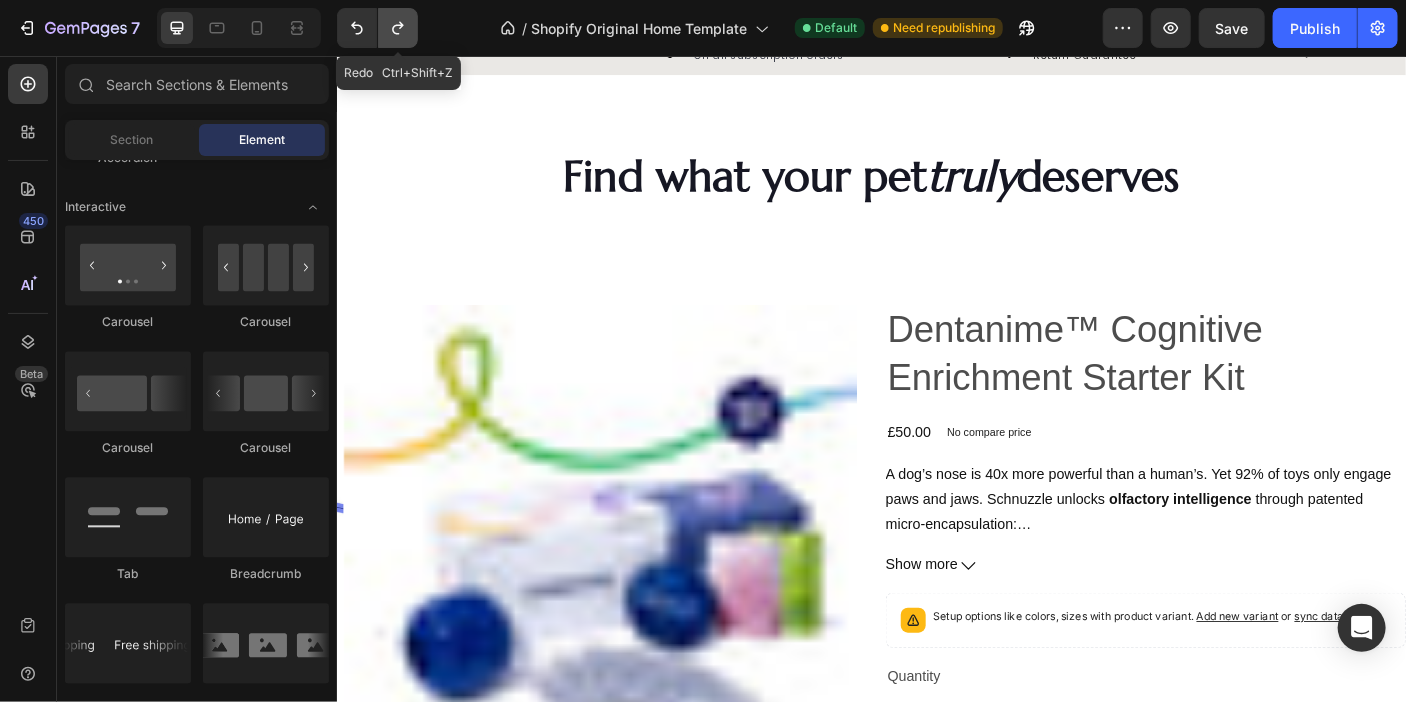 click 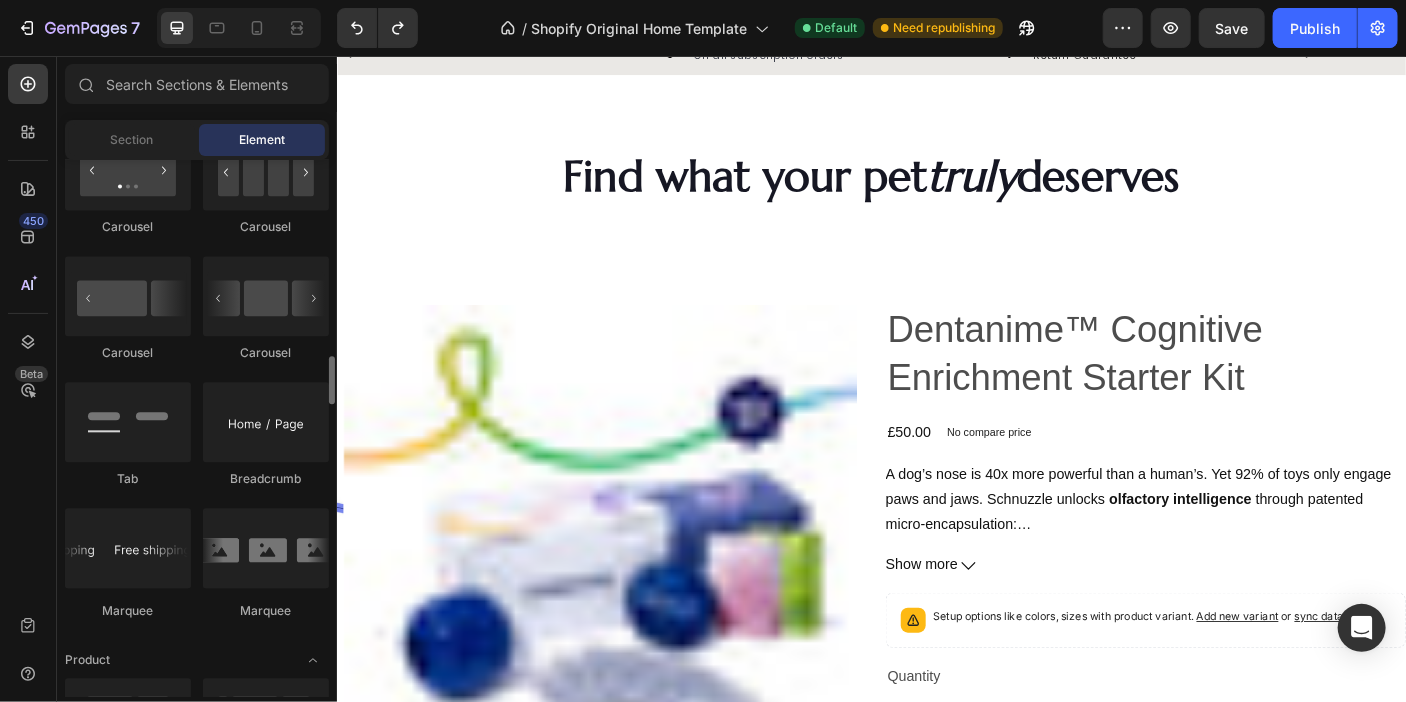 scroll, scrollTop: 2080, scrollLeft: 0, axis: vertical 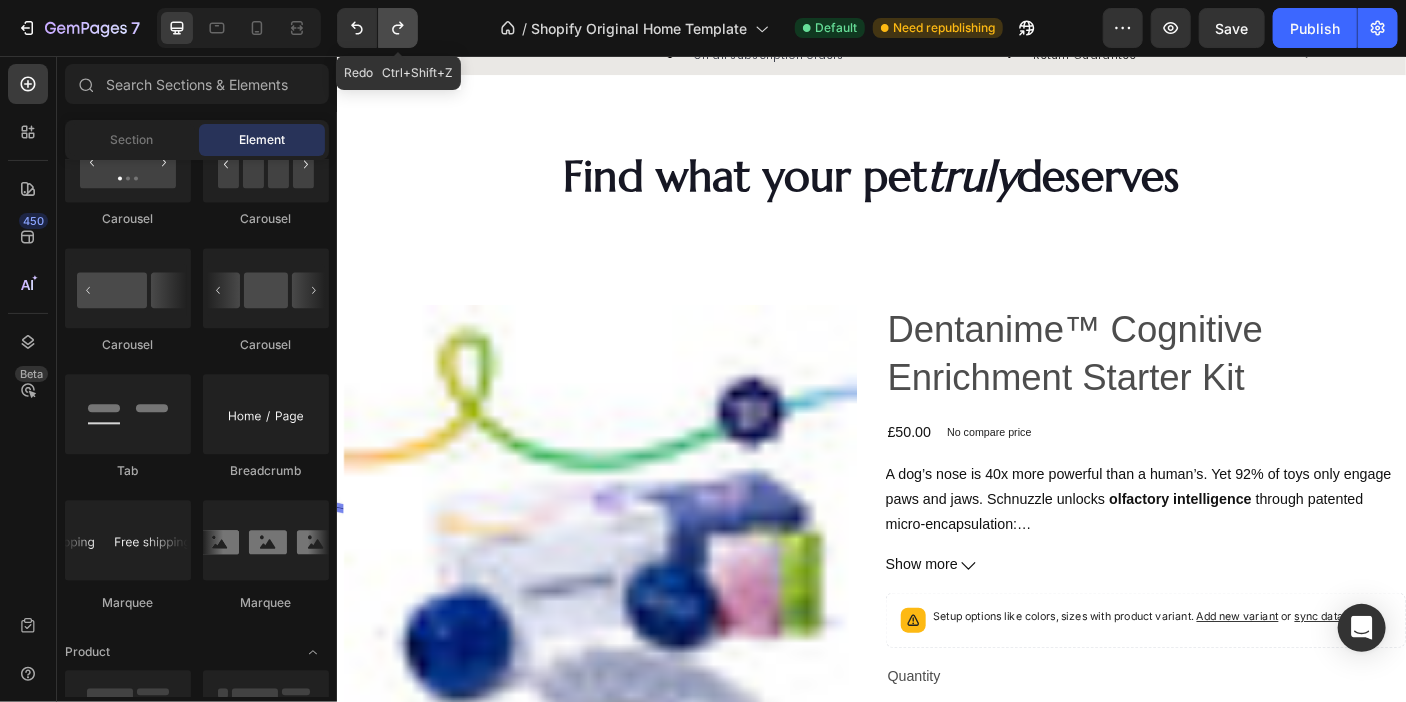 click 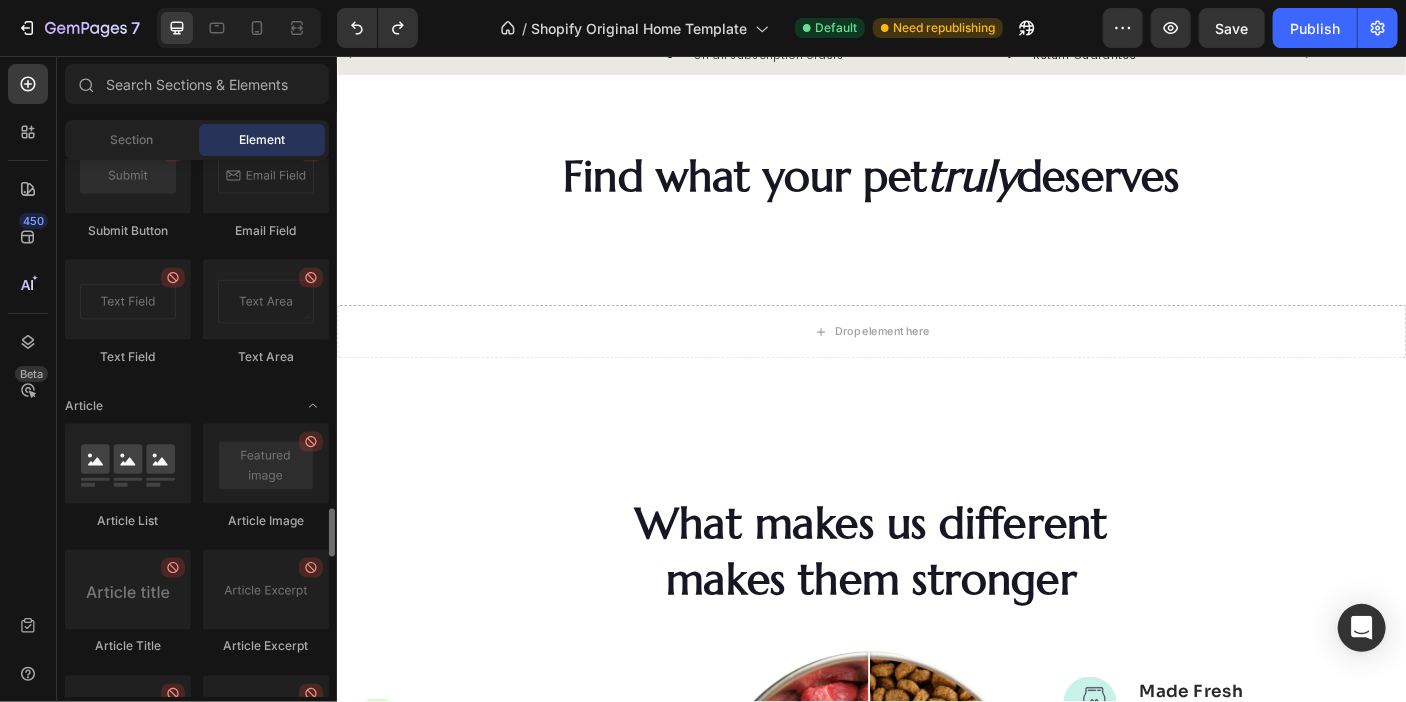 scroll, scrollTop: 4731, scrollLeft: 0, axis: vertical 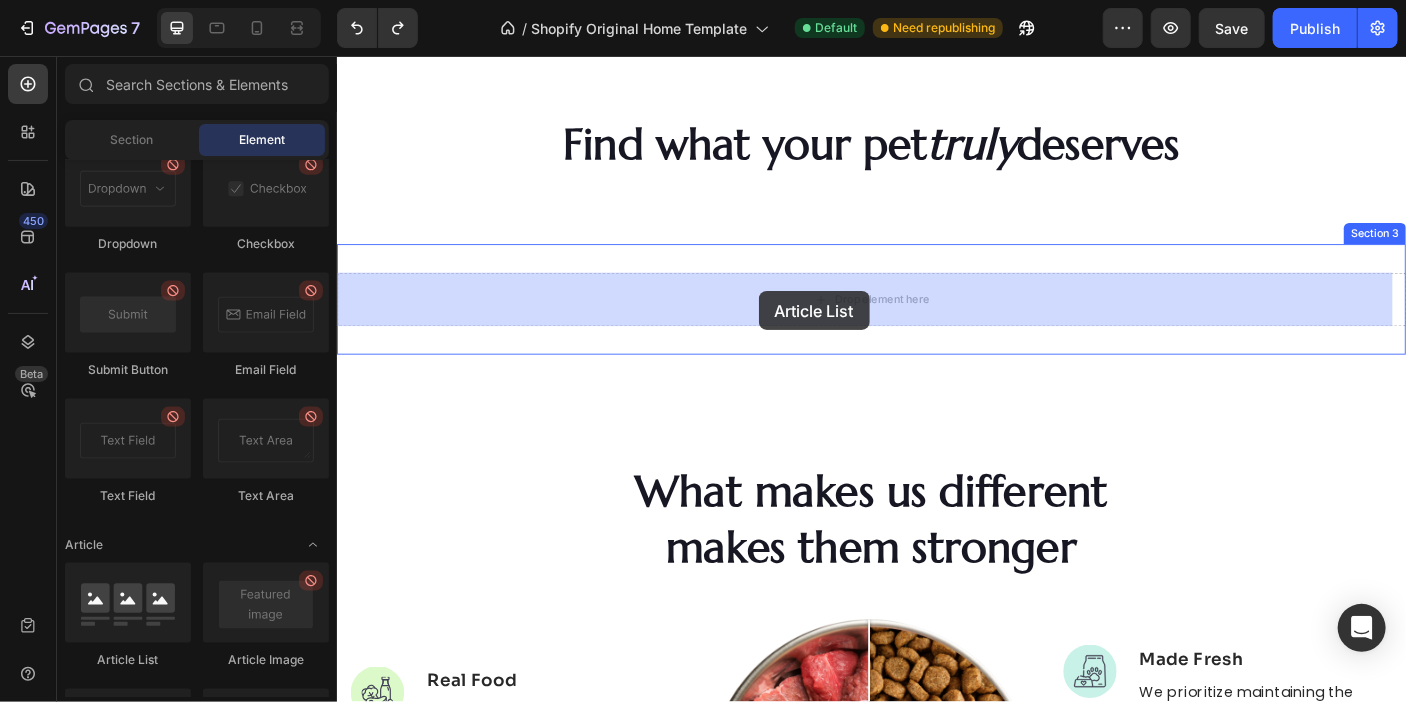 drag, startPoint x: 482, startPoint y: 674, endPoint x: 810, endPoint y: 319, distance: 483.33115 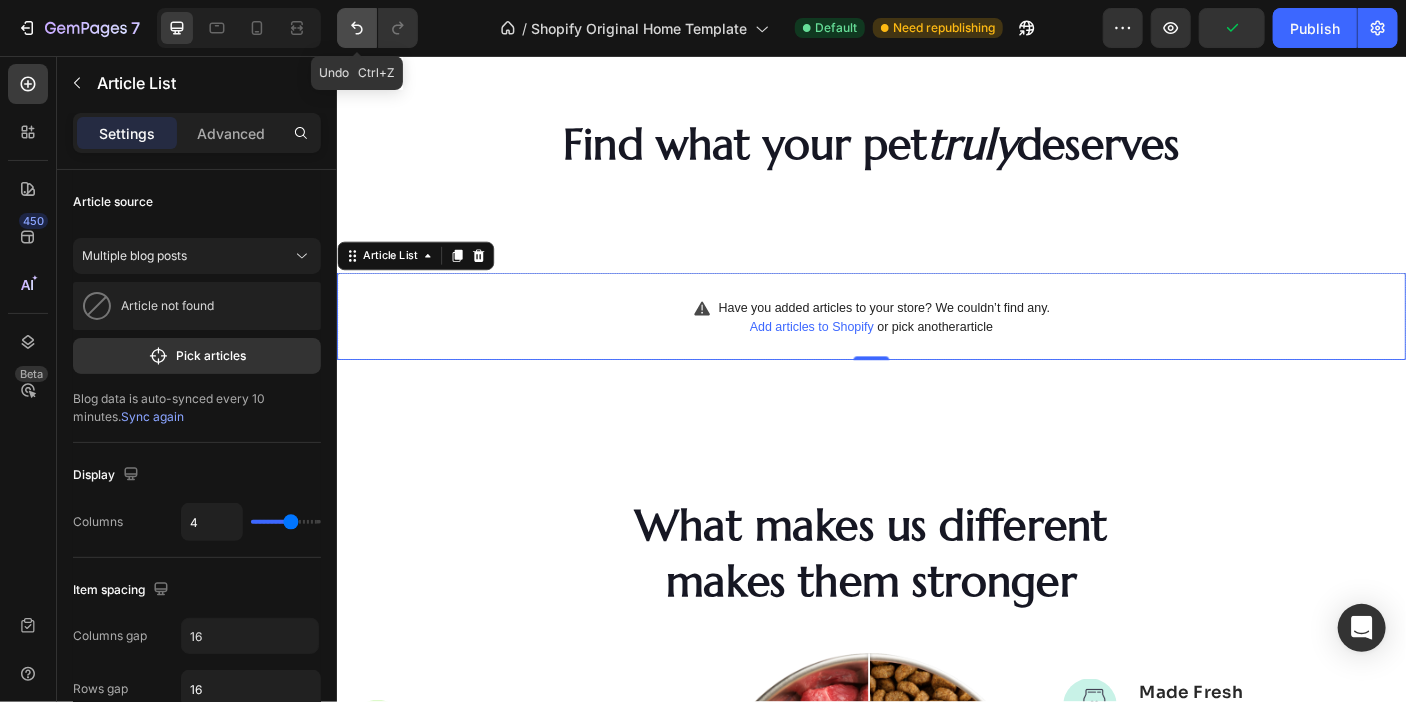 click 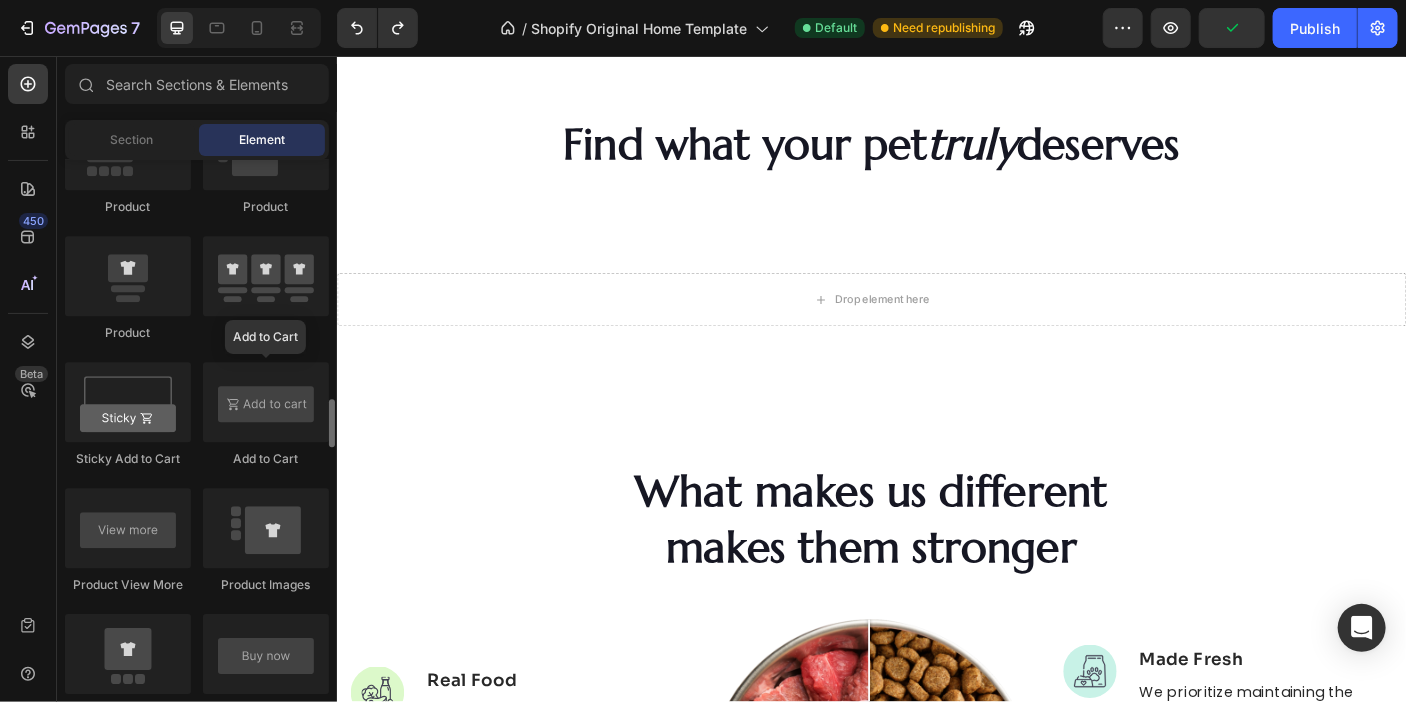 scroll, scrollTop: 2539, scrollLeft: 0, axis: vertical 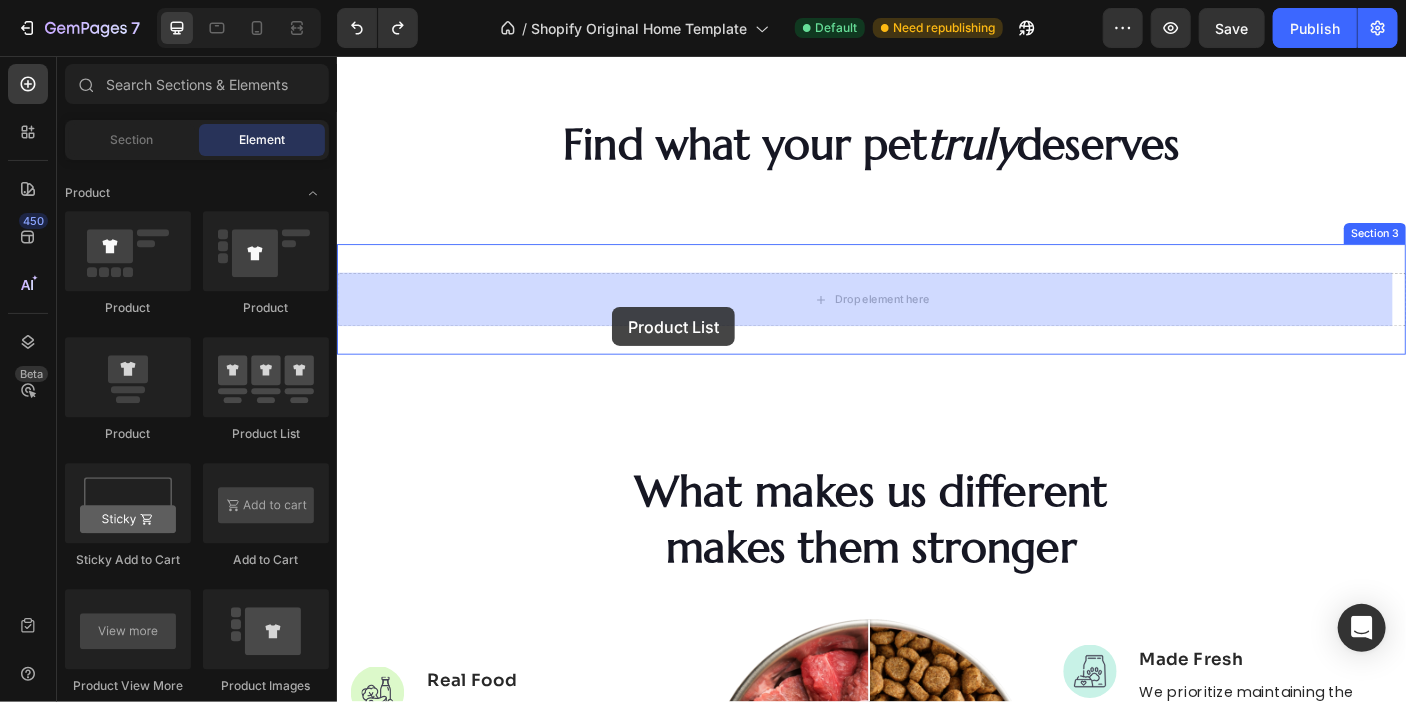 drag, startPoint x: 608, startPoint y: 451, endPoint x: 645, endPoint y: 337, distance: 119.85408 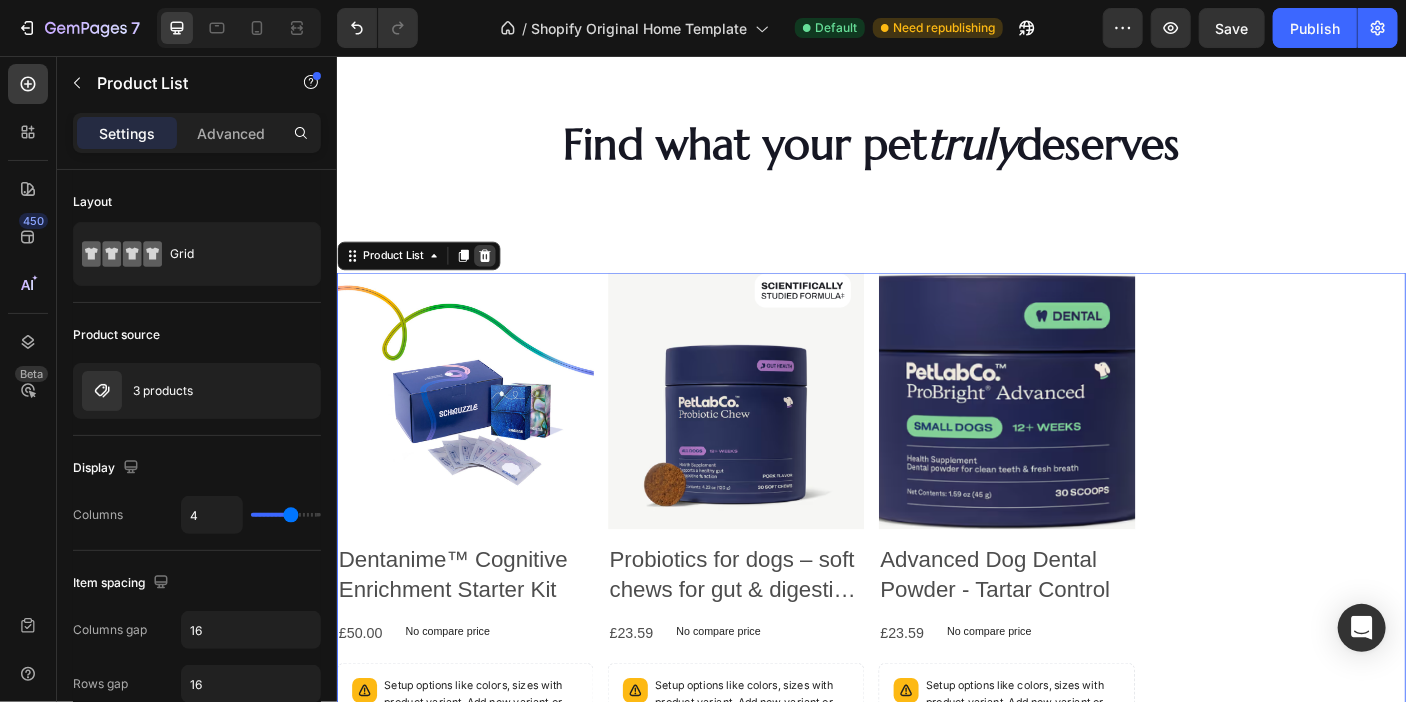 click 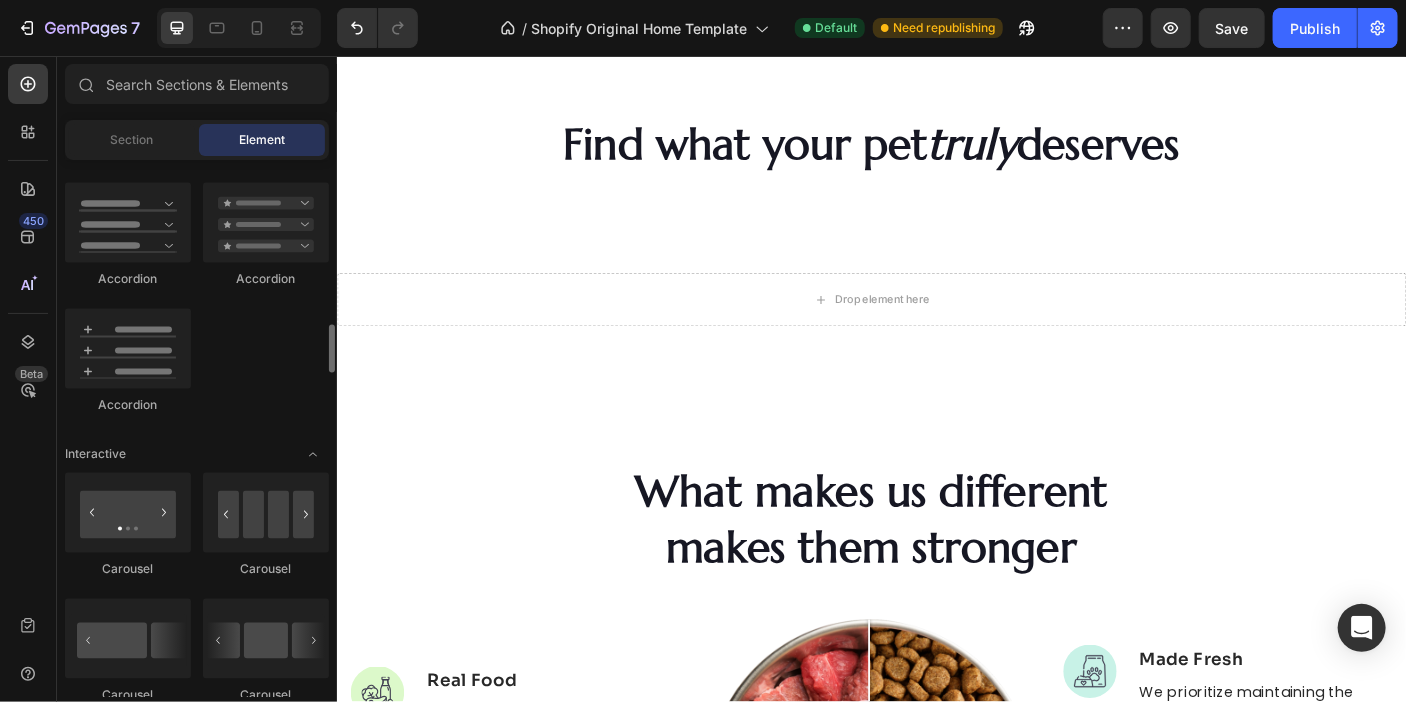 scroll, scrollTop: 1737, scrollLeft: 0, axis: vertical 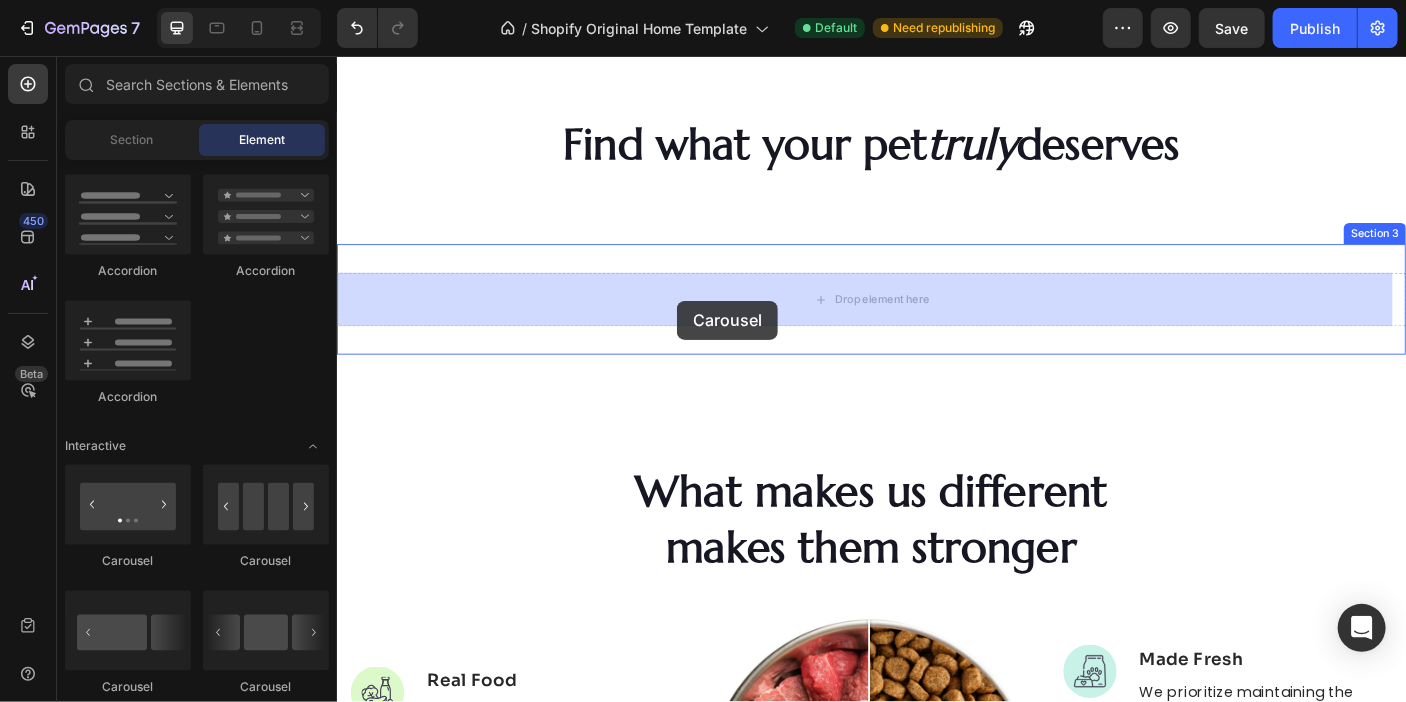drag, startPoint x: 620, startPoint y: 689, endPoint x: 718, endPoint y: 330, distance: 372.13574 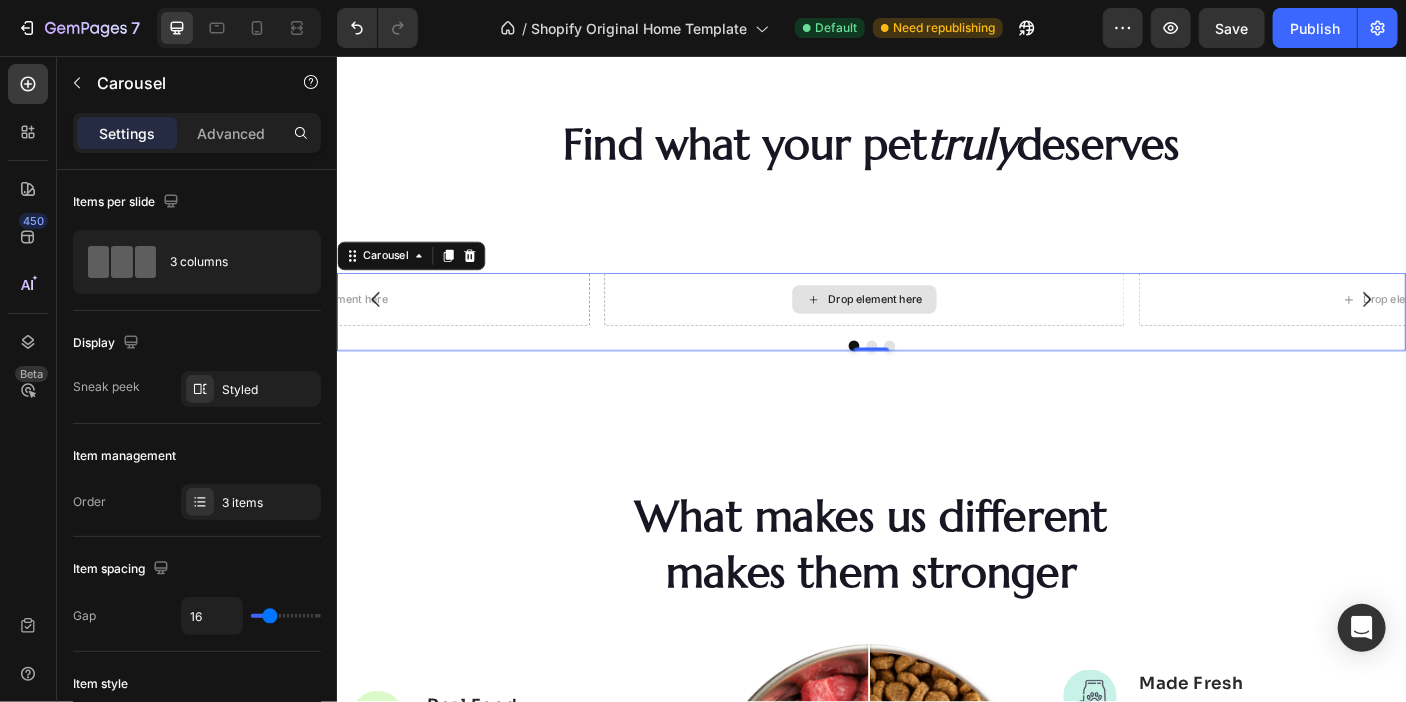 click on "Drop element here" at bounding box center [928, 329] 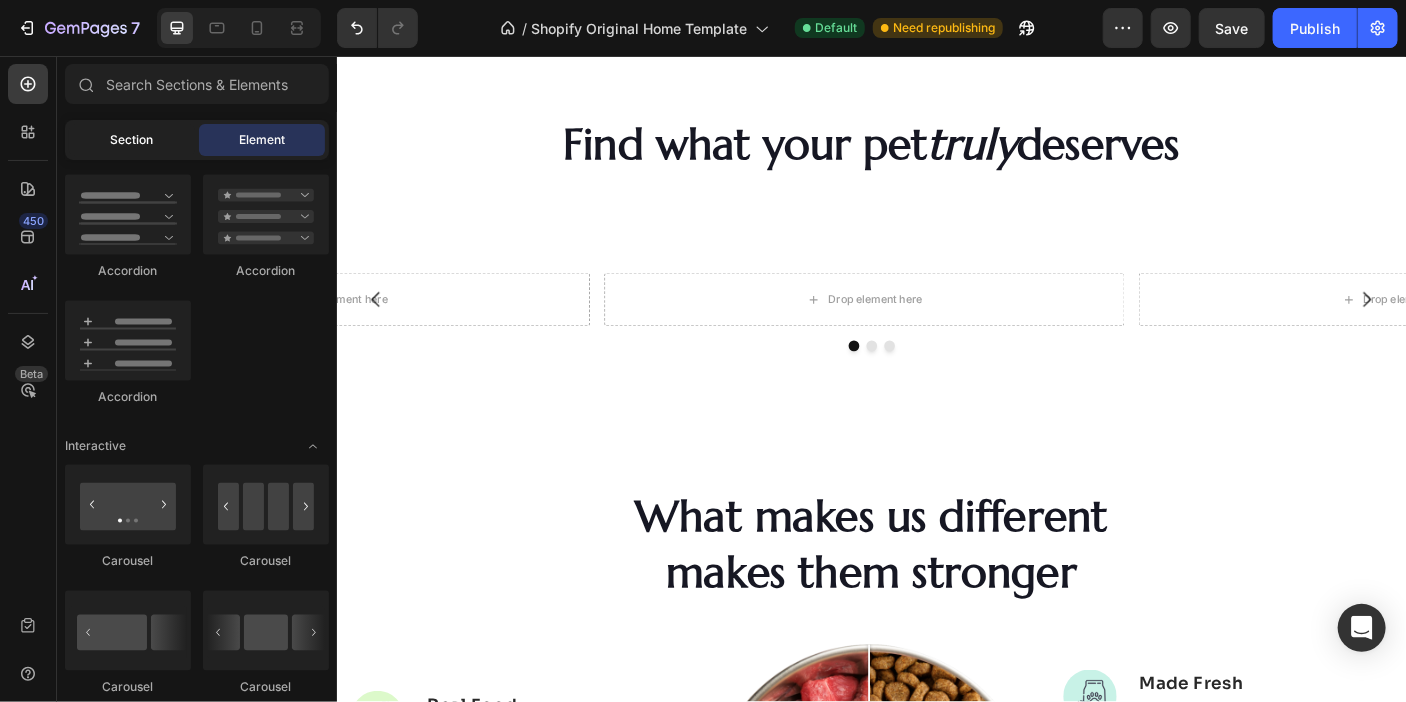 click on "Section" 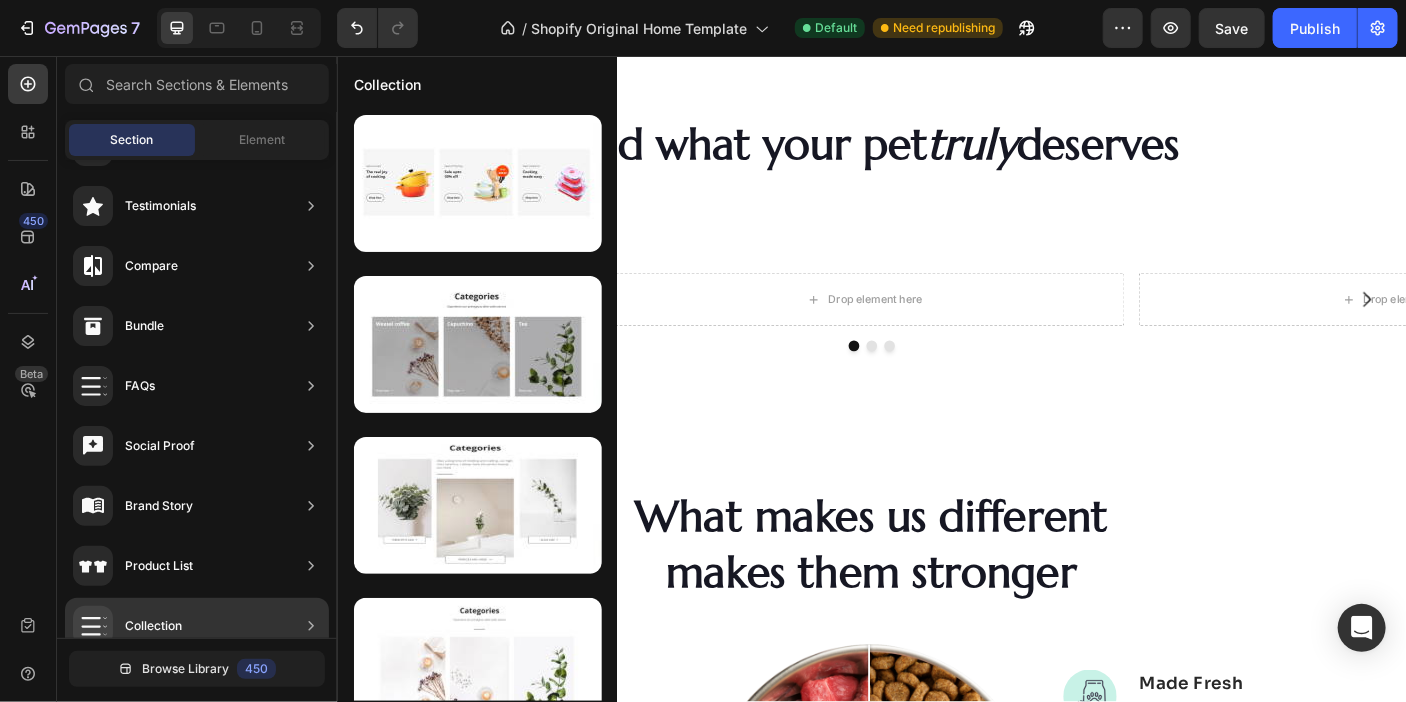 scroll, scrollTop: 682, scrollLeft: 0, axis: vertical 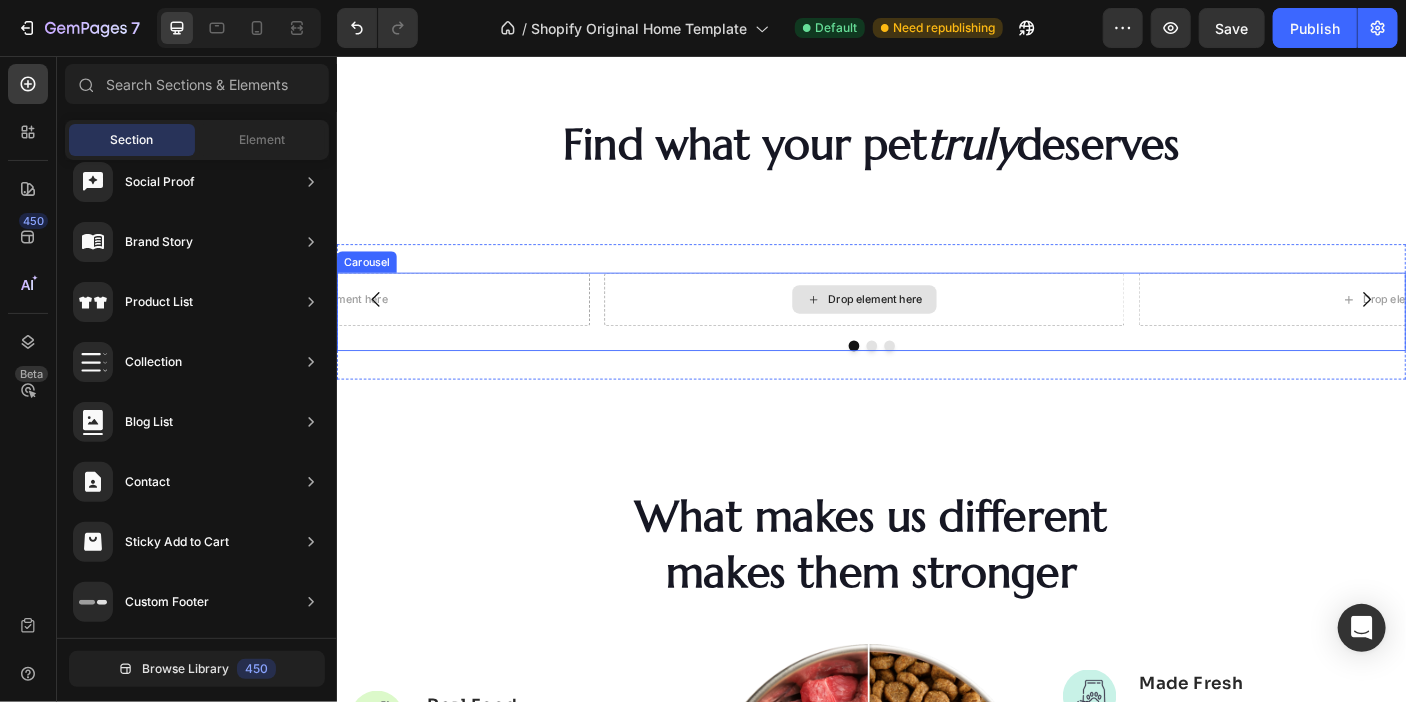 click on "Drop element here" at bounding box center (928, 329) 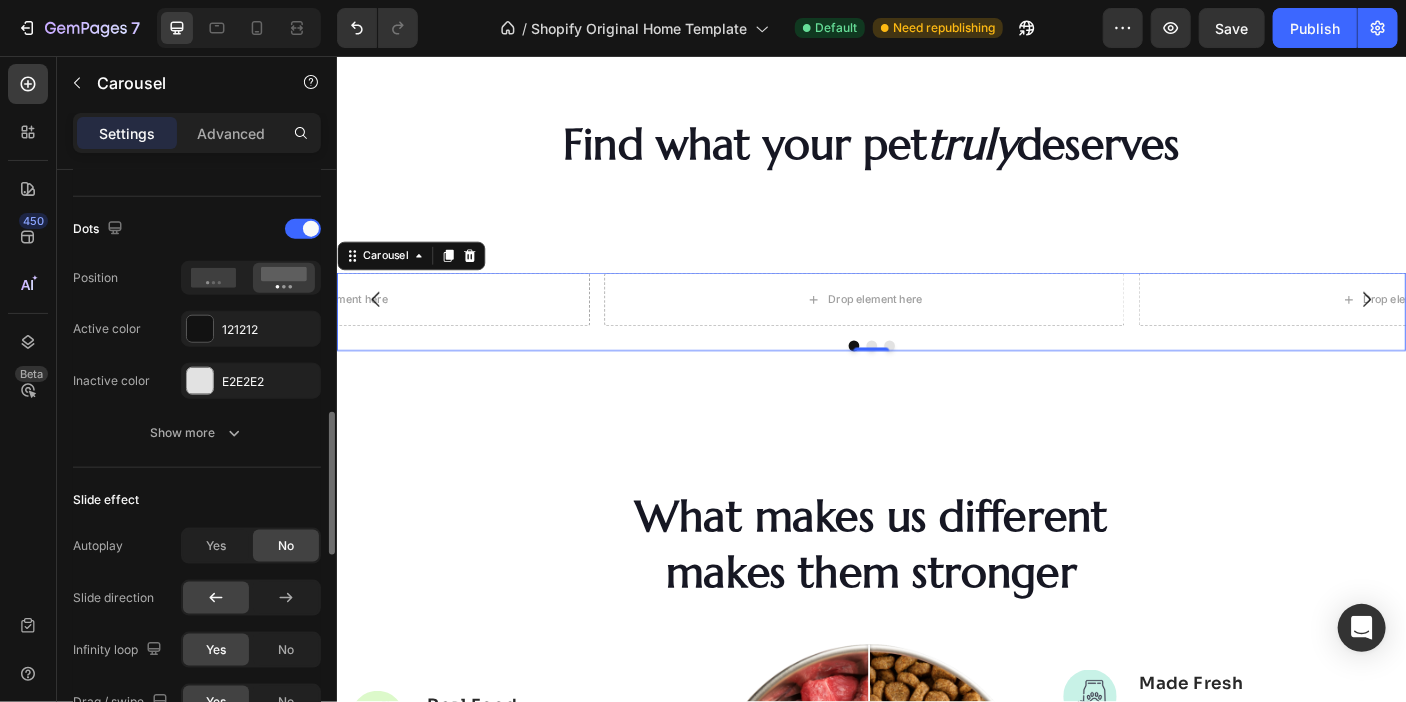 scroll, scrollTop: 1074, scrollLeft: 0, axis: vertical 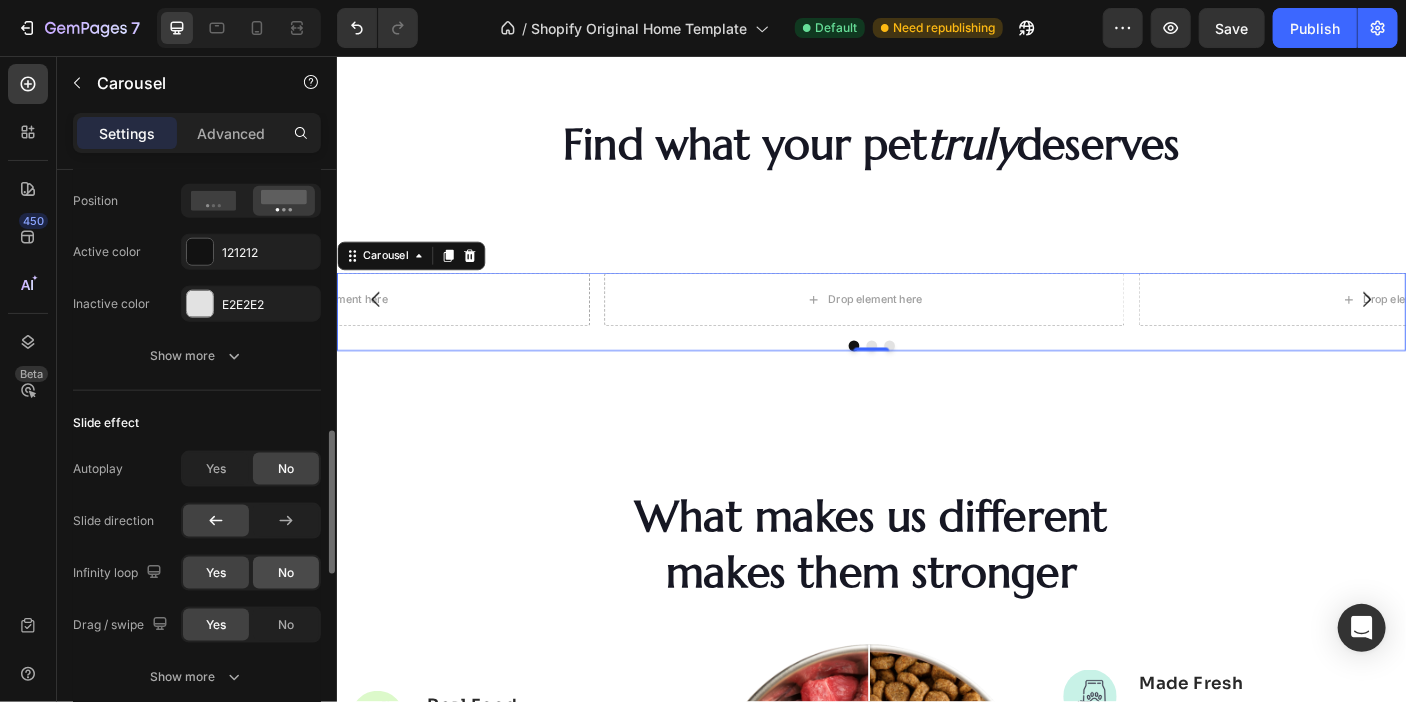 click on "No" 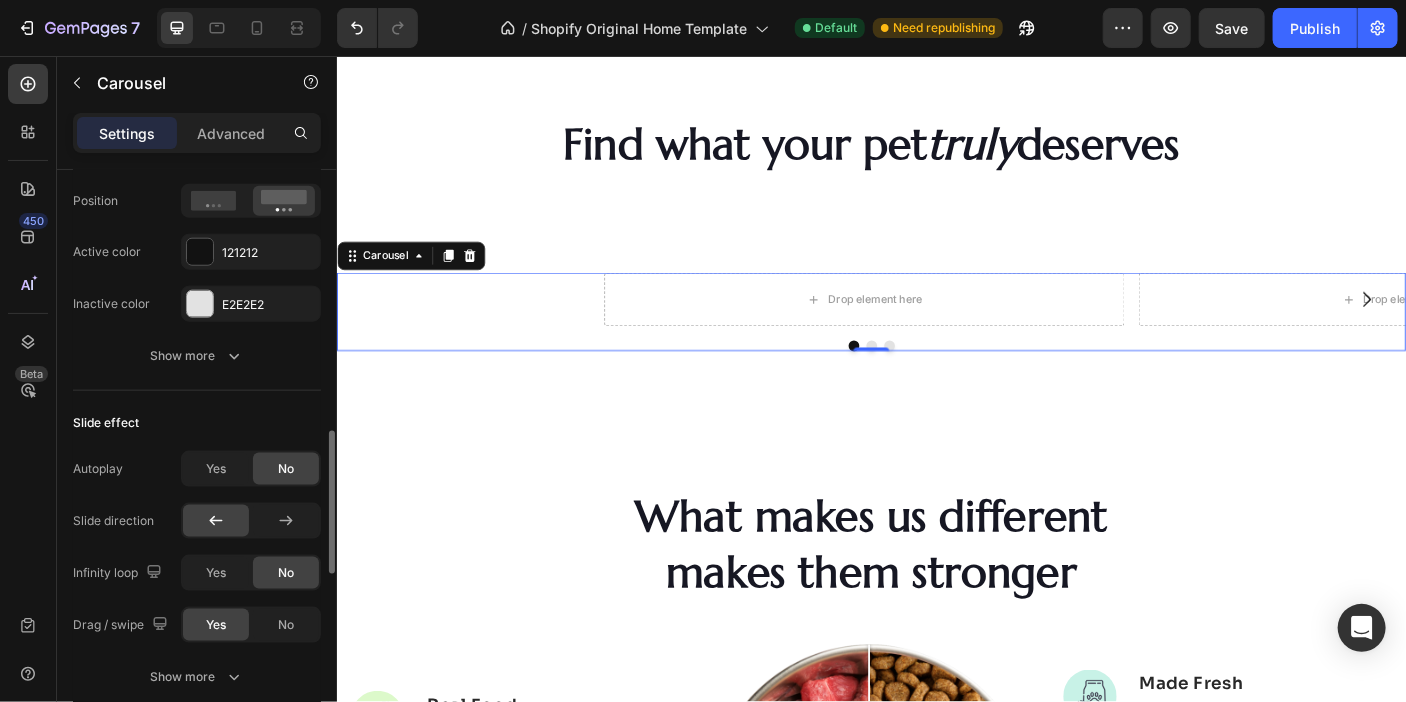click on "No" 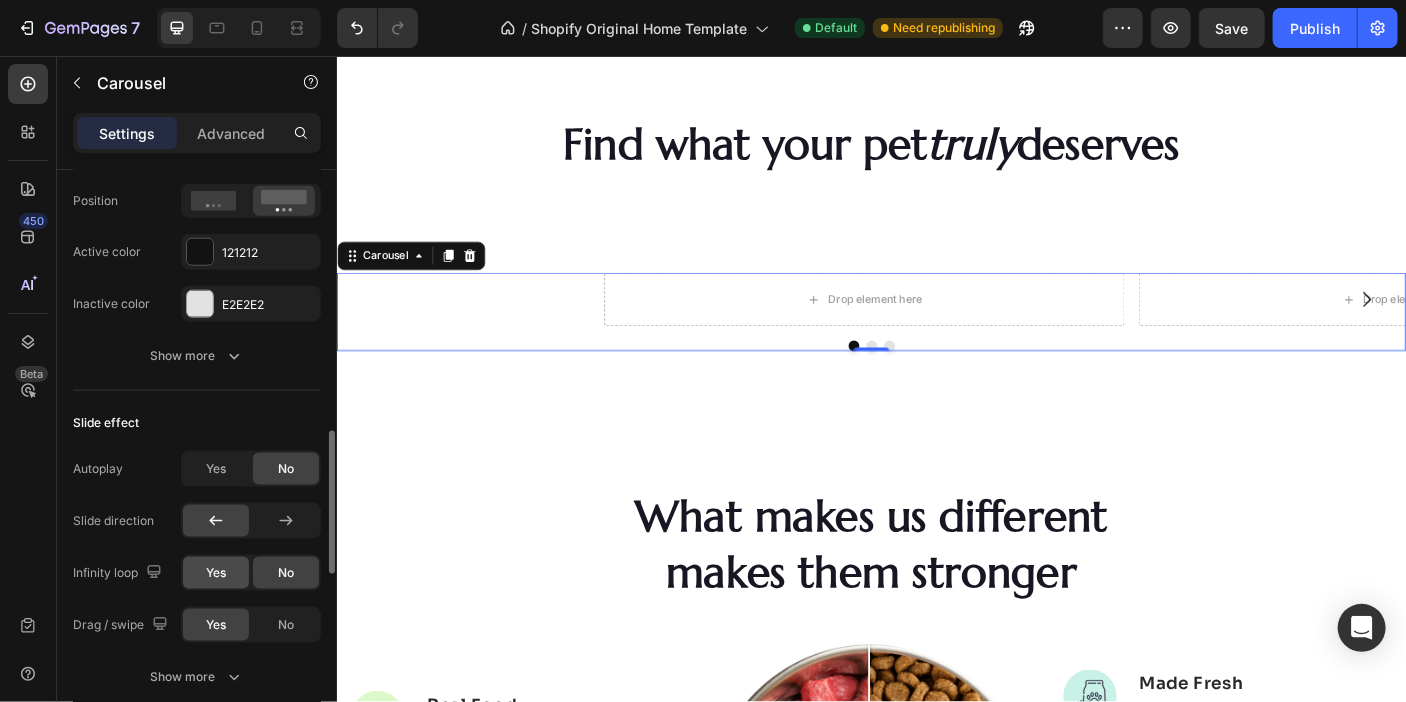 click on "Yes" 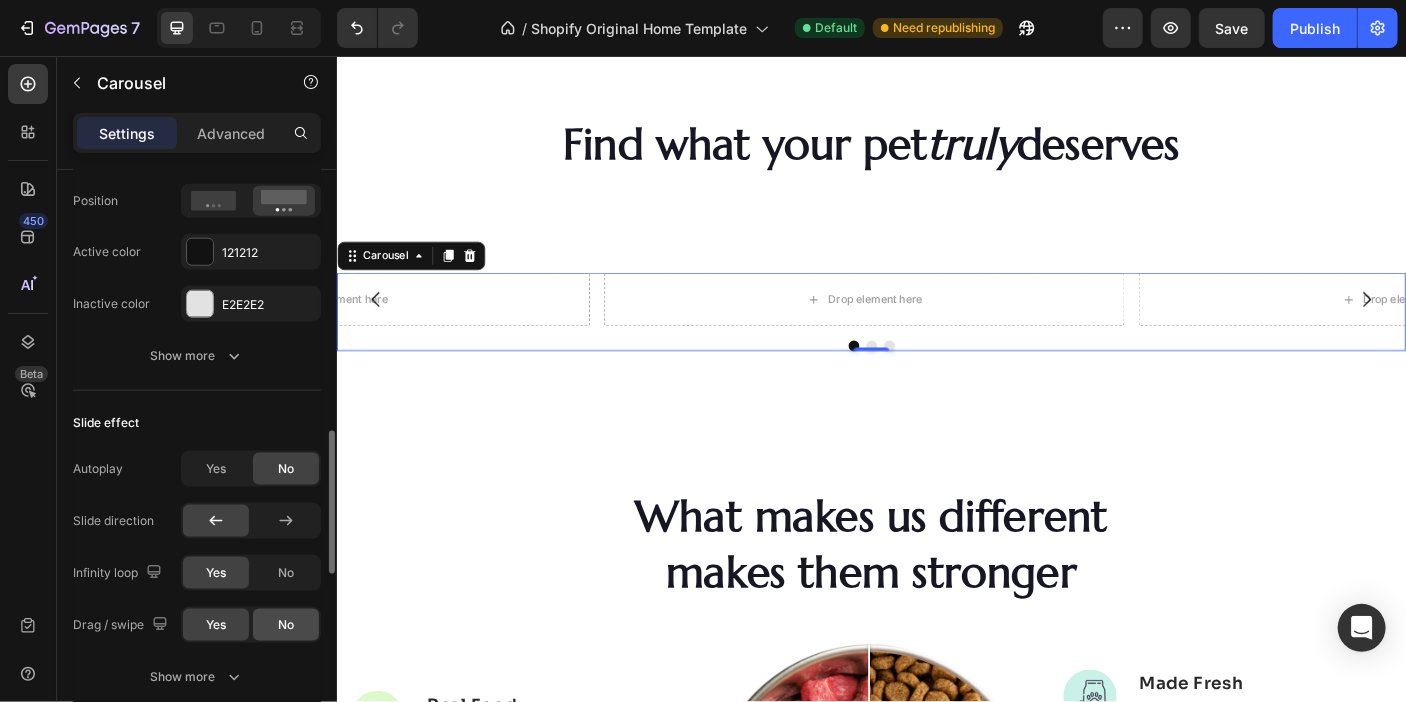 click on "No" 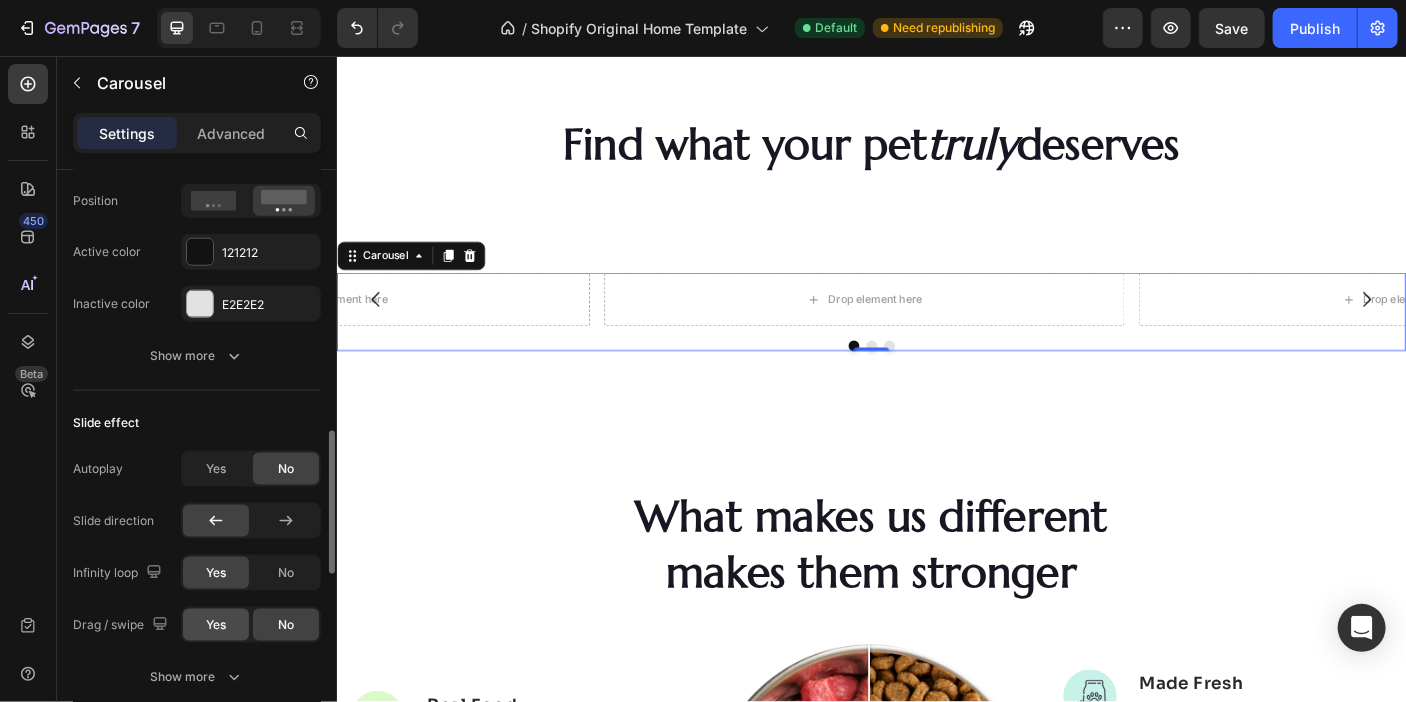 click on "Yes" 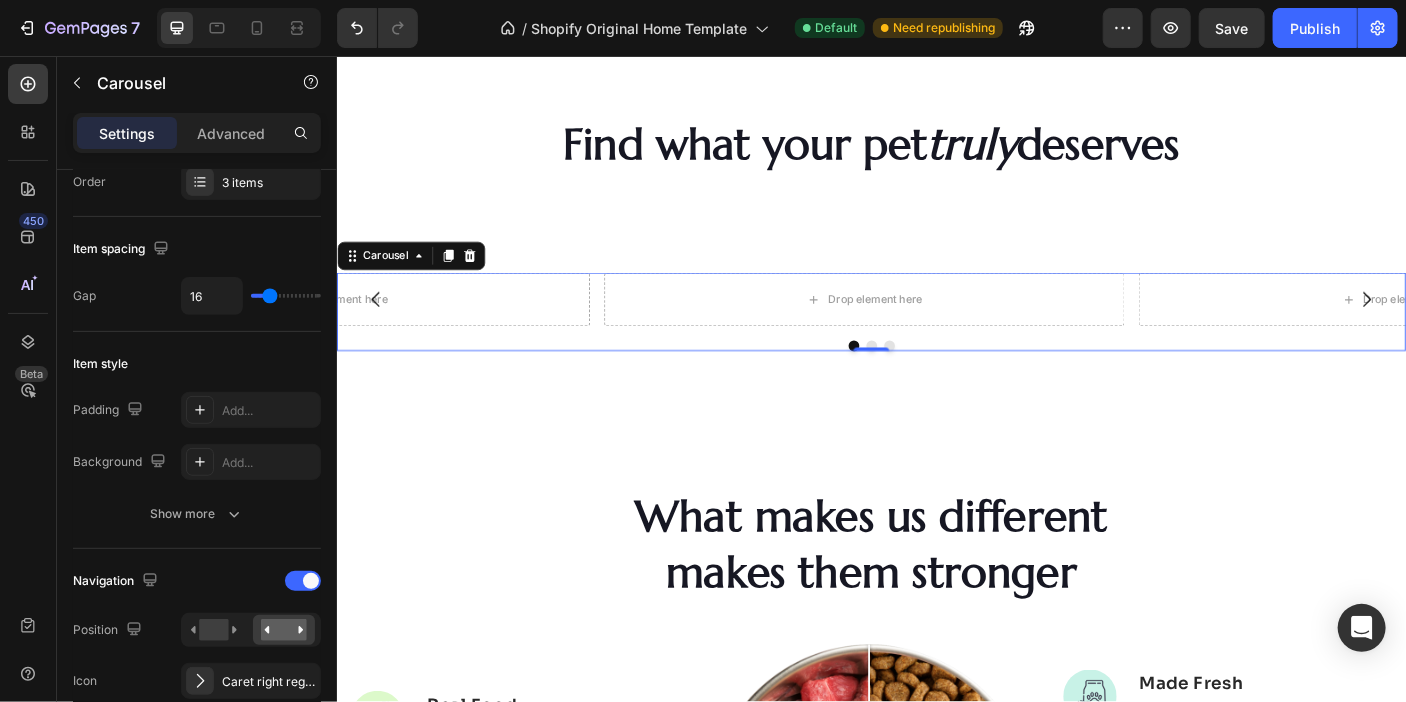 scroll, scrollTop: 0, scrollLeft: 0, axis: both 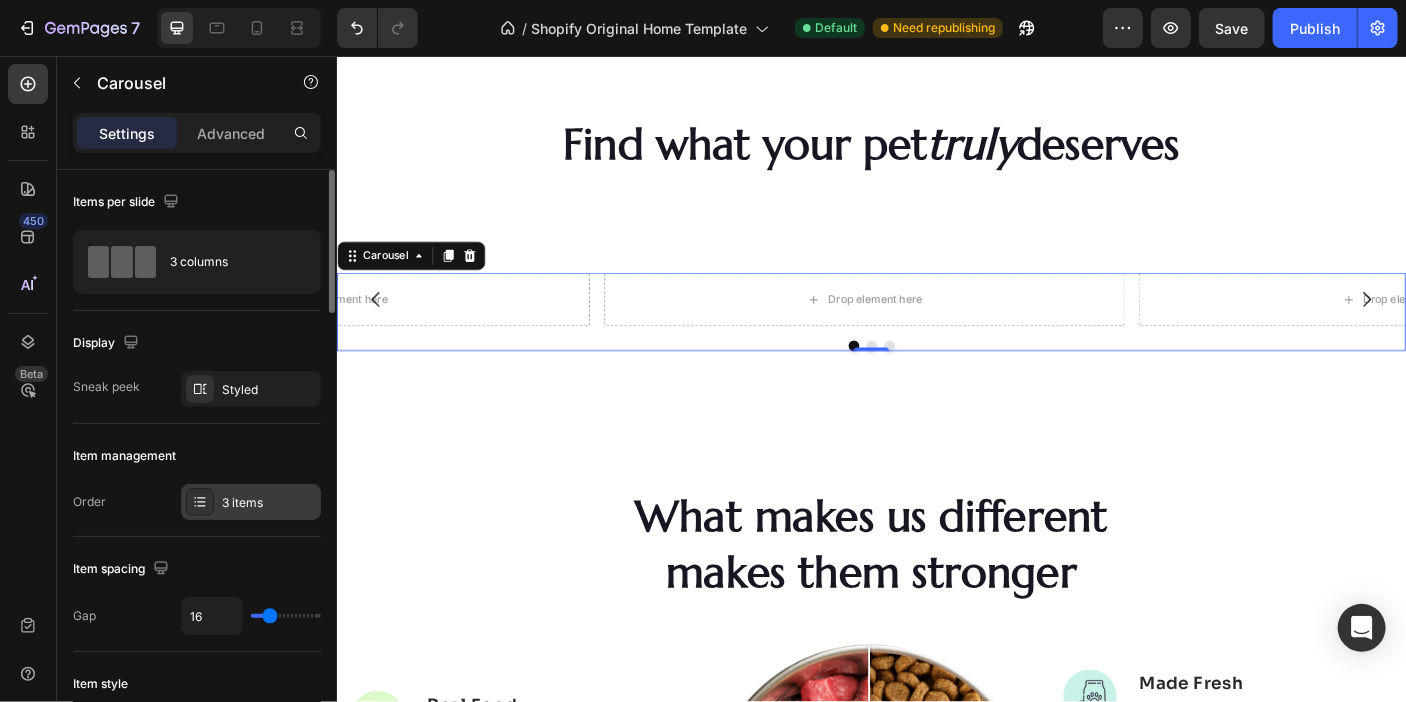 click on "3 items" at bounding box center [269, 503] 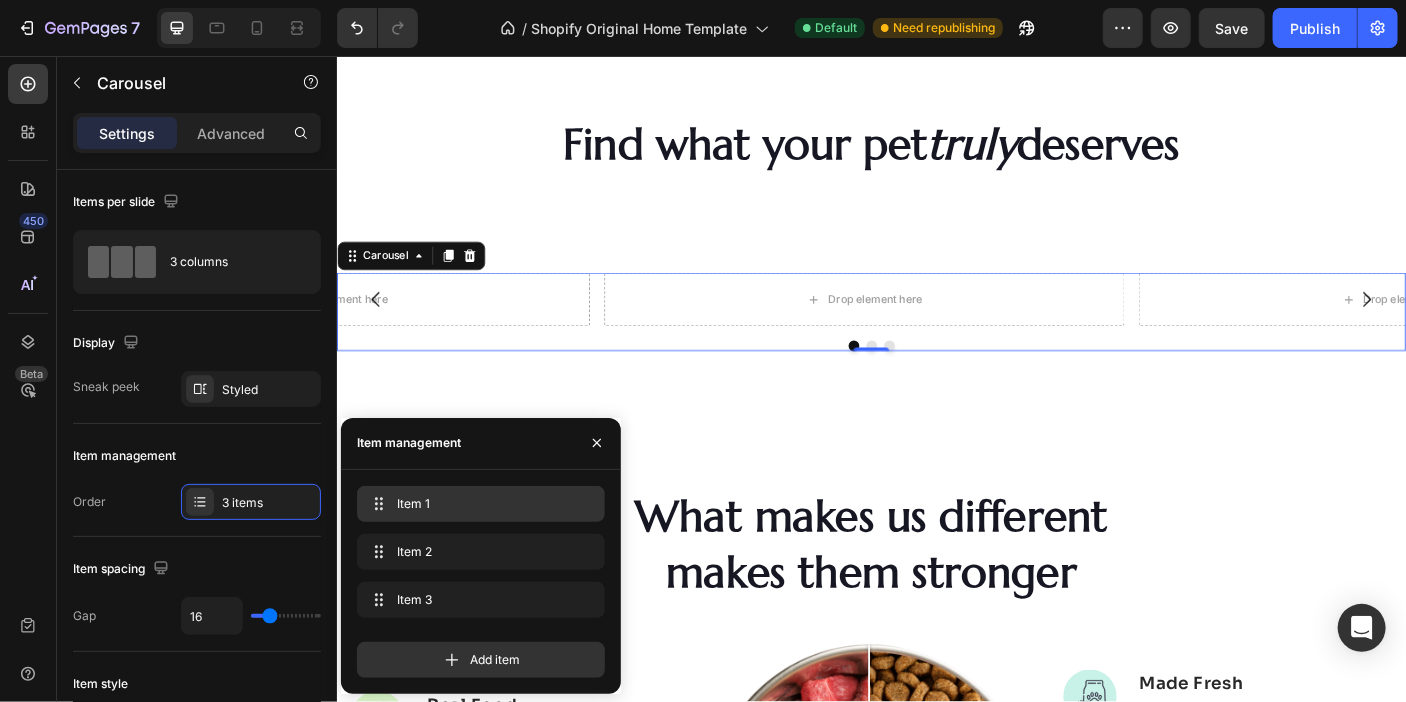 click on "Item 1 Item 1 Item 2 Item 2 Item 3 Item 3 Add item" at bounding box center (481, 582) 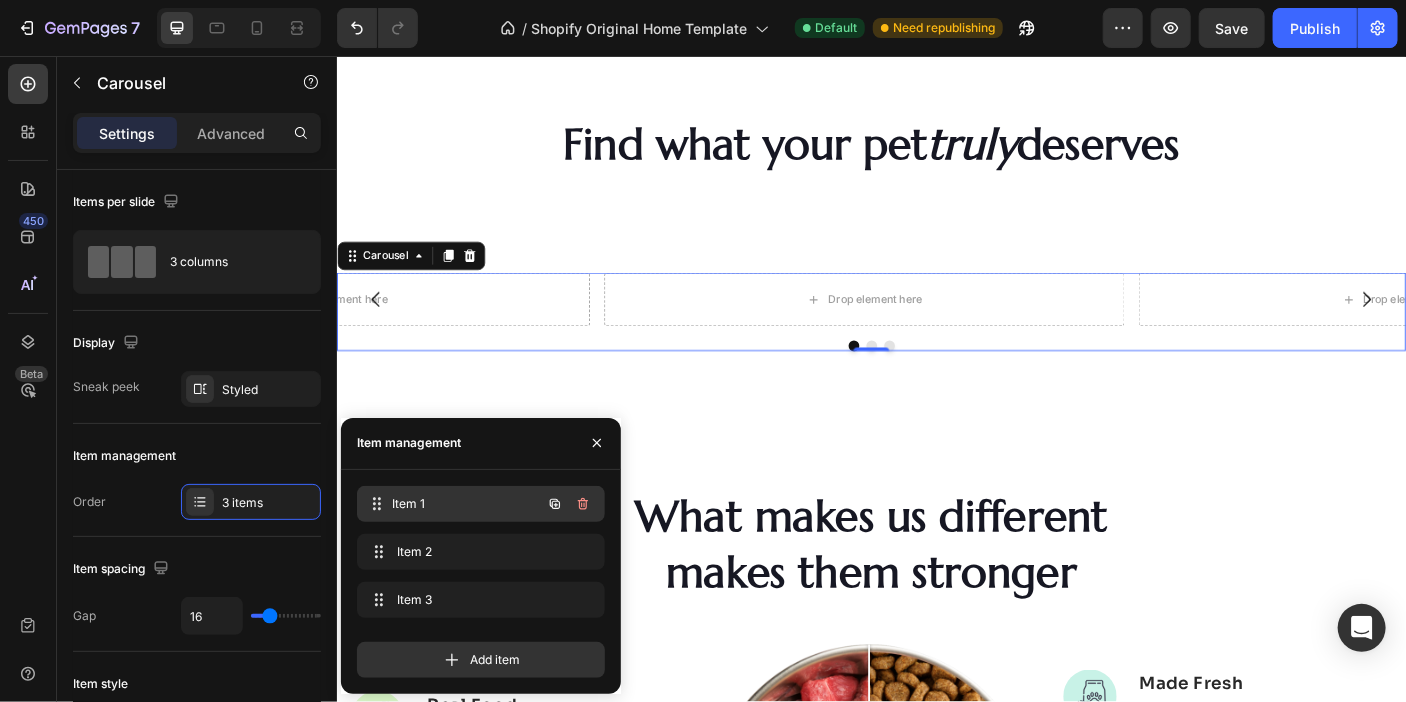 click on "Item 1 Item 1" at bounding box center (453, 504) 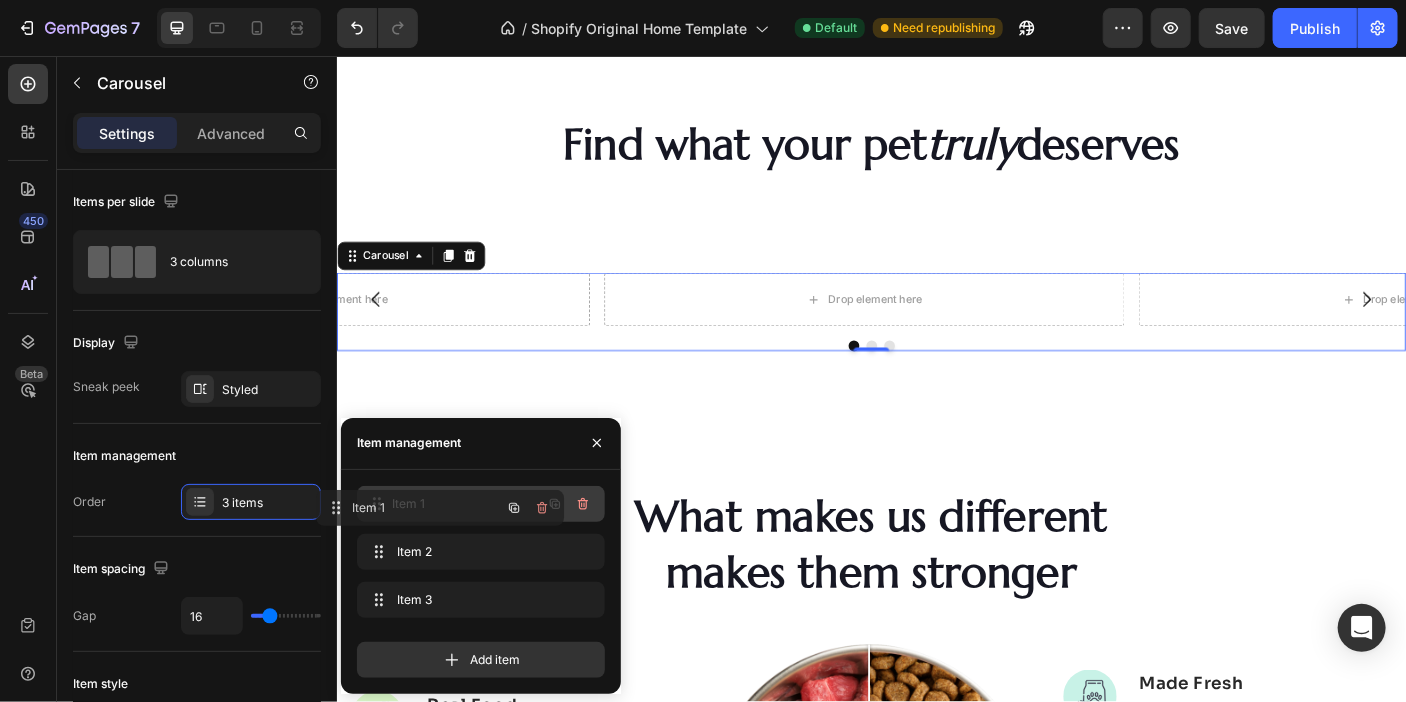 drag, startPoint x: 438, startPoint y: 501, endPoint x: 397, endPoint y: 505, distance: 41.19466 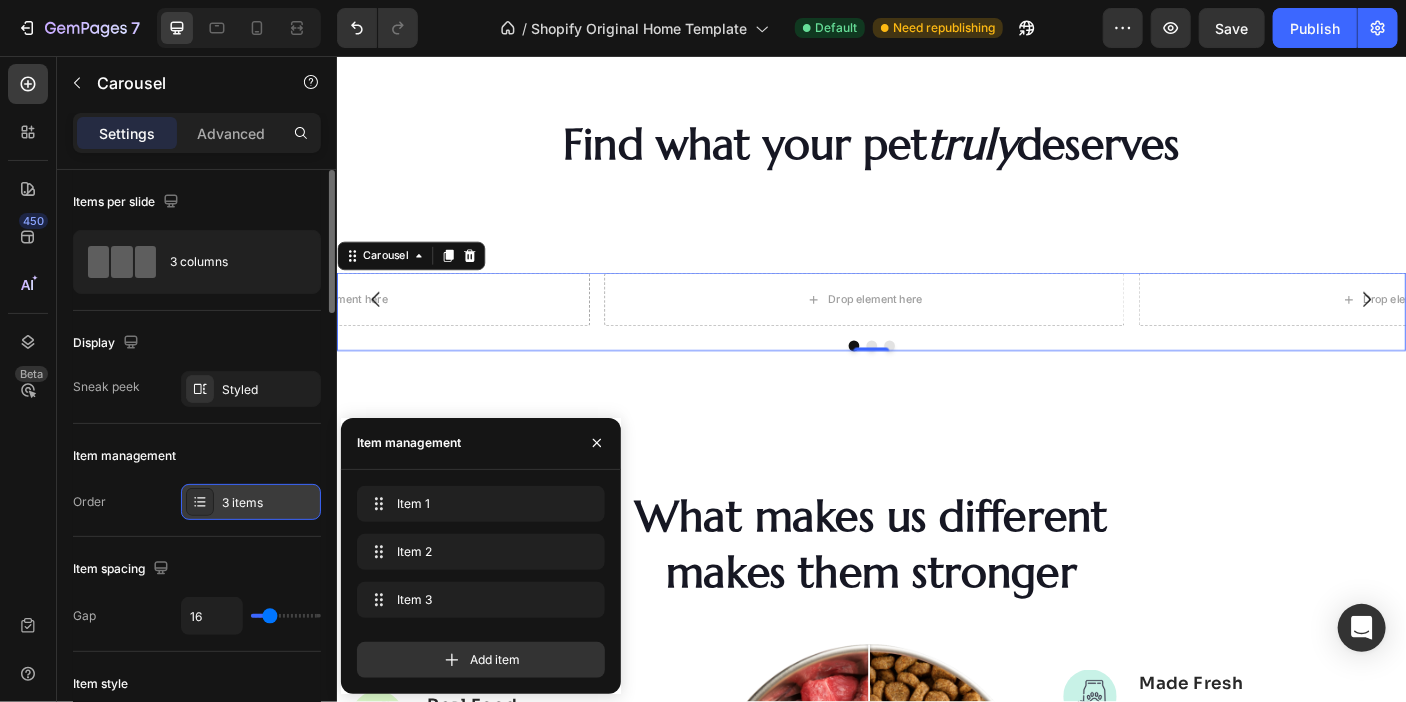 click on "3 items" at bounding box center (269, 503) 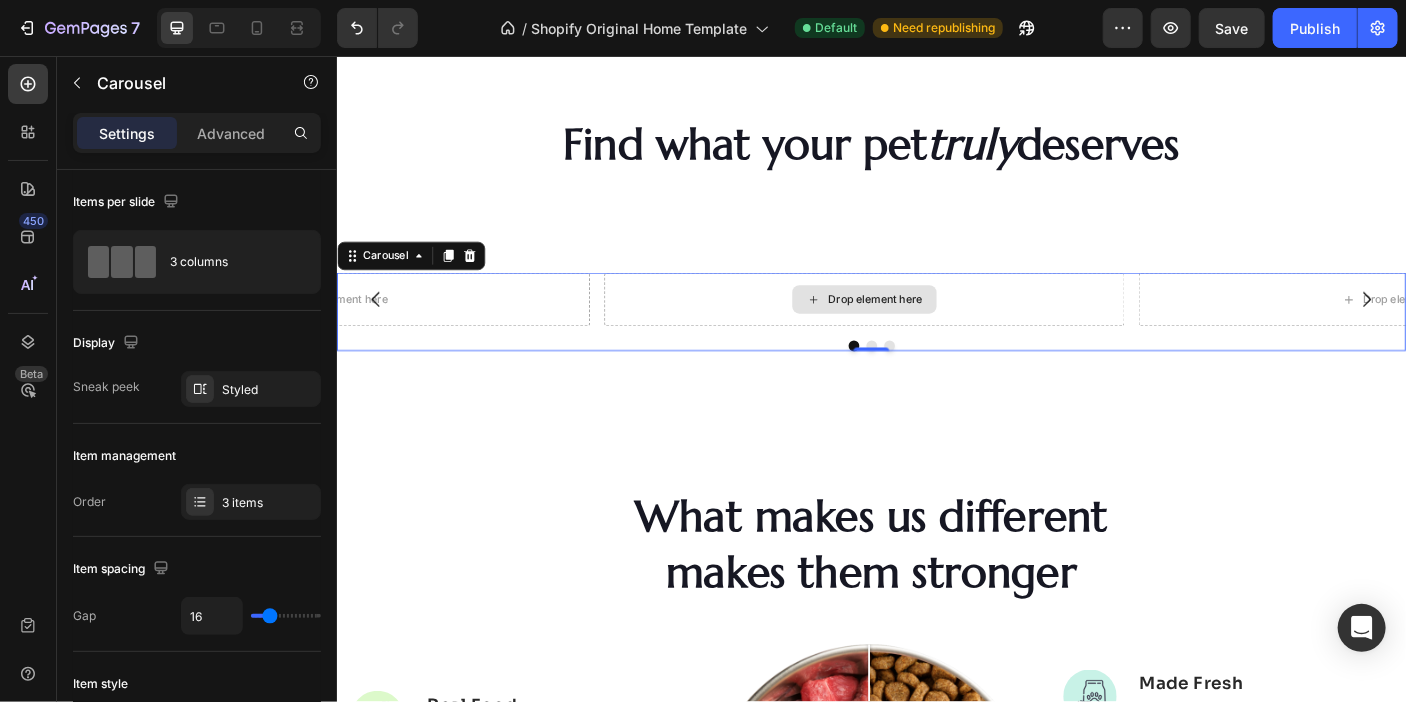 click on "Drop element here" at bounding box center (928, 329) 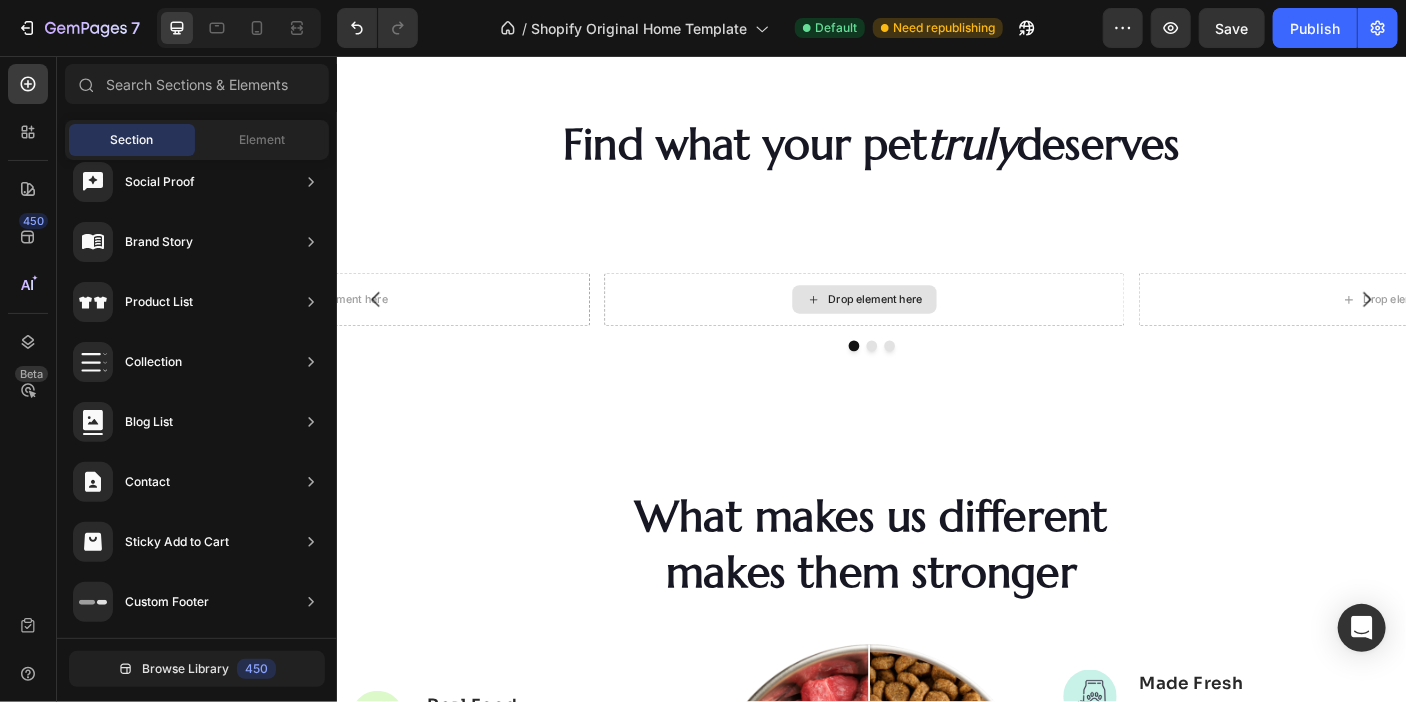 click on "Drop element here" at bounding box center [928, 329] 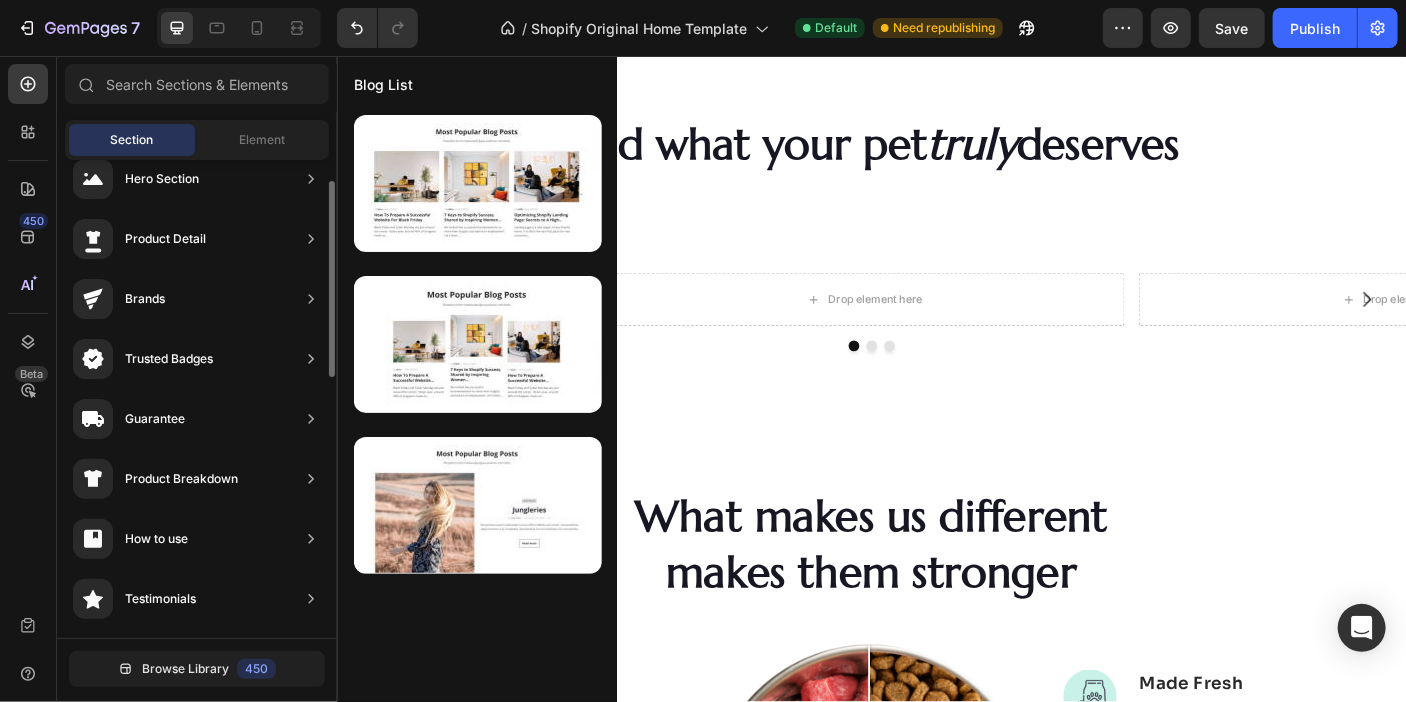 scroll, scrollTop: 0, scrollLeft: 0, axis: both 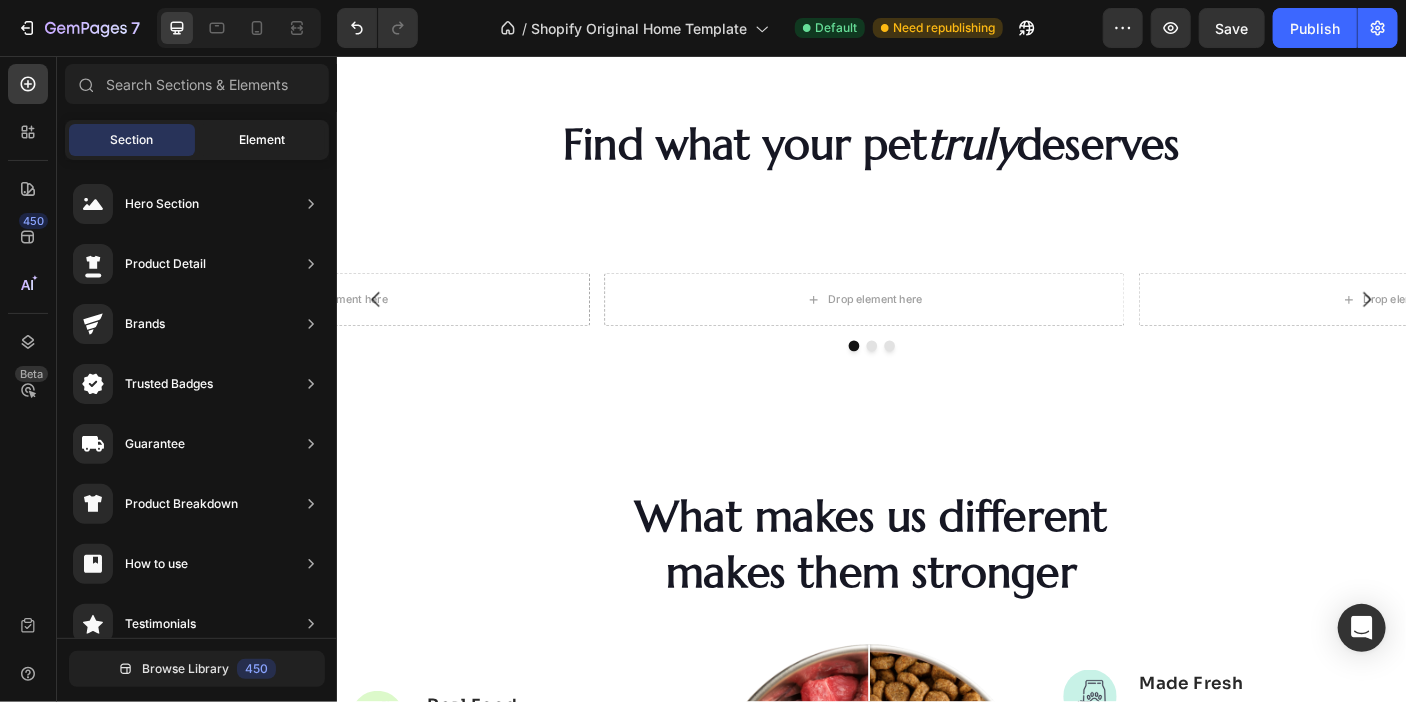 click on "Element" at bounding box center [262, 140] 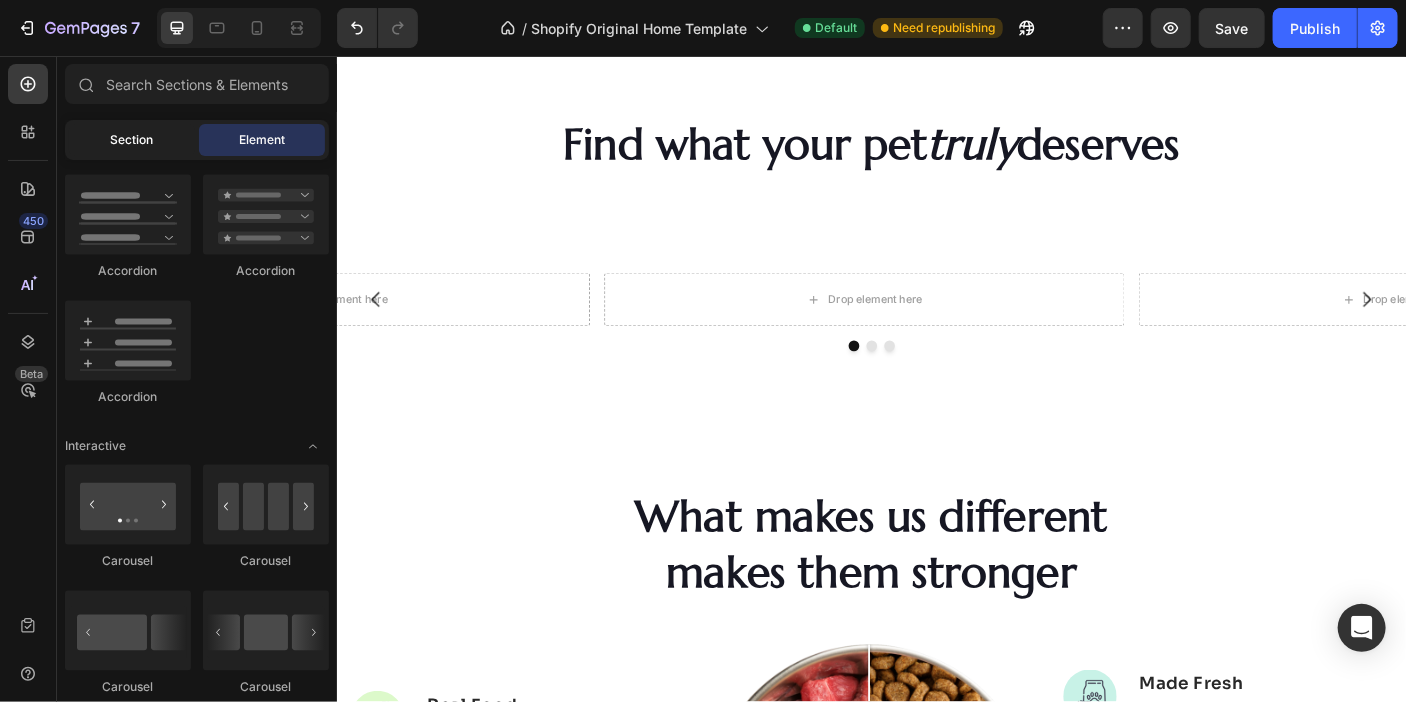 click on "Section" 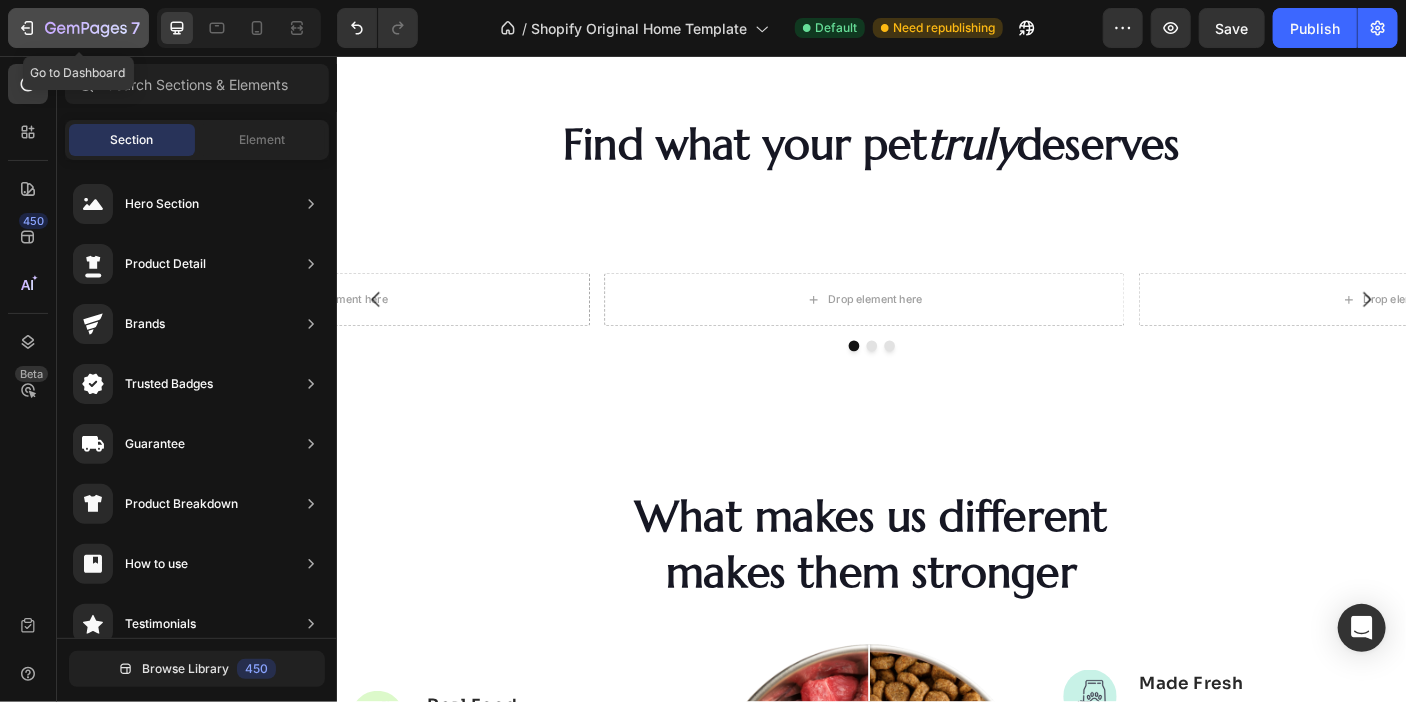 click on "7" at bounding box center [78, 28] 